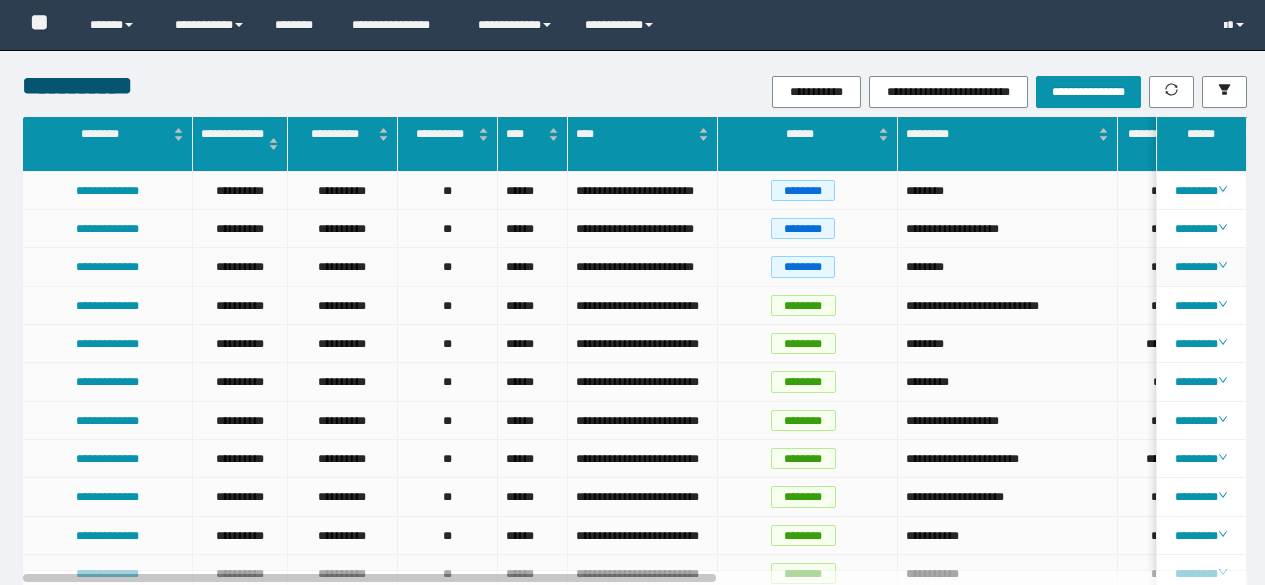 scroll, scrollTop: 0, scrollLeft: 0, axis: both 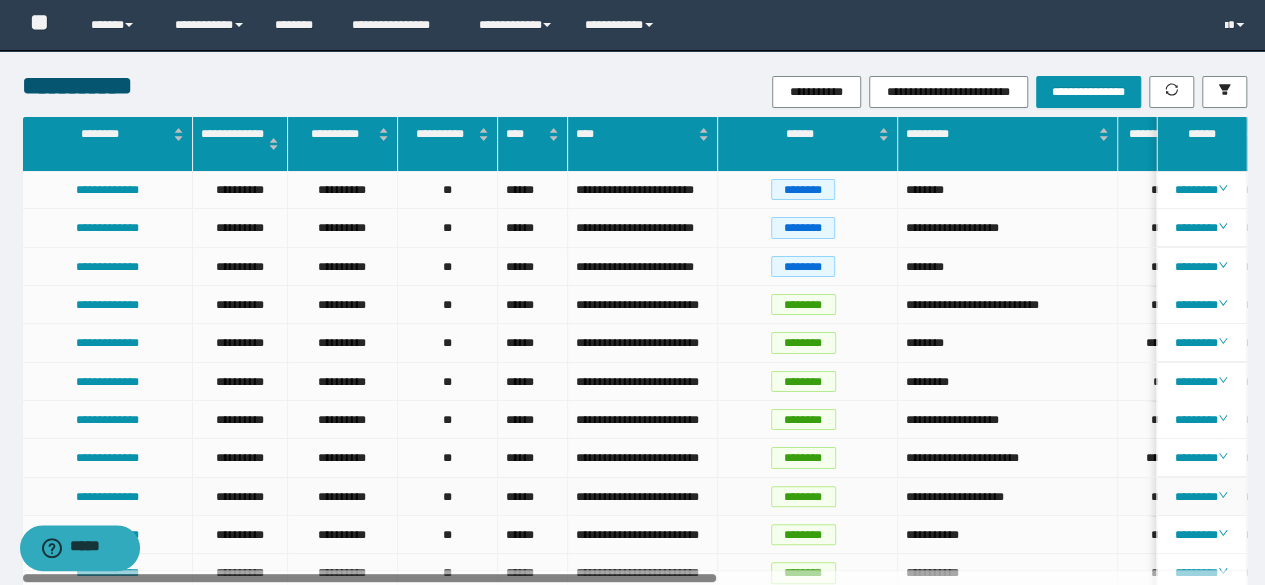 drag, startPoint x: 678, startPoint y: 575, endPoint x: 505, endPoint y: 541, distance: 176.30939 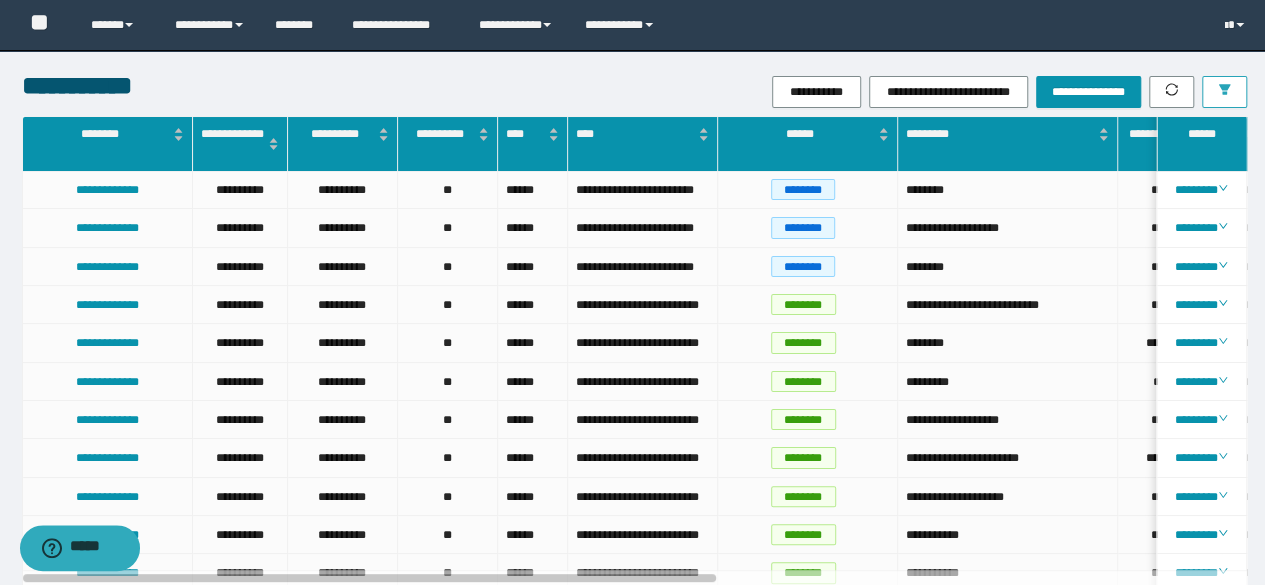 click at bounding box center (1224, 92) 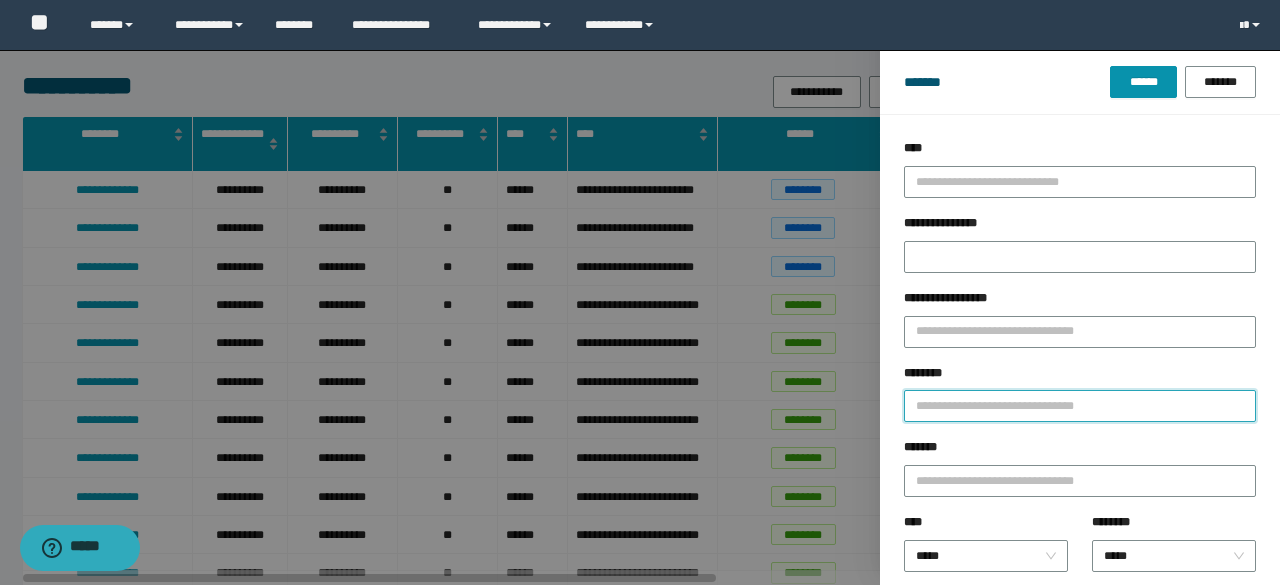 click on "********" at bounding box center [1080, 406] 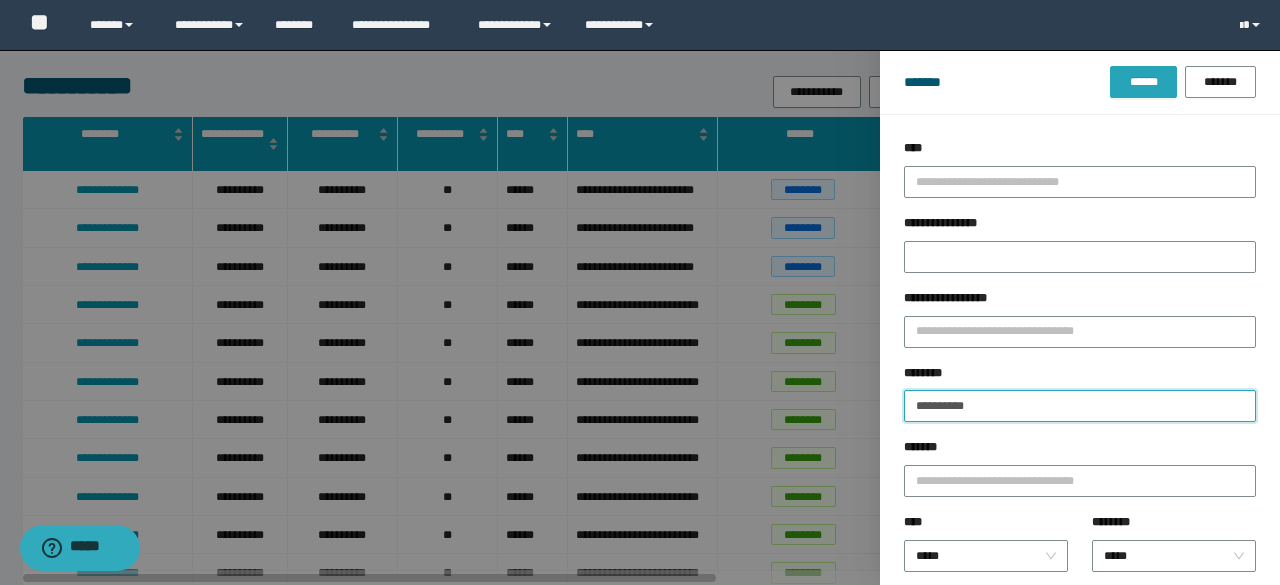 type on "**********" 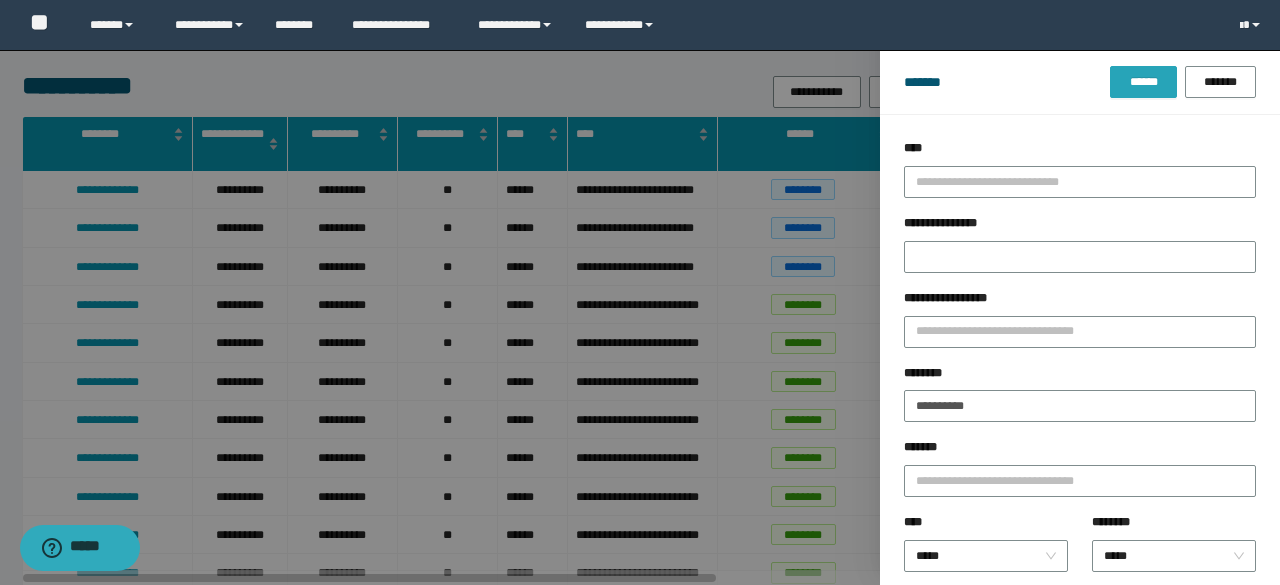click on "******" at bounding box center (1143, 82) 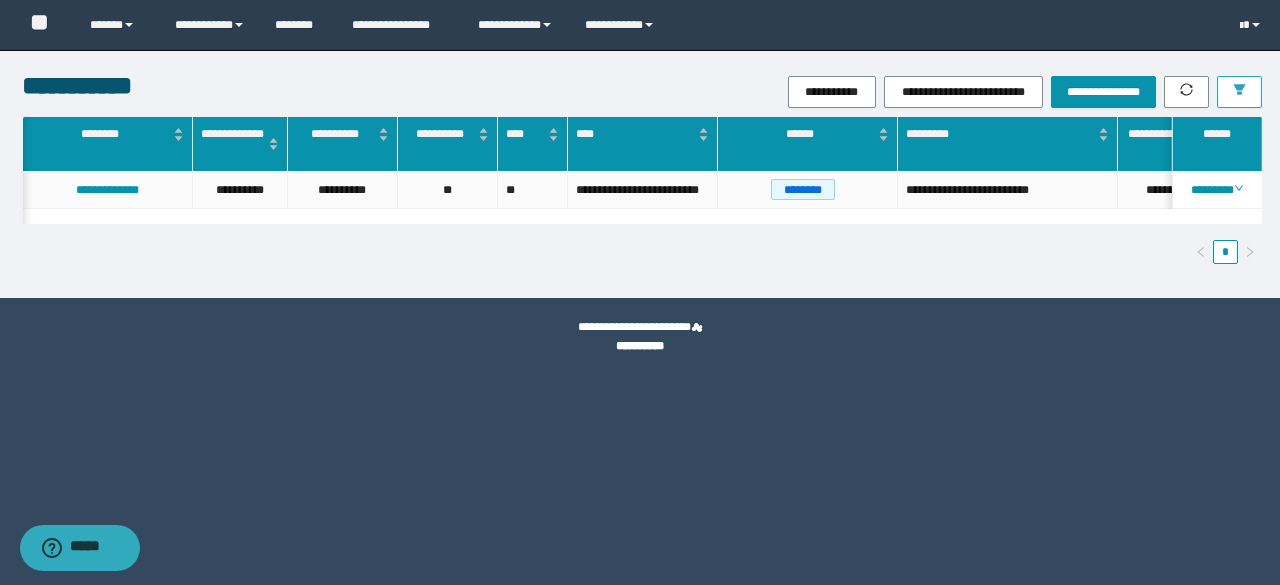 scroll, scrollTop: 0, scrollLeft: 911, axis: horizontal 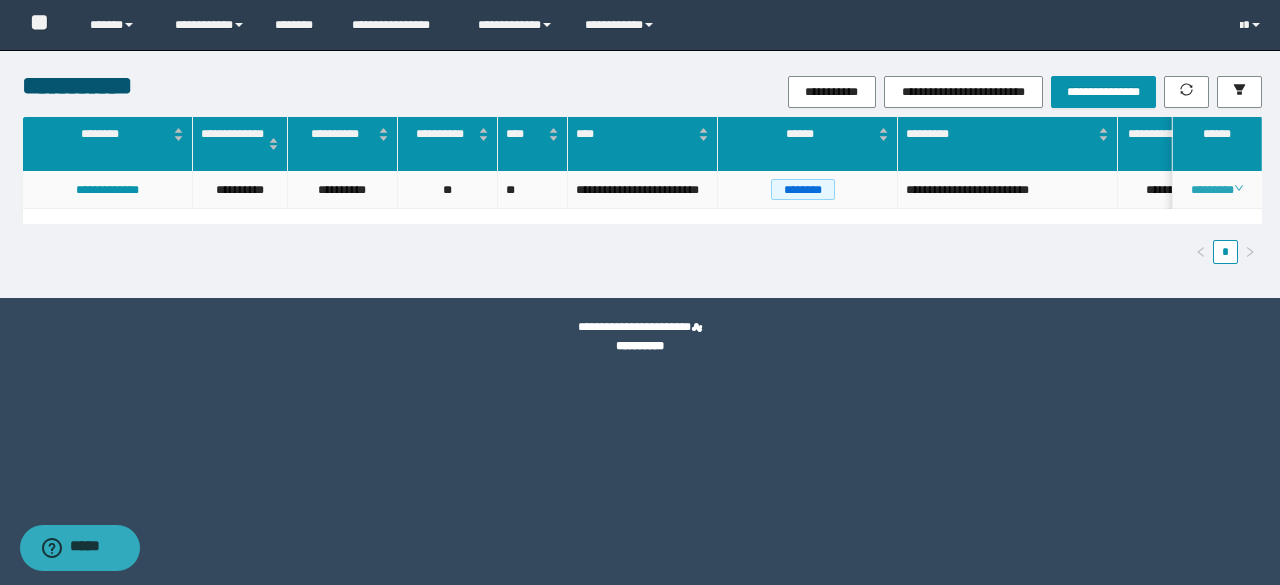 click on "********" at bounding box center (1216, 190) 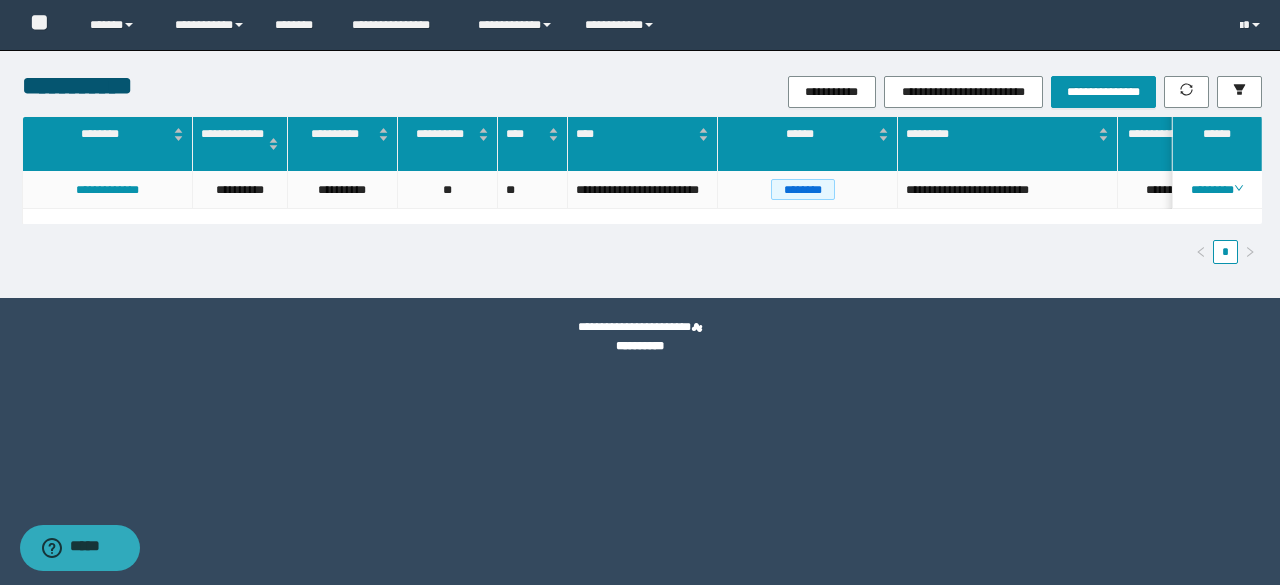 click on "**********" at bounding box center [640, 174] 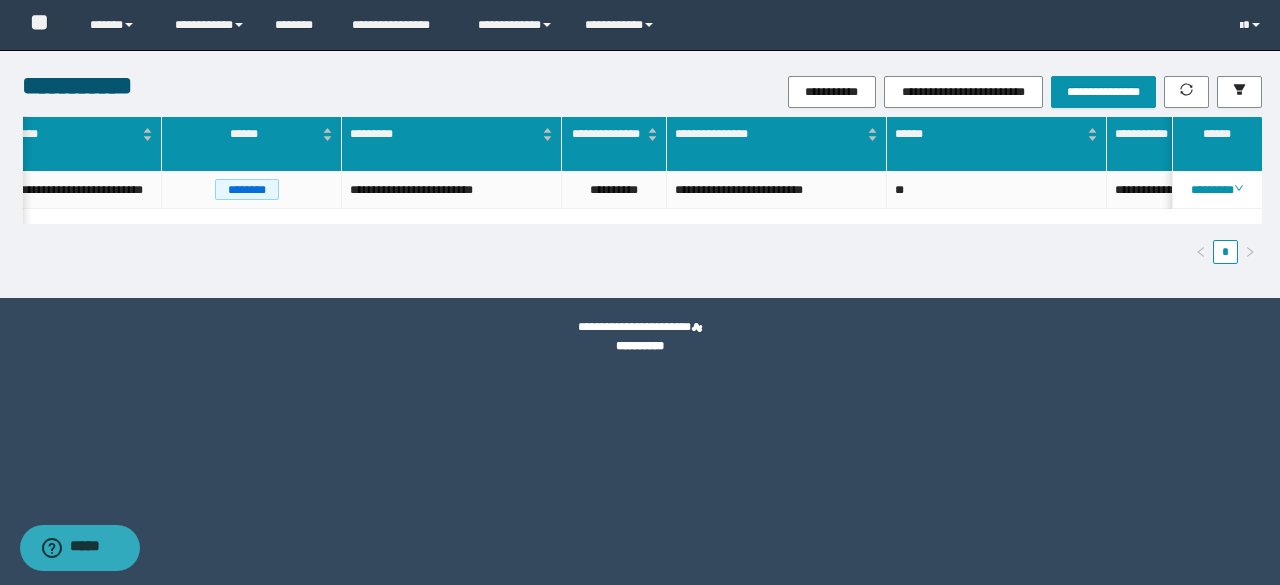 scroll, scrollTop: 0, scrollLeft: 612, axis: horizontal 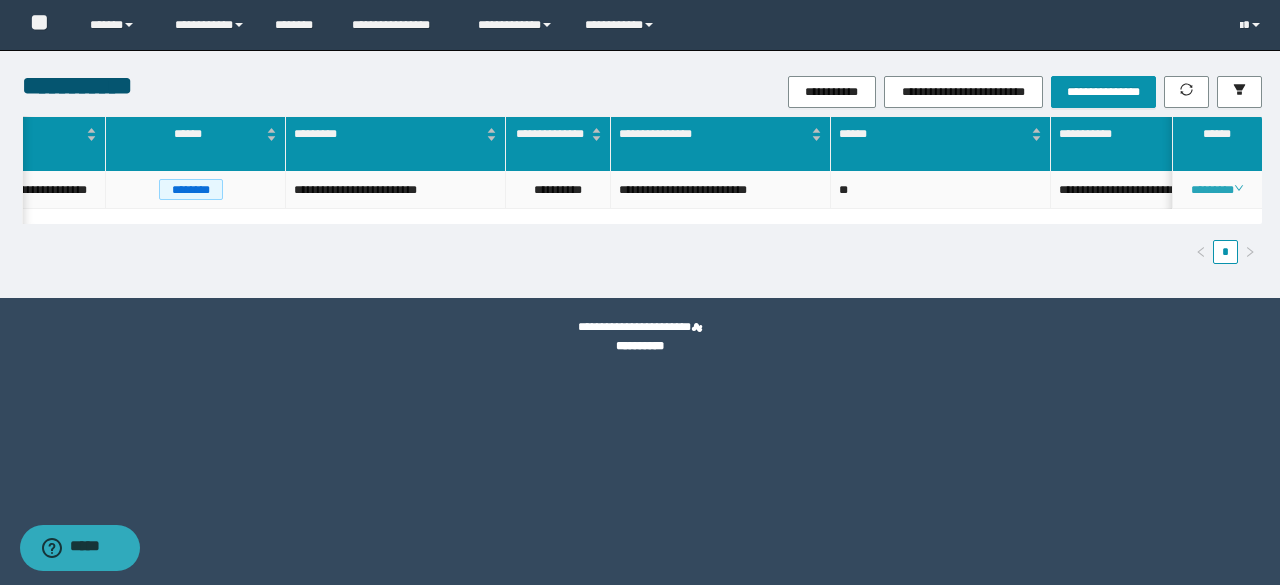 click on "********" at bounding box center (1216, 190) 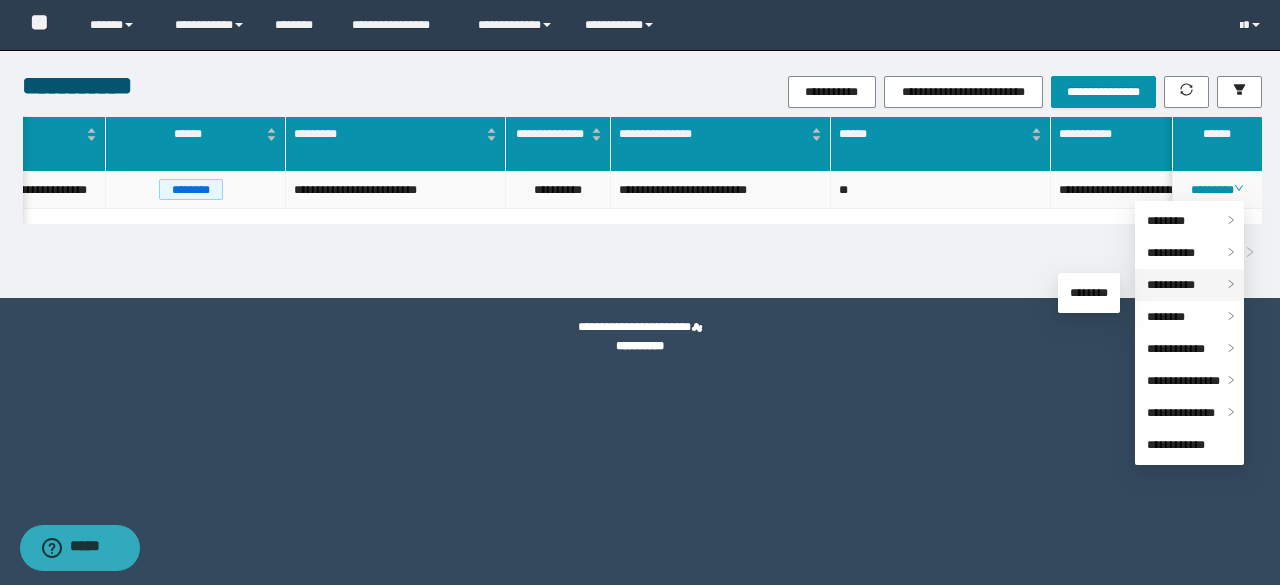 click 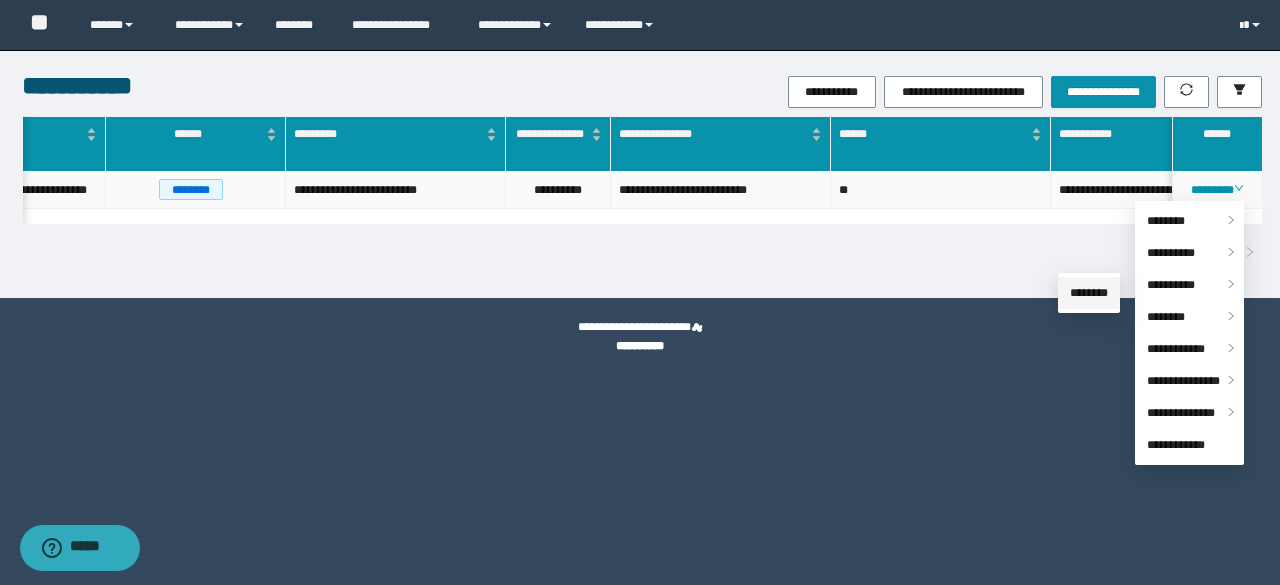 click on "********" at bounding box center (1089, 293) 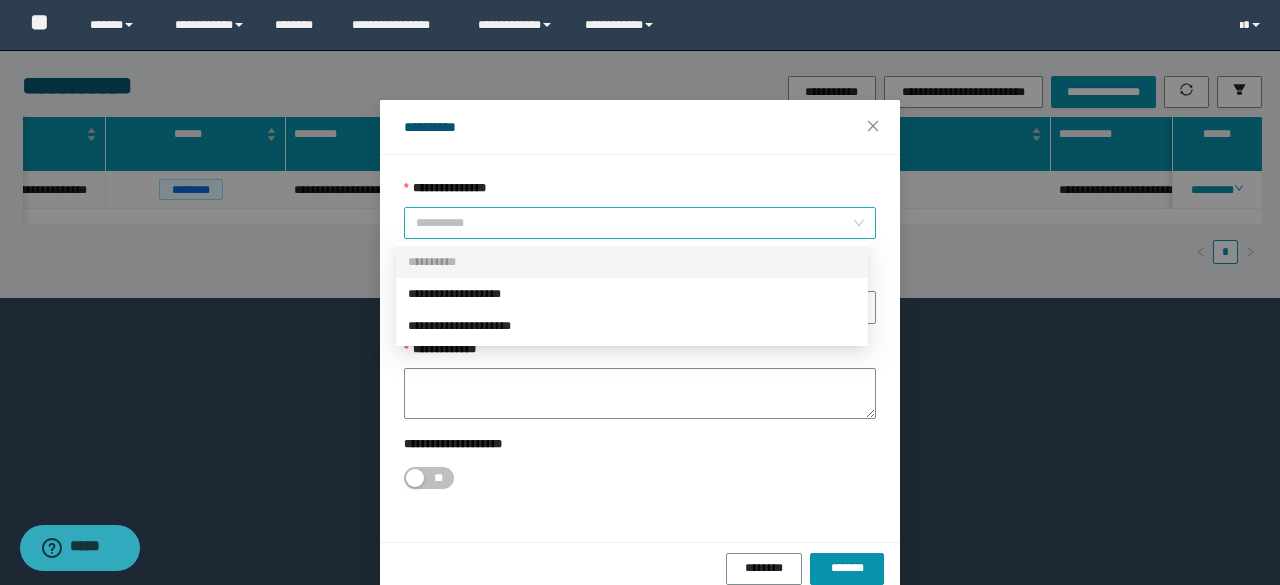 click on "**********" at bounding box center (640, 223) 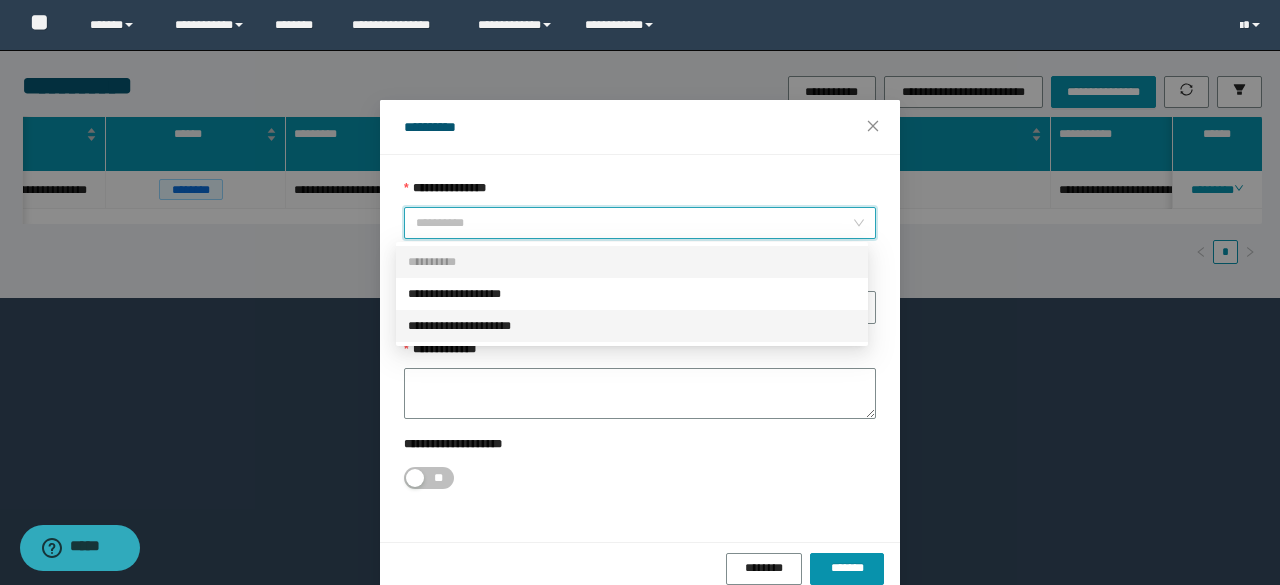 click on "**********" at bounding box center (632, 326) 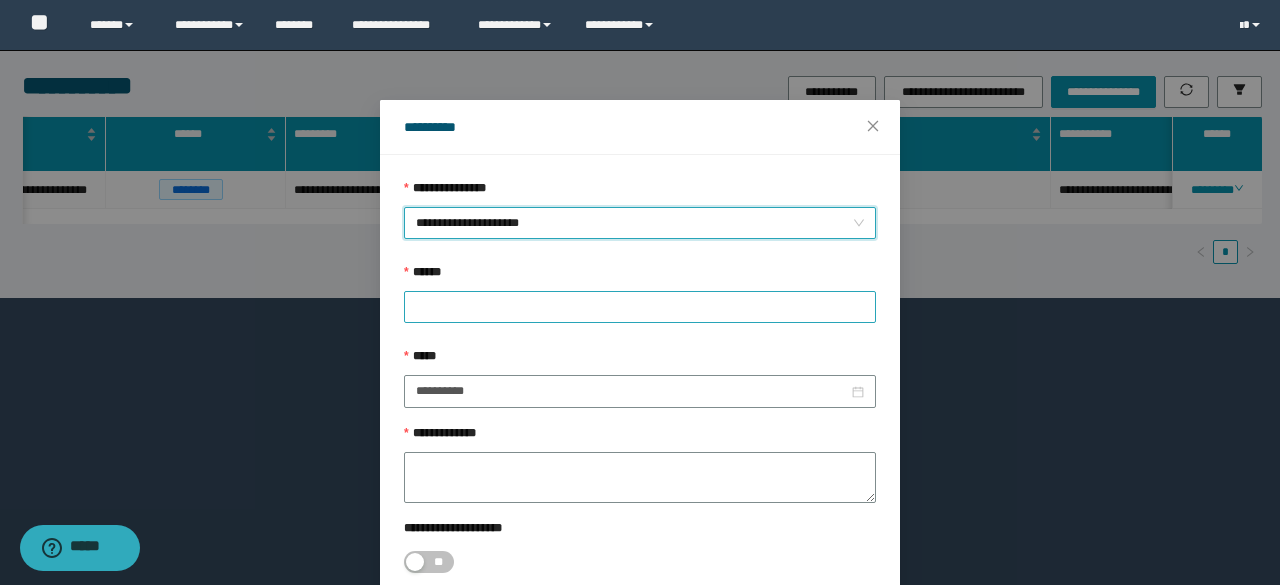 click at bounding box center (640, 307) 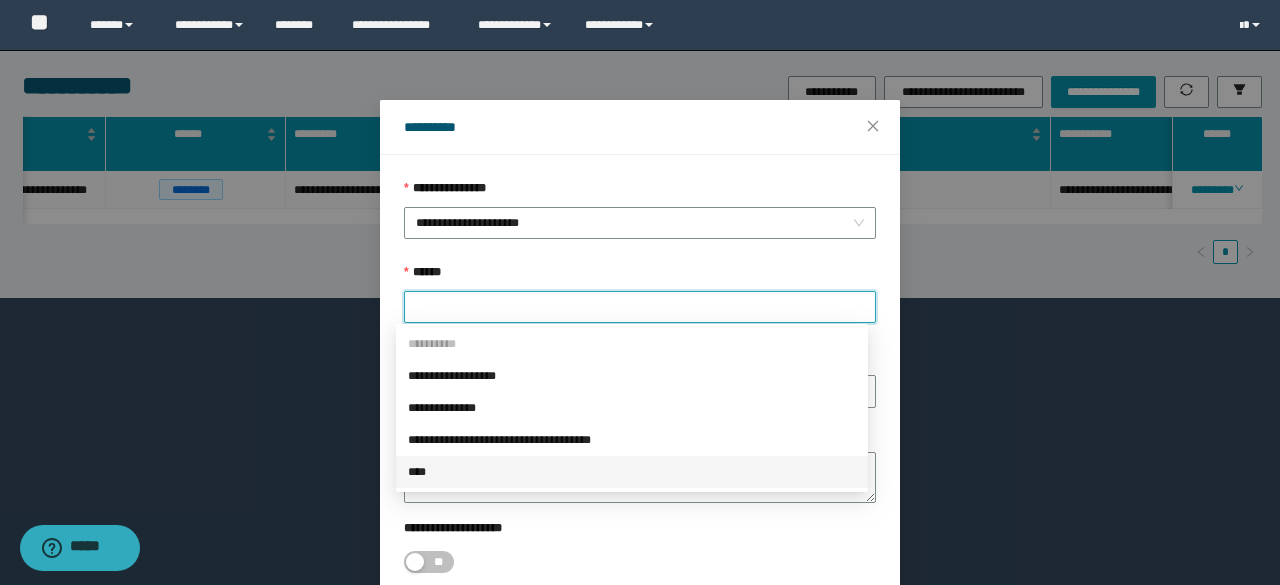 click on "****" at bounding box center (632, 472) 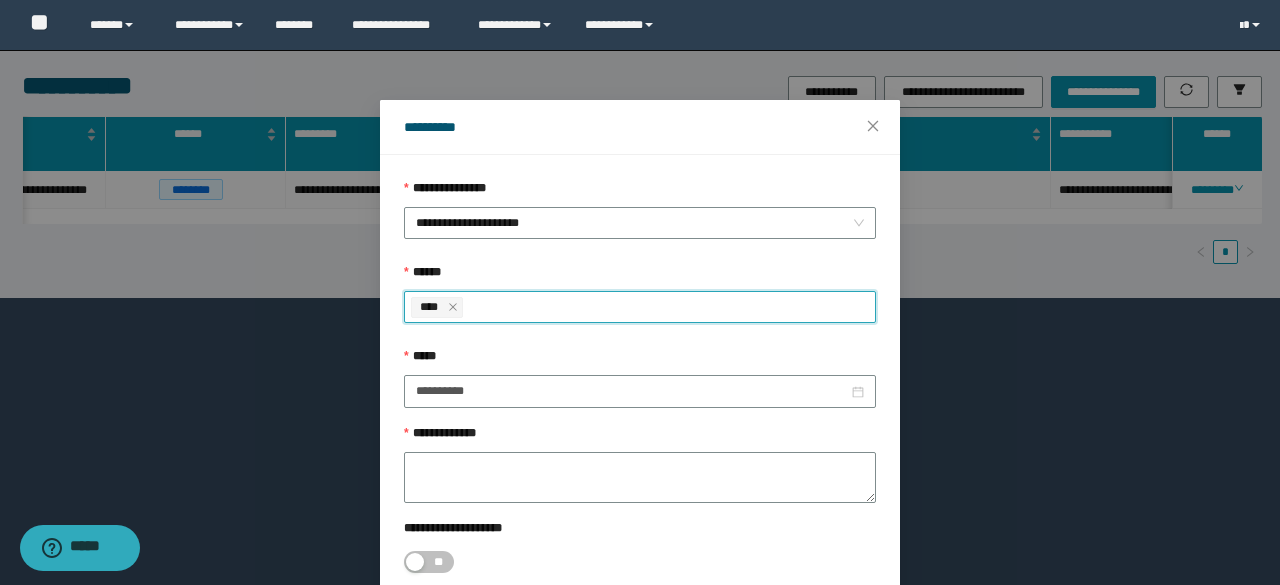 click on "****" at bounding box center (432, 307) 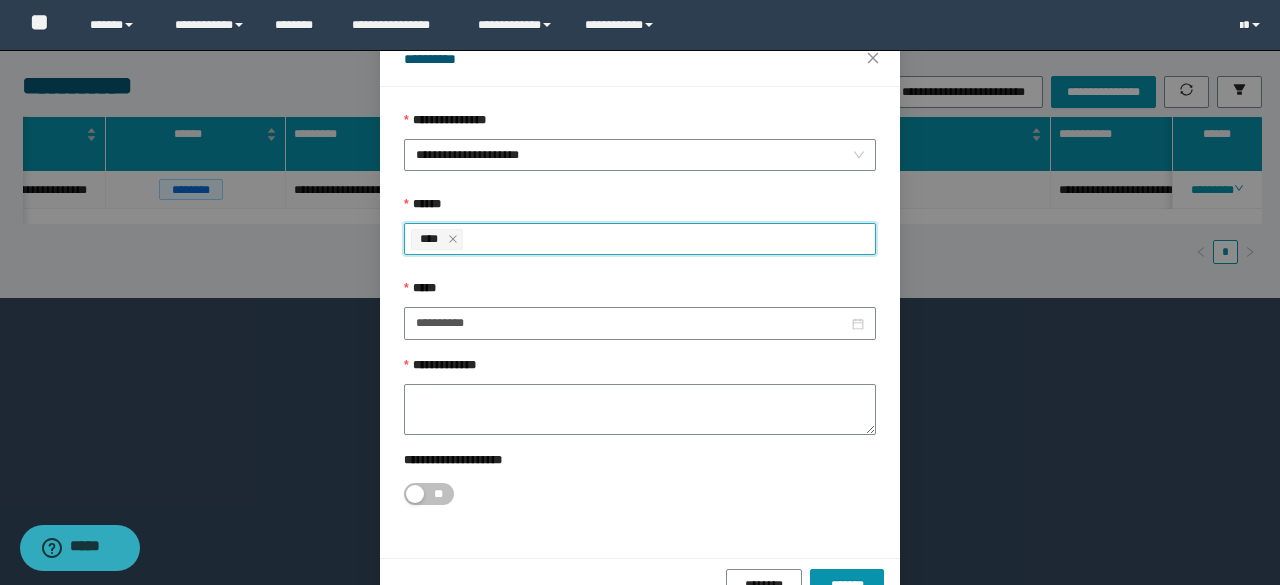 scroll, scrollTop: 100, scrollLeft: 0, axis: vertical 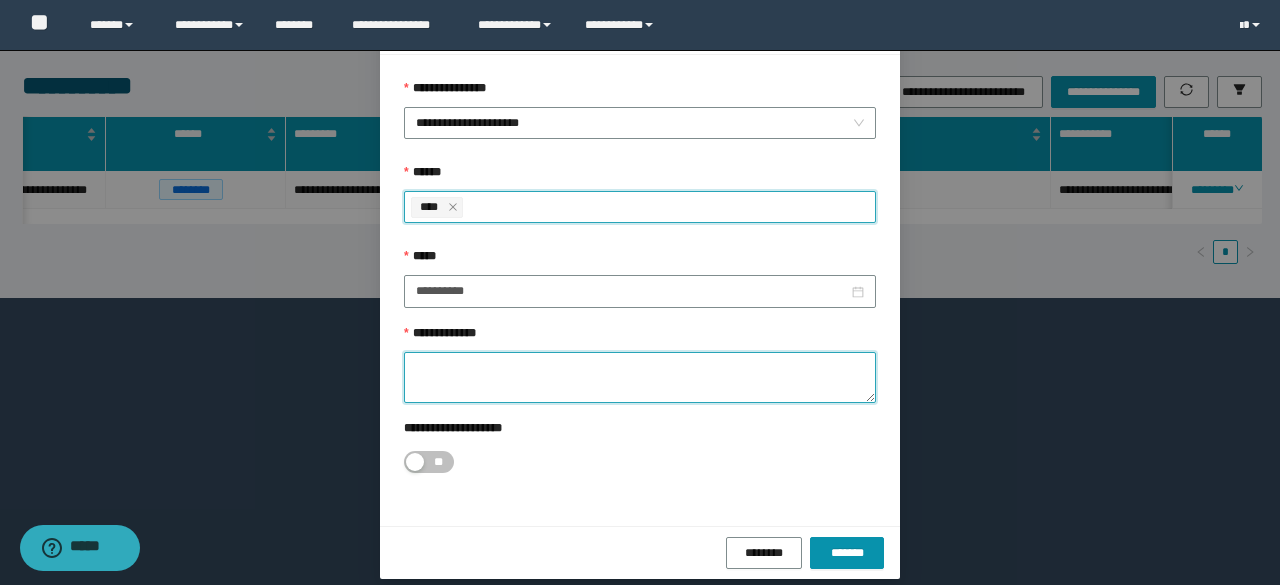 click on "**********" at bounding box center (640, 377) 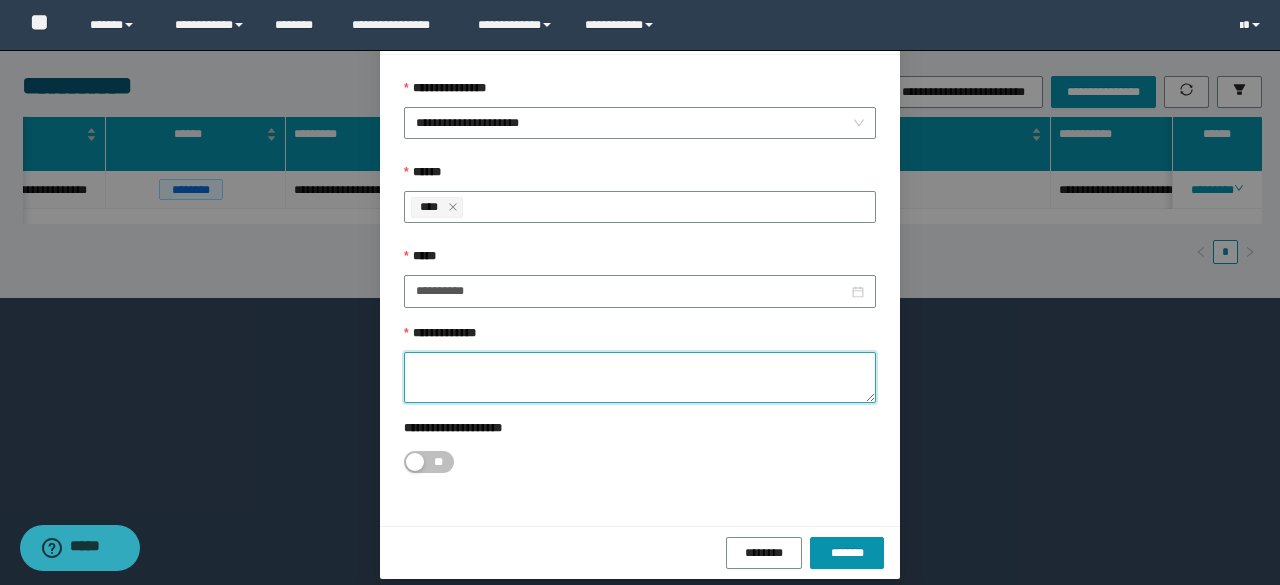 paste on "**********" 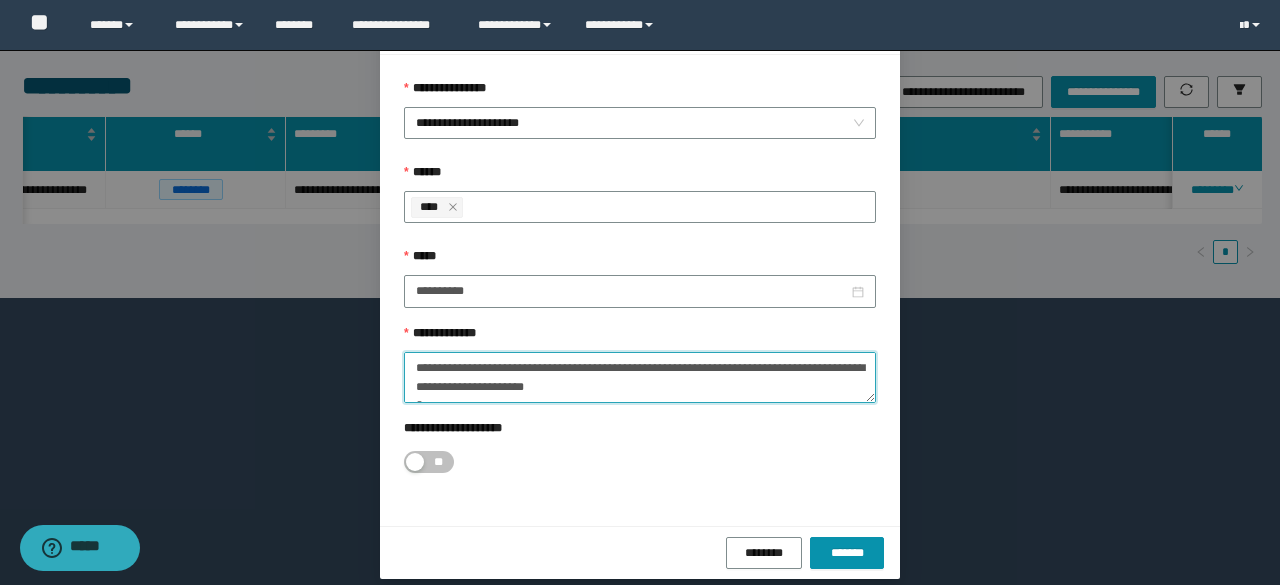 scroll, scrollTop: 68, scrollLeft: 0, axis: vertical 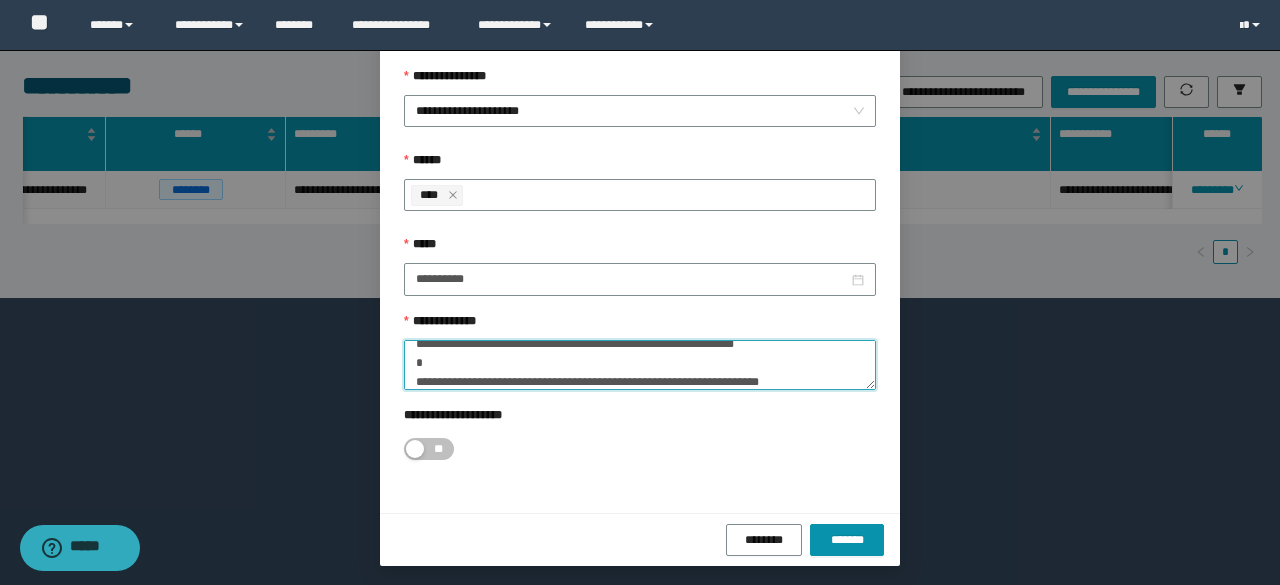 drag, startPoint x: 408, startPoint y: 378, endPoint x: 418, endPoint y: 386, distance: 12.806249 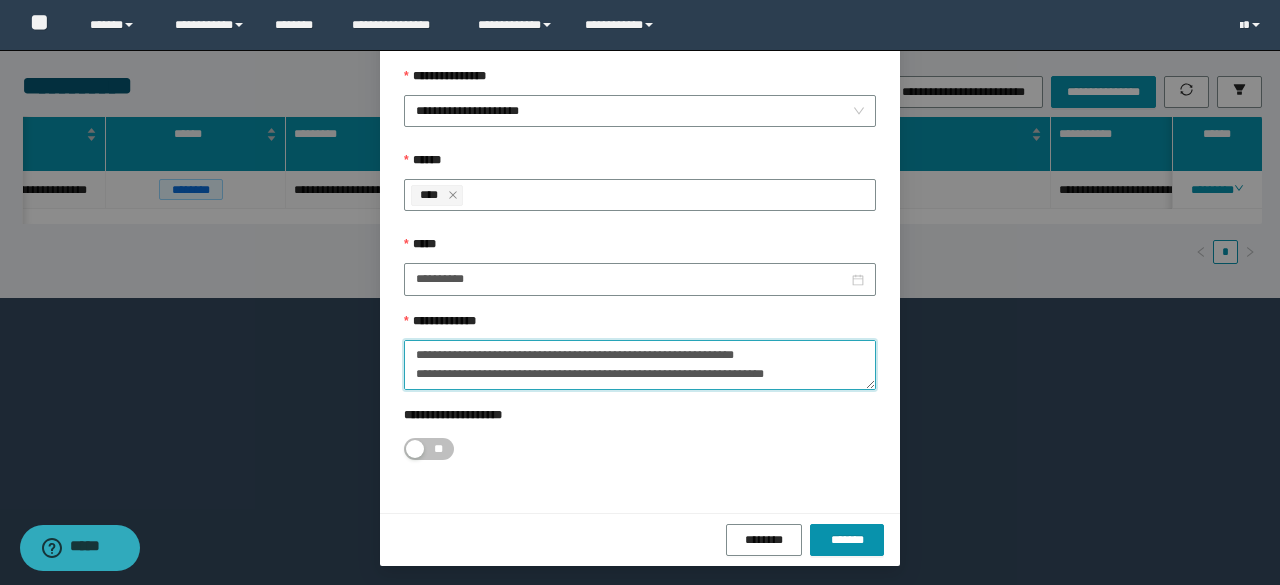 scroll, scrollTop: 56, scrollLeft: 0, axis: vertical 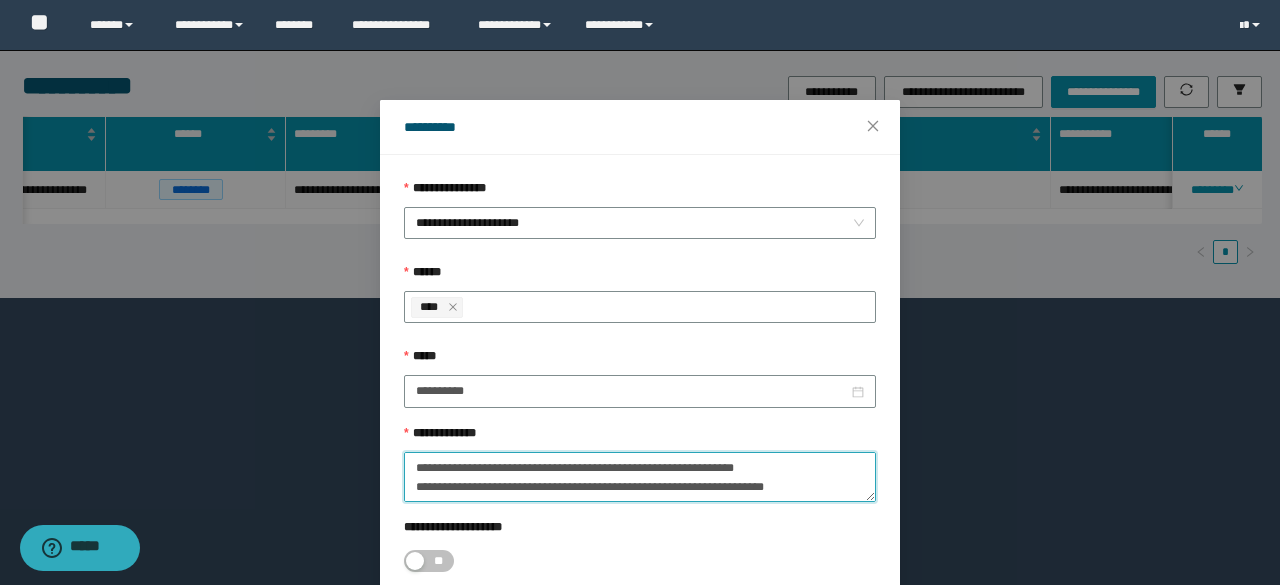 click on "**********" at bounding box center (640, 477) 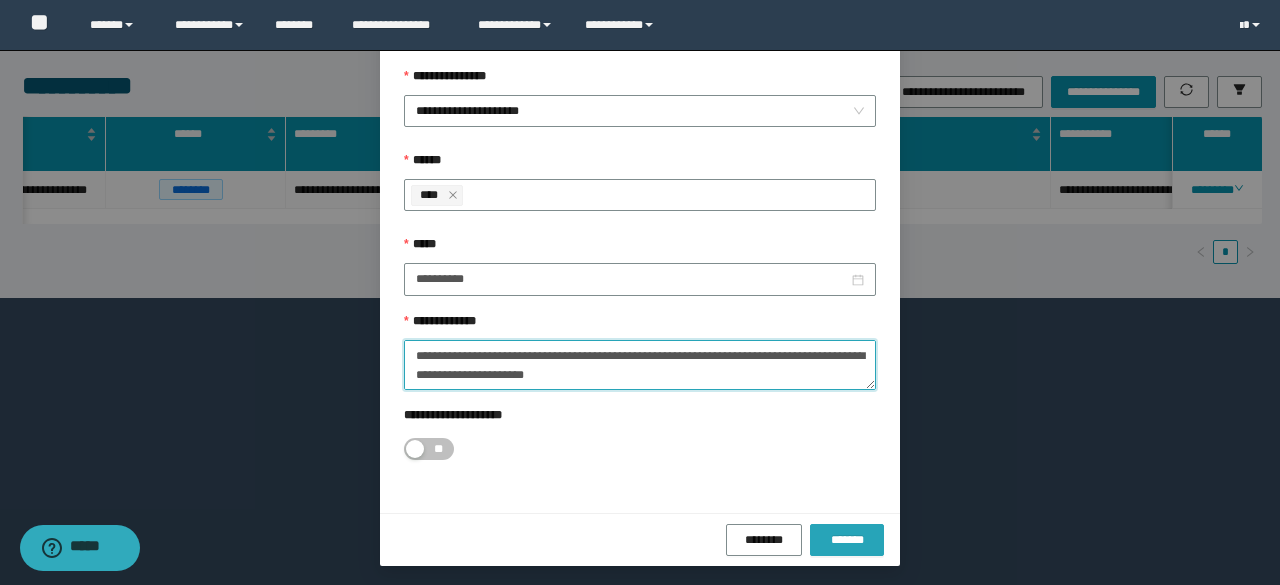 type on "**********" 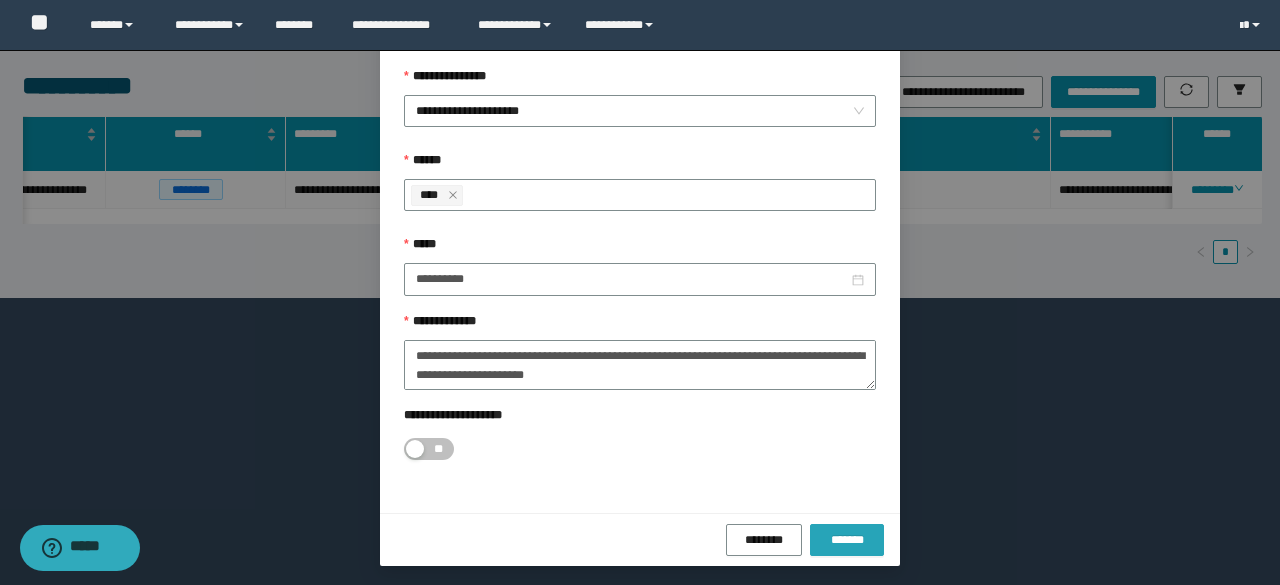click on "*******" at bounding box center (847, 540) 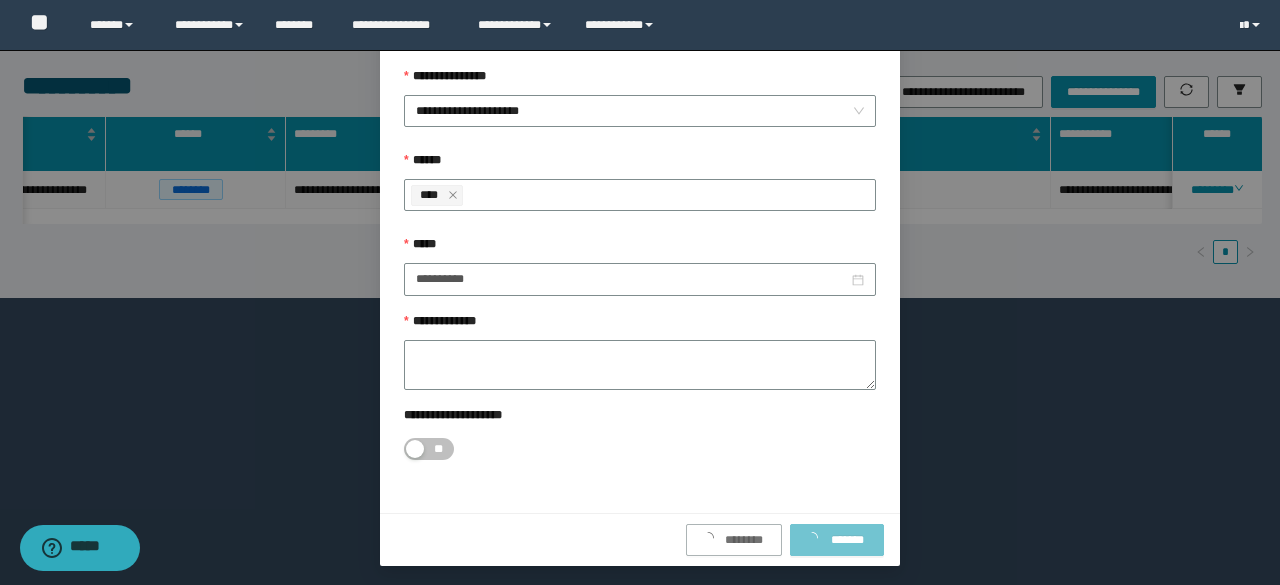 scroll, scrollTop: 0, scrollLeft: 0, axis: both 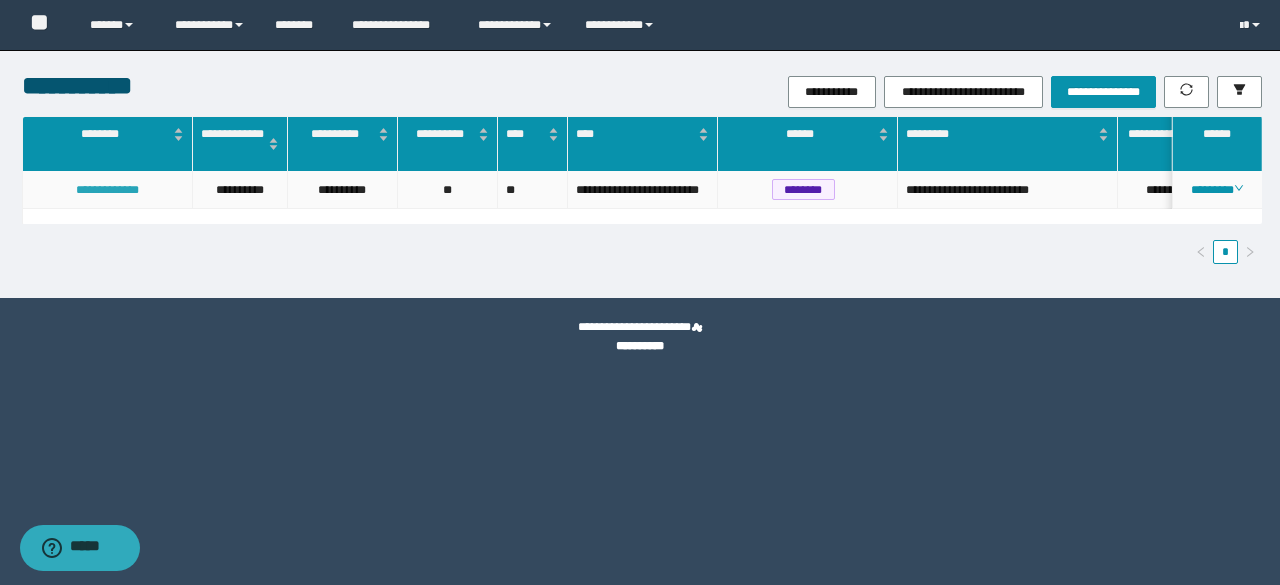 click on "**********" at bounding box center (107, 190) 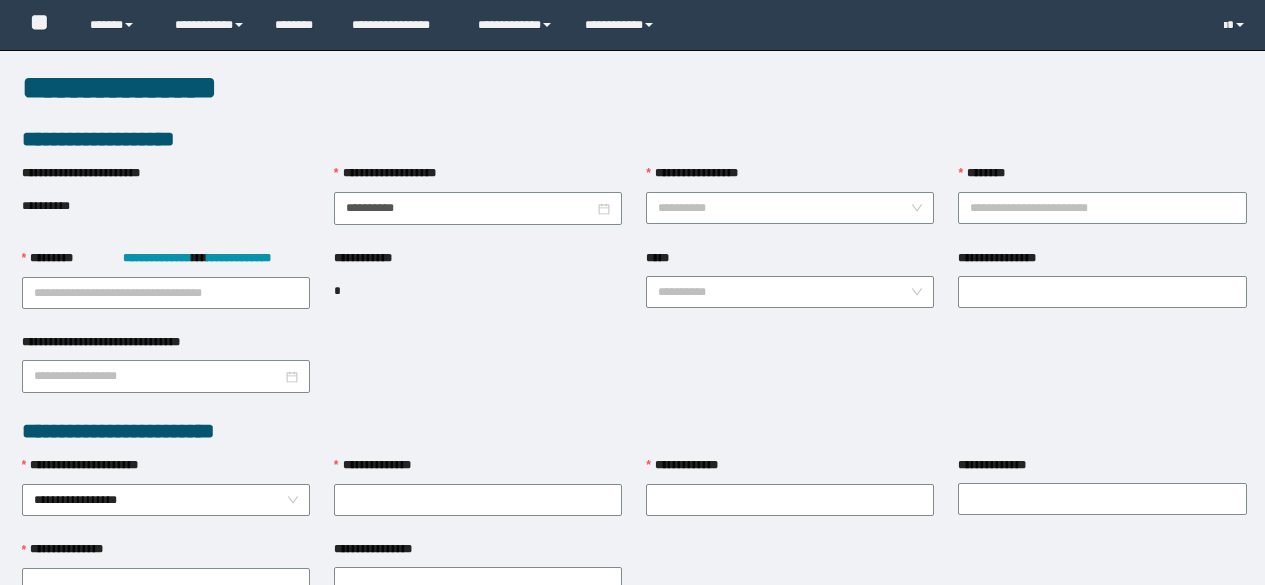 scroll, scrollTop: 0, scrollLeft: 0, axis: both 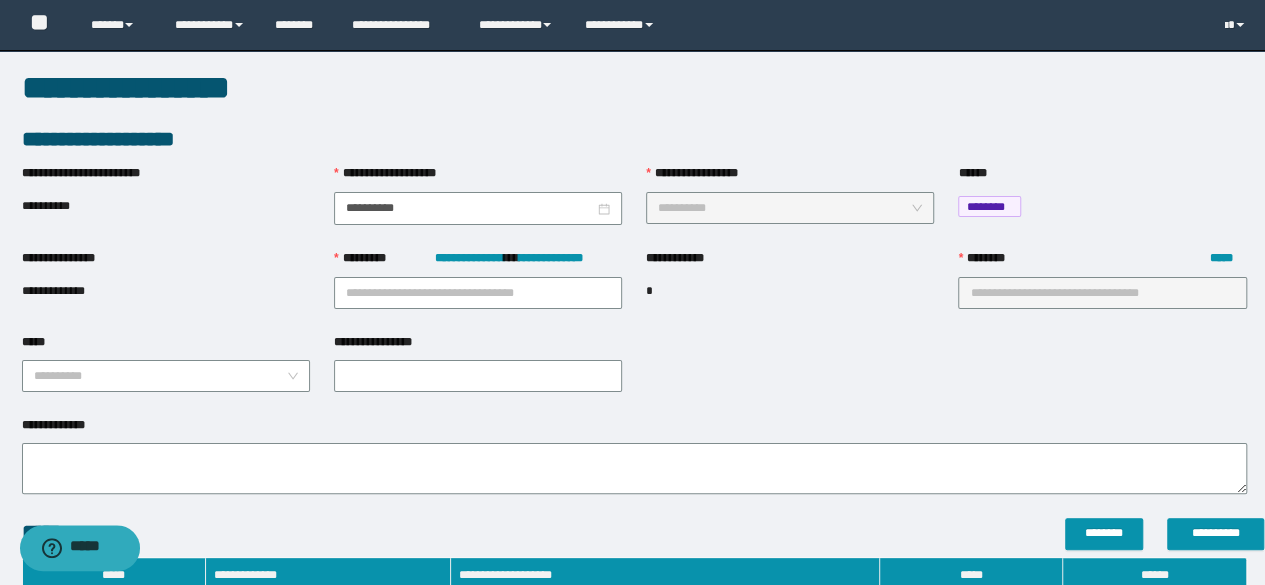 type on "**********" 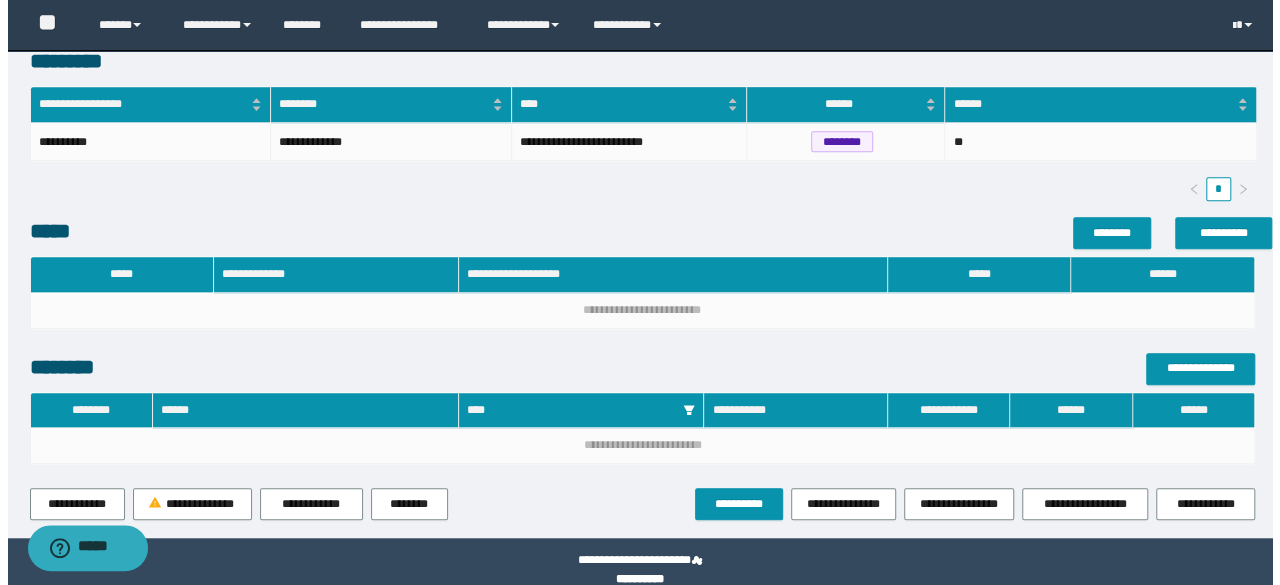 scroll, scrollTop: 578, scrollLeft: 0, axis: vertical 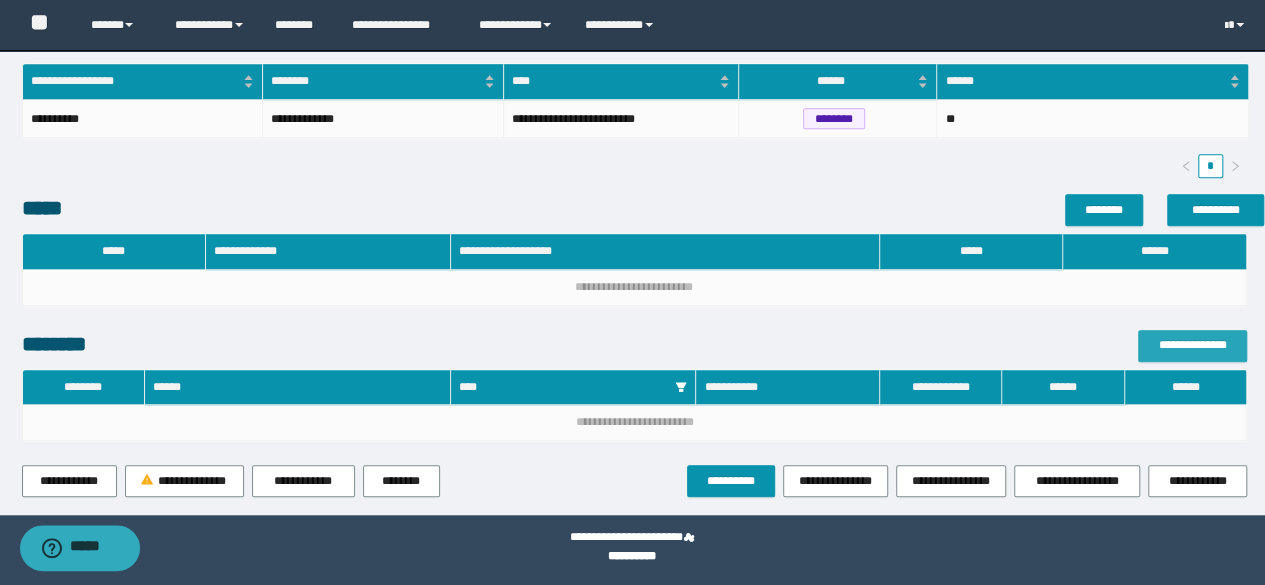 click on "**********" at bounding box center [1192, 345] 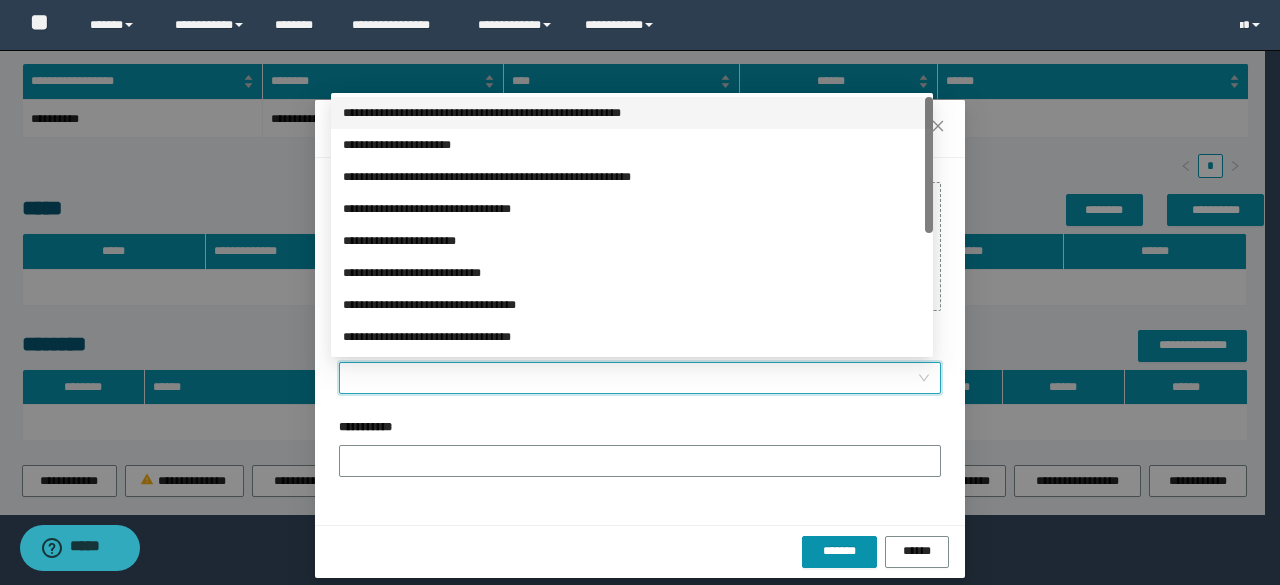 click on "**********" at bounding box center [634, 378] 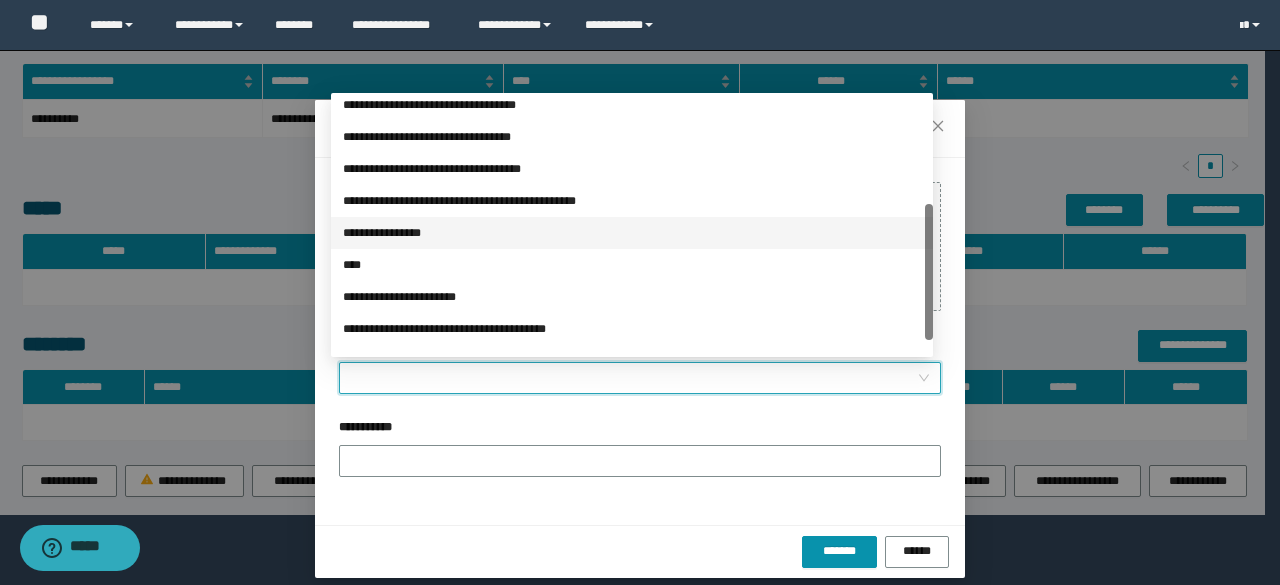 scroll, scrollTop: 224, scrollLeft: 0, axis: vertical 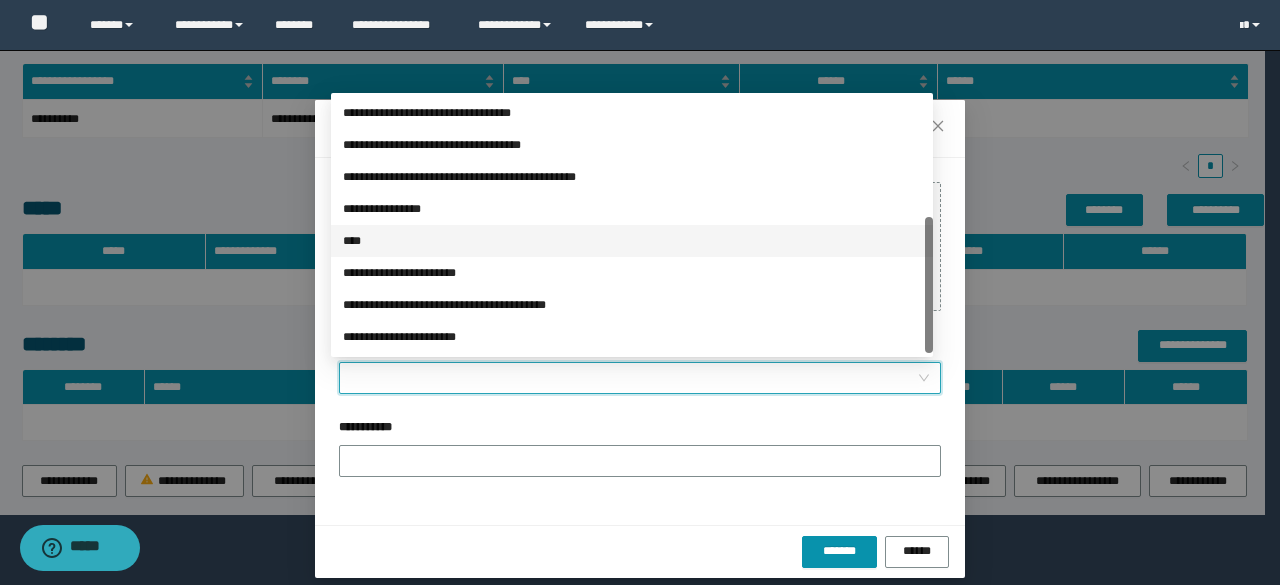 click on "****" at bounding box center (632, 241) 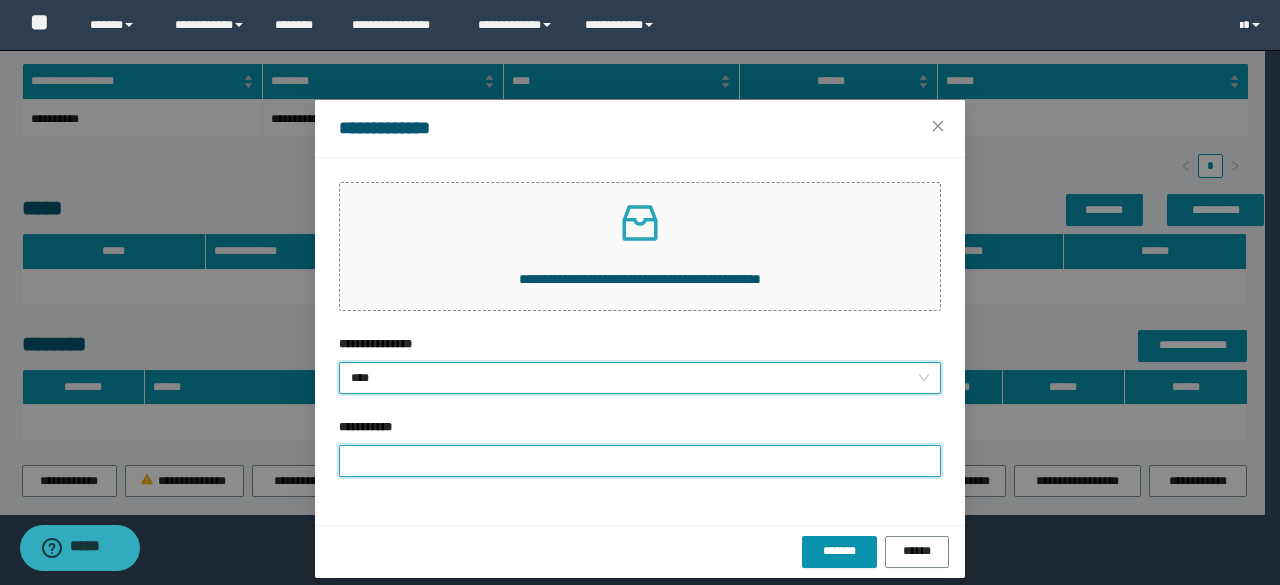 click on "**********" at bounding box center [640, 461] 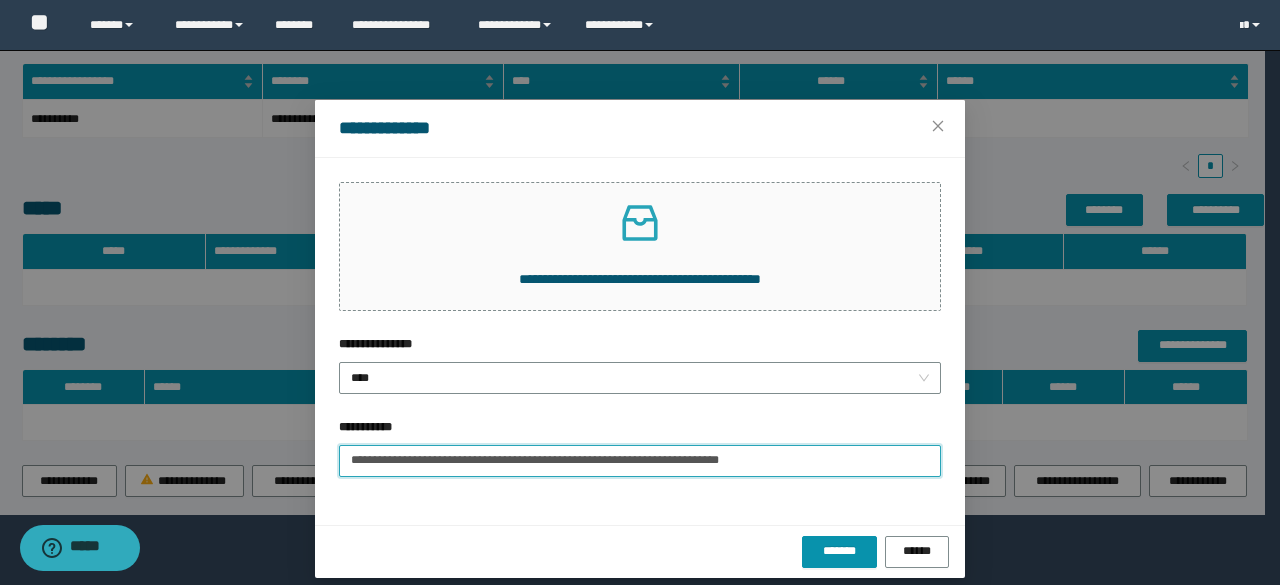 drag, startPoint x: 834, startPoint y: 457, endPoint x: 634, endPoint y: 484, distance: 201.81427 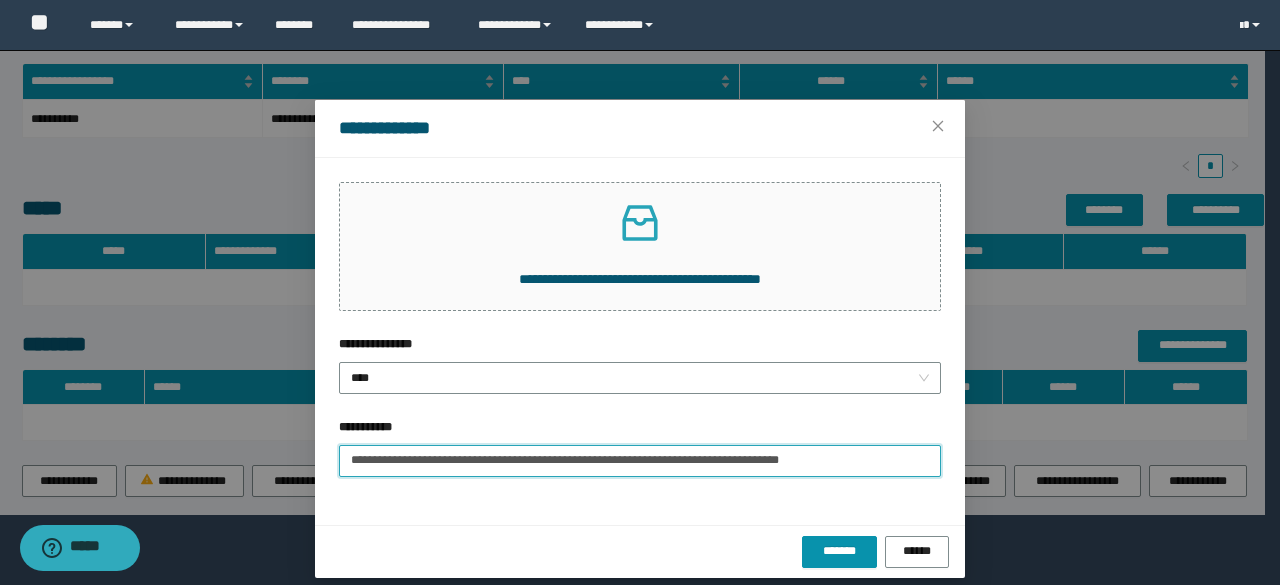 scroll, scrollTop: 14, scrollLeft: 0, axis: vertical 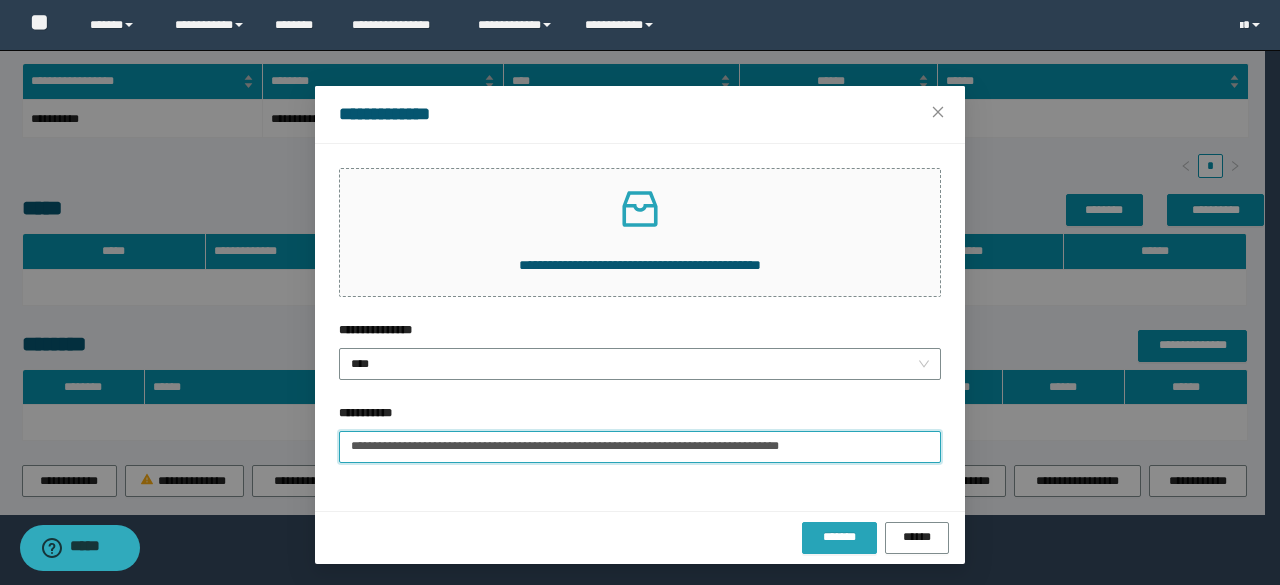 type on "**********" 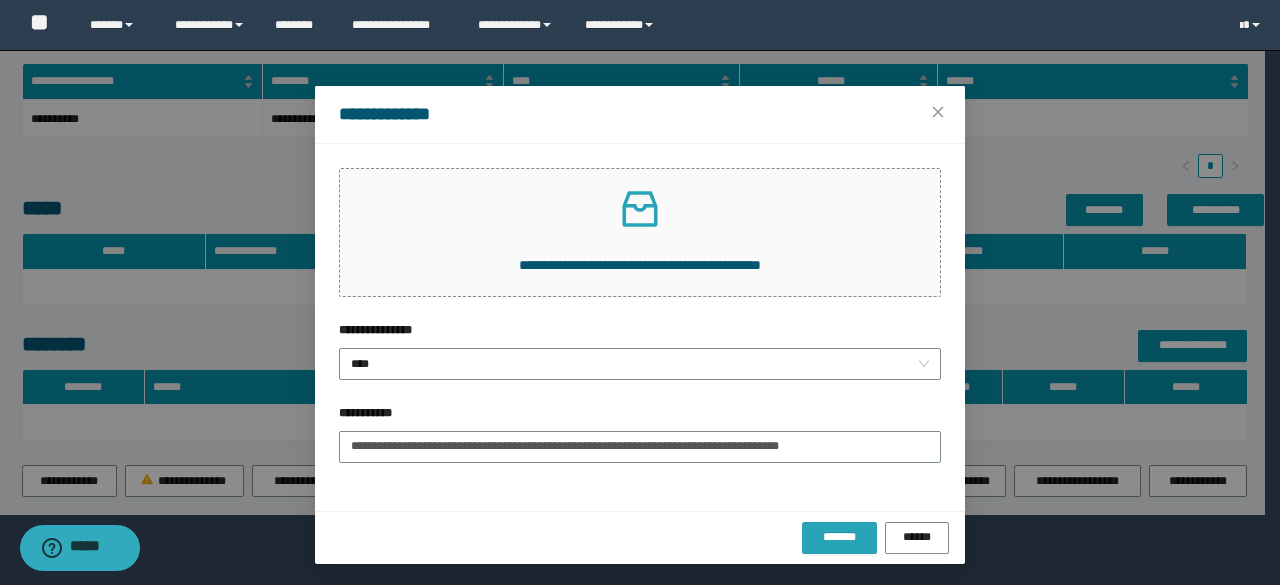 click on "*******" at bounding box center (839, 538) 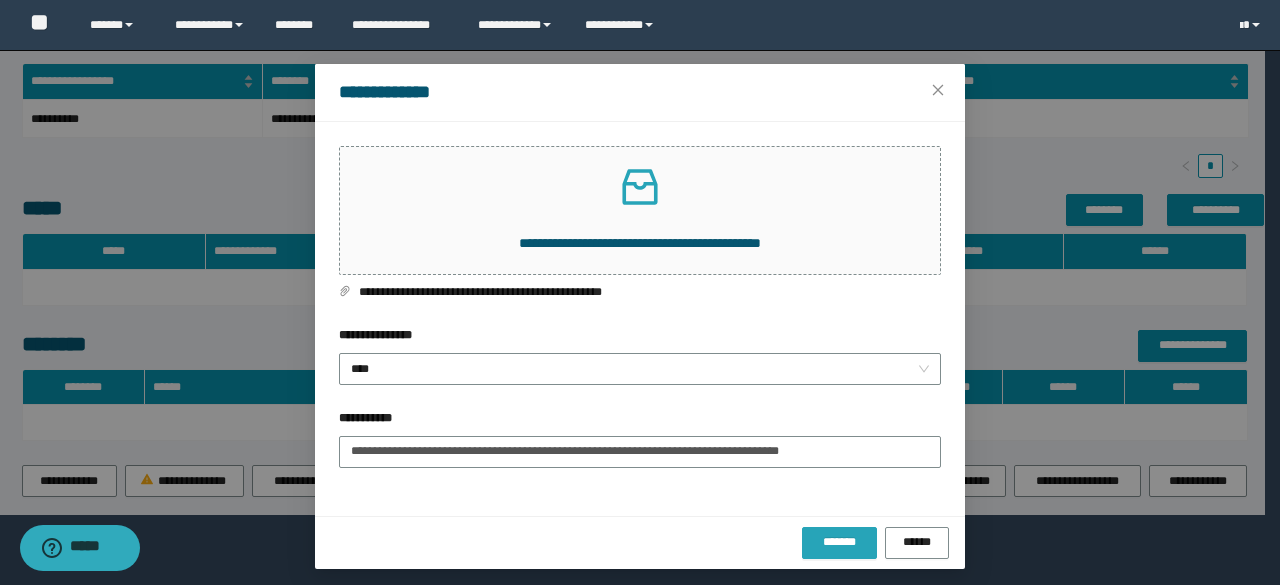 scroll, scrollTop: 41, scrollLeft: 0, axis: vertical 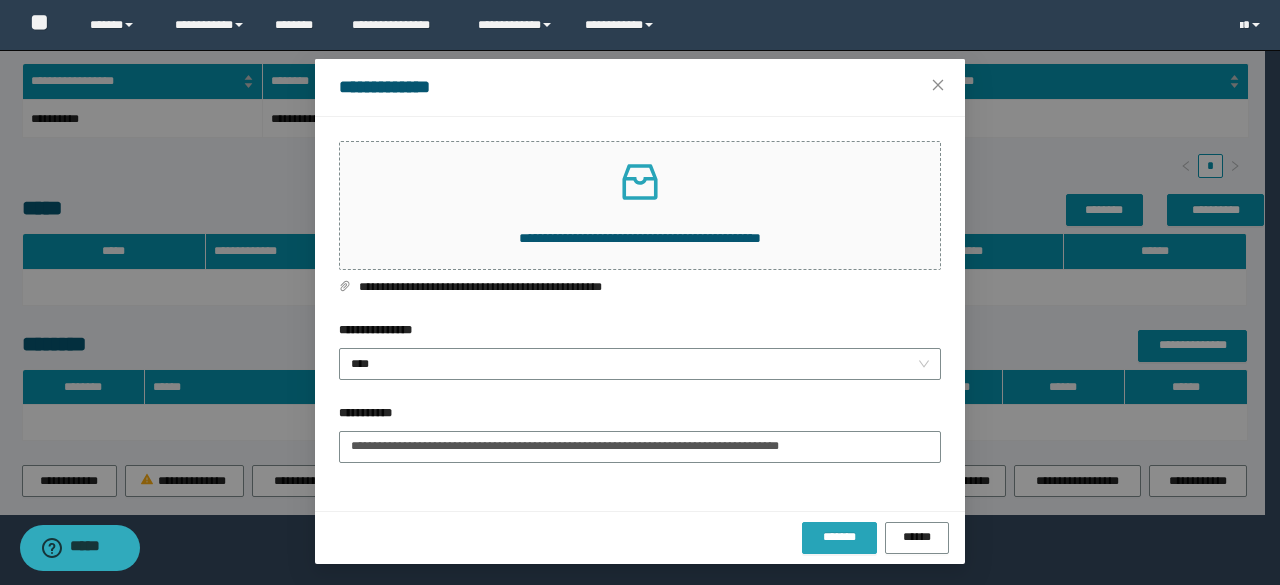 click on "*******" at bounding box center (839, 538) 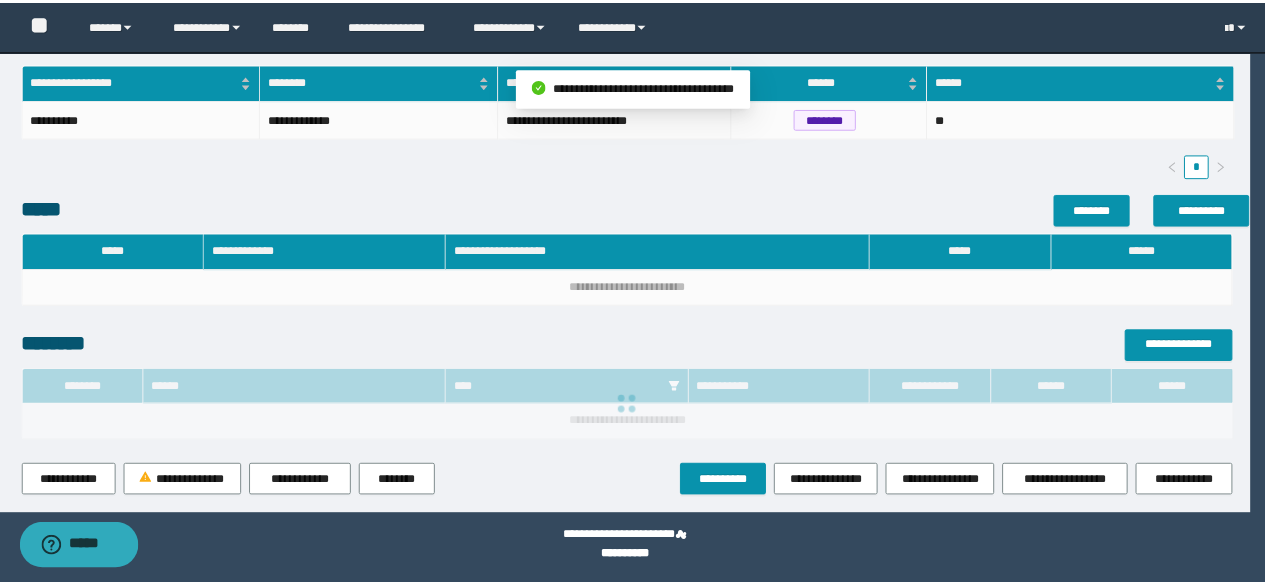 scroll, scrollTop: 0, scrollLeft: 0, axis: both 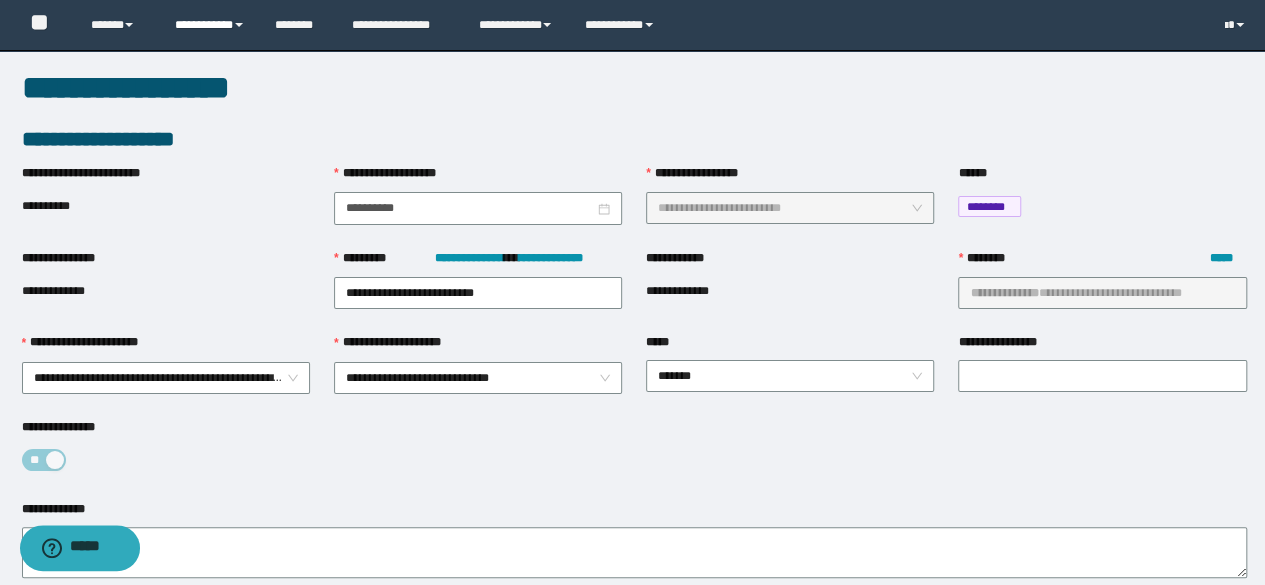 click on "**********" at bounding box center (210, 25) 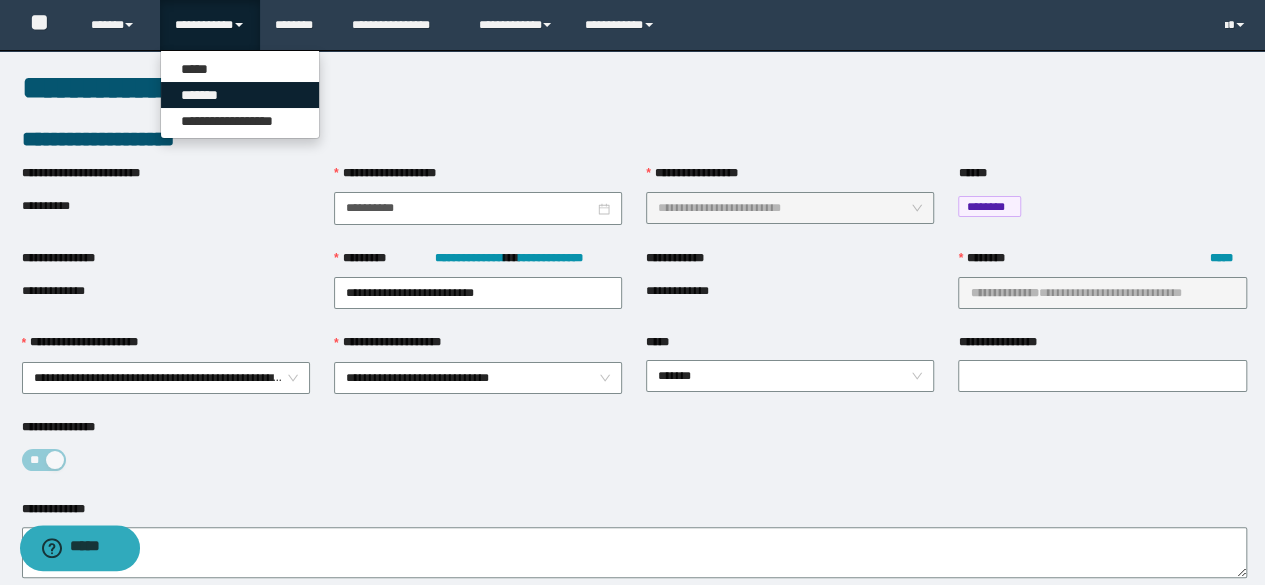 click on "*******" at bounding box center (240, 95) 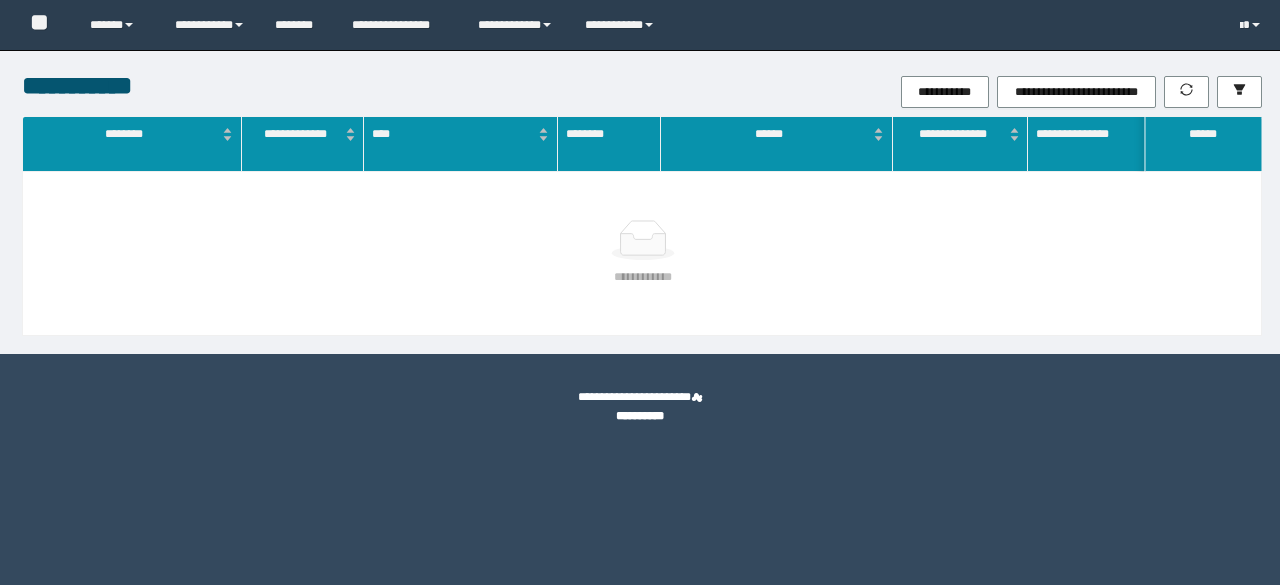 scroll, scrollTop: 0, scrollLeft: 0, axis: both 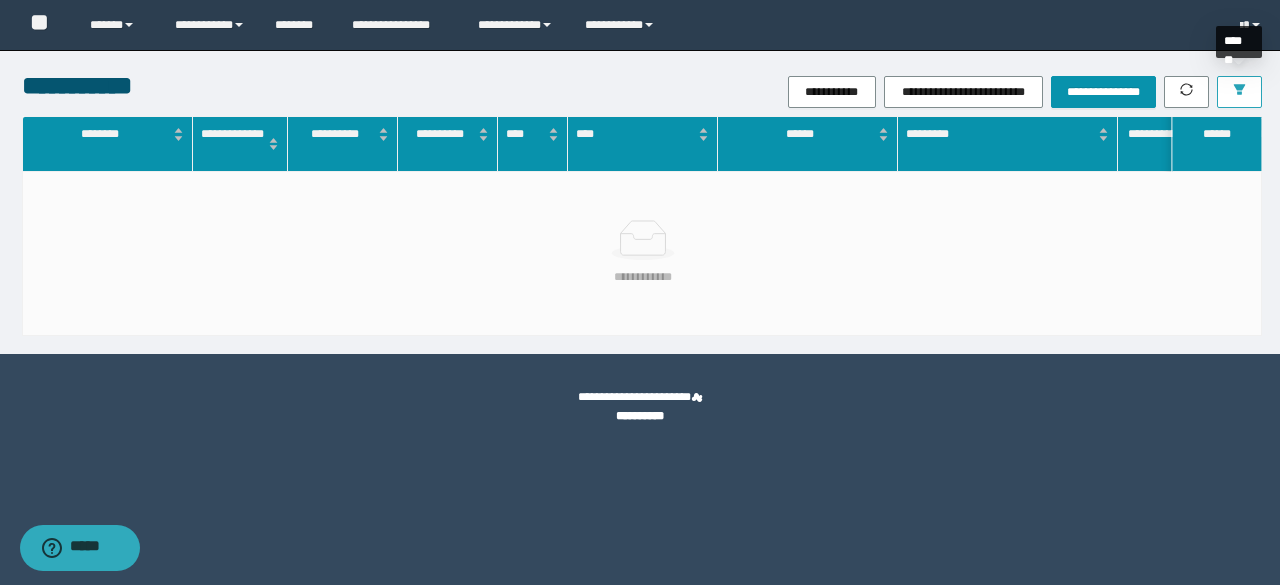 click at bounding box center (1239, 92) 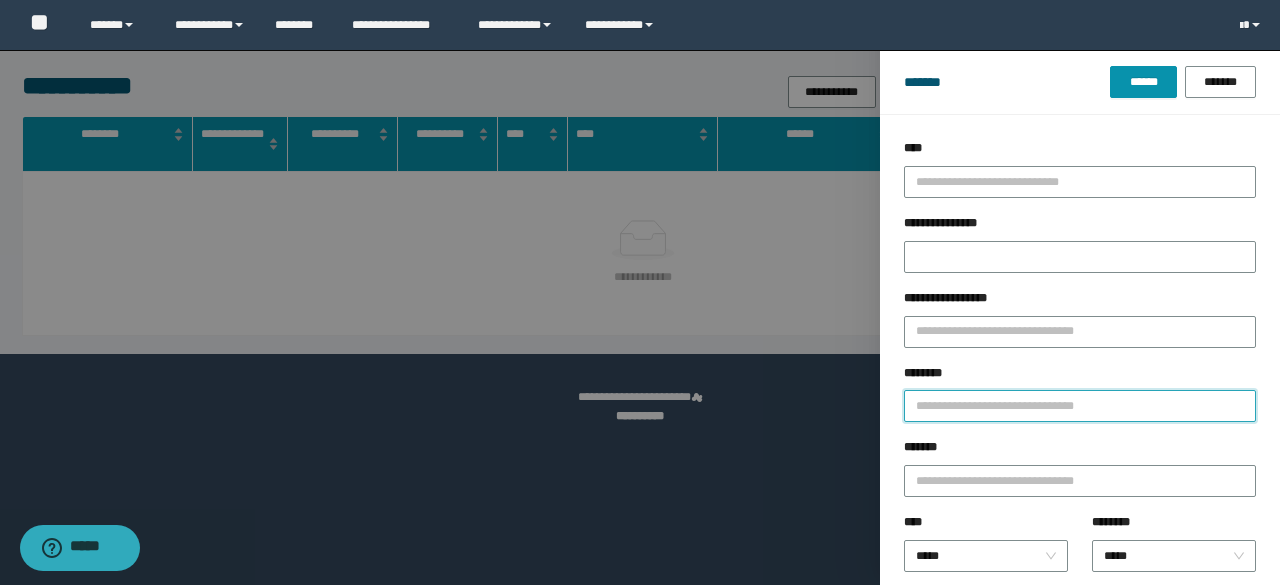 click on "********" at bounding box center (1080, 406) 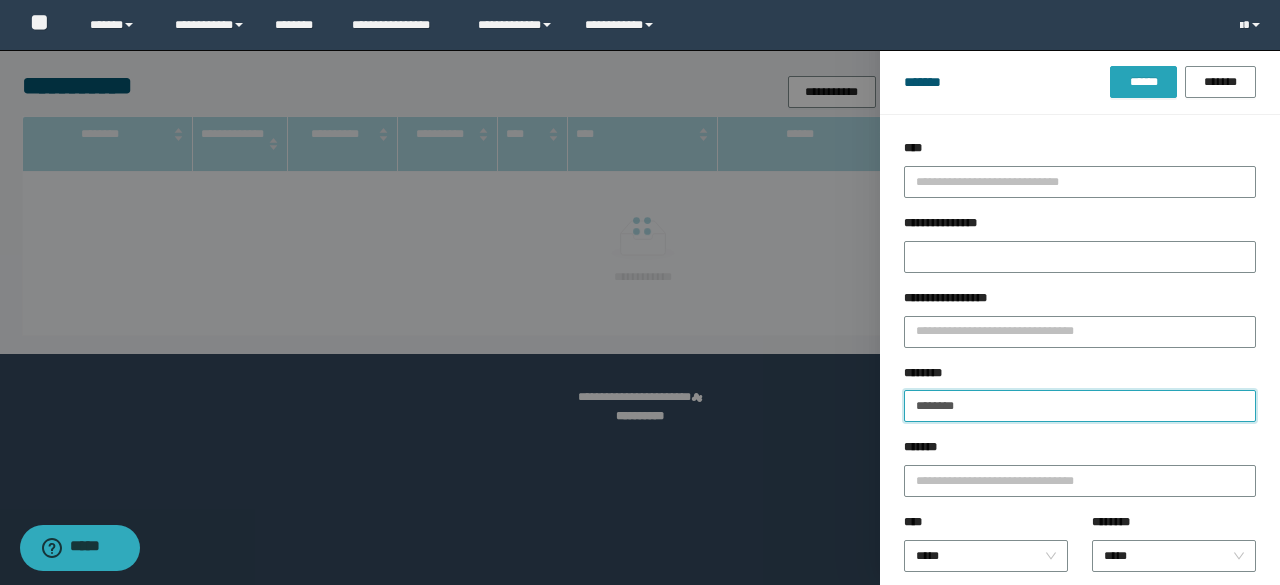 type on "********" 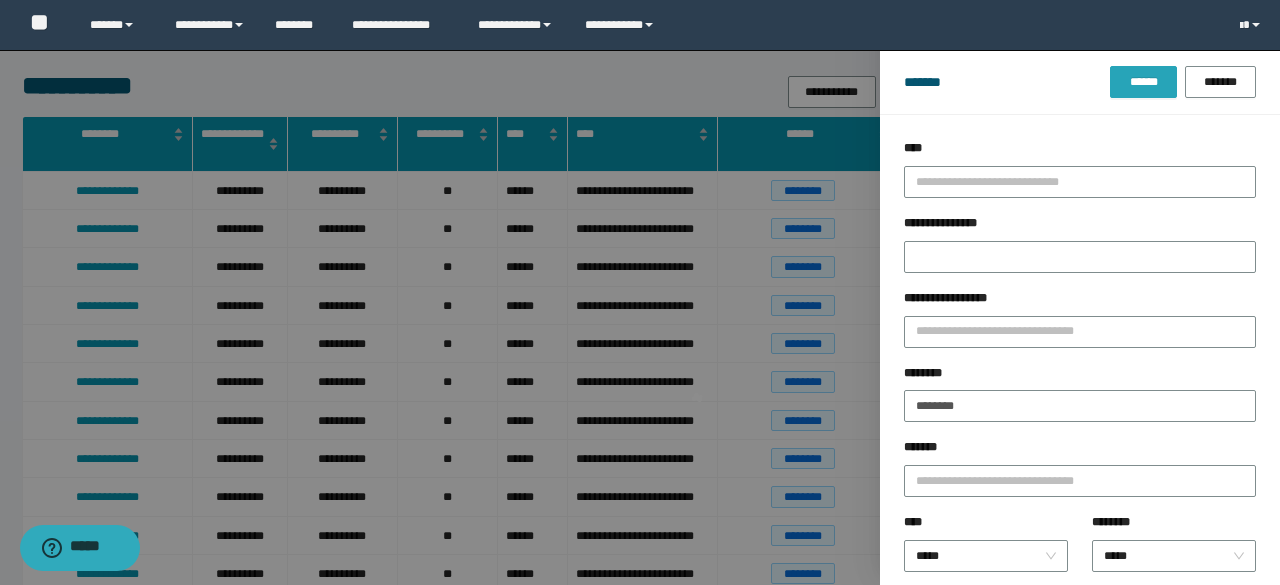 click on "******" at bounding box center [1143, 82] 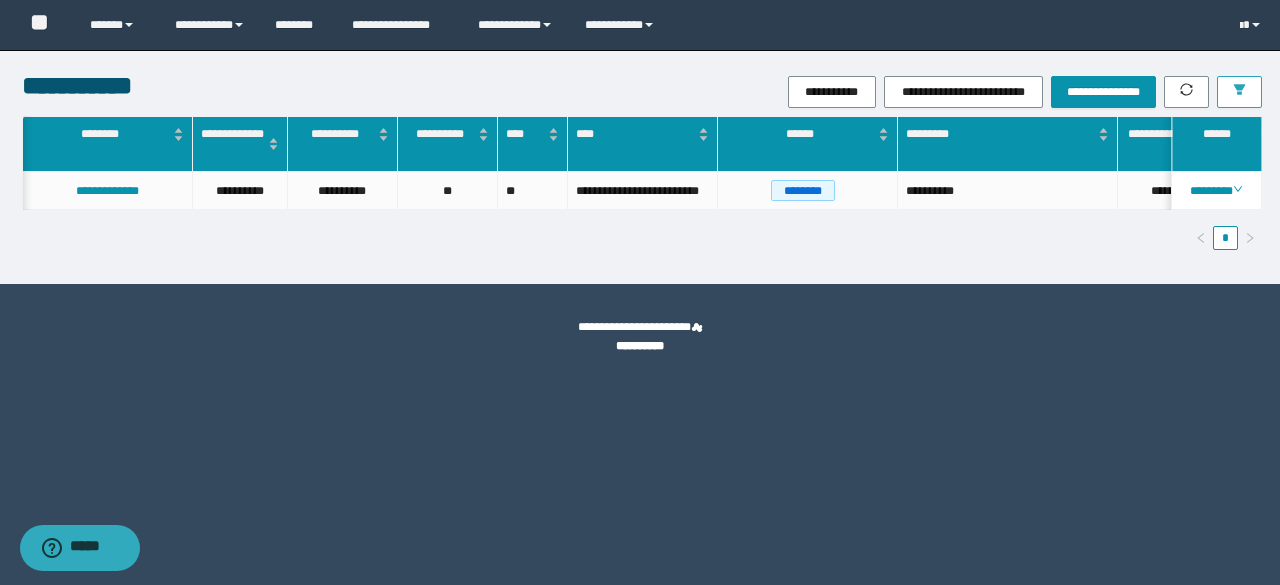 scroll, scrollTop: 0, scrollLeft: 12, axis: horizontal 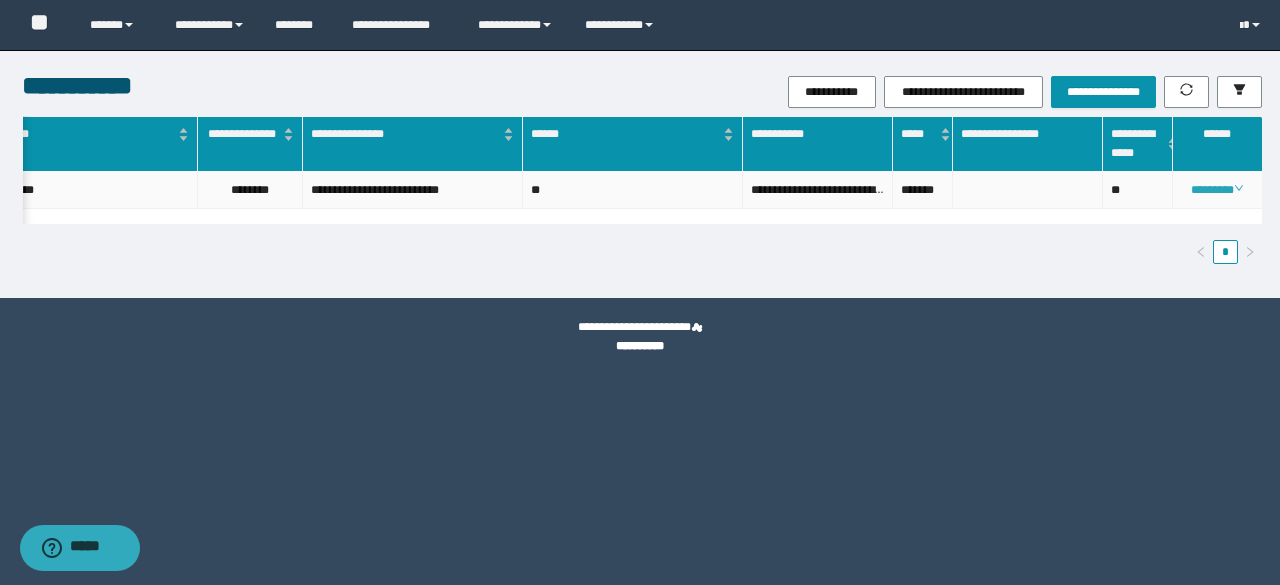 click 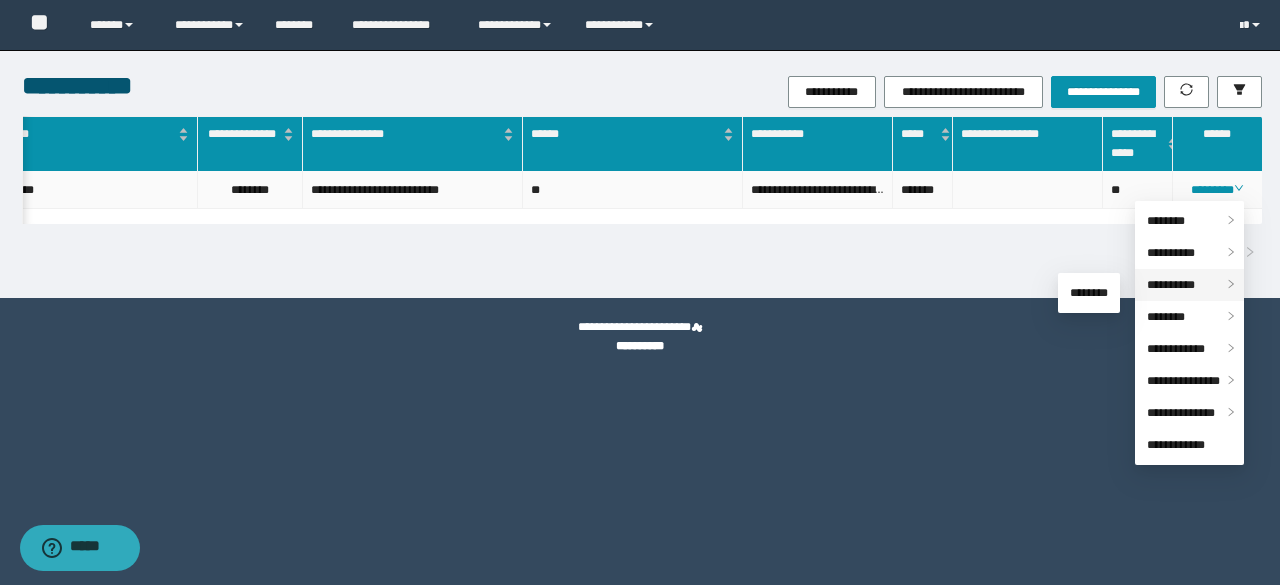 click on "**********" at bounding box center [1171, 285] 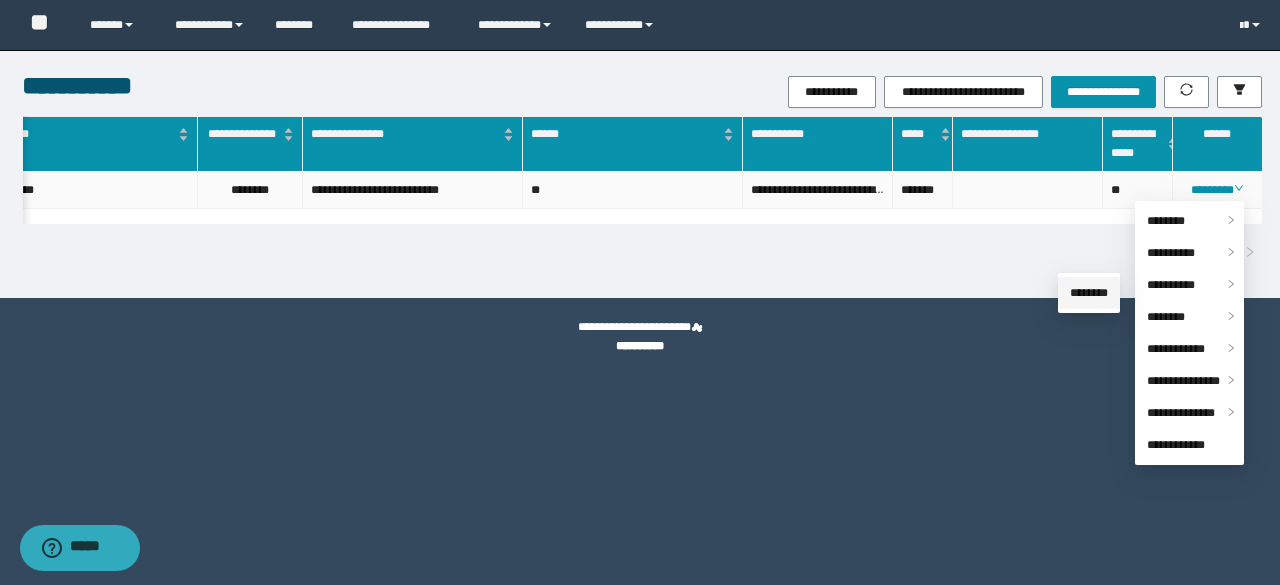 click on "********" at bounding box center [1089, 293] 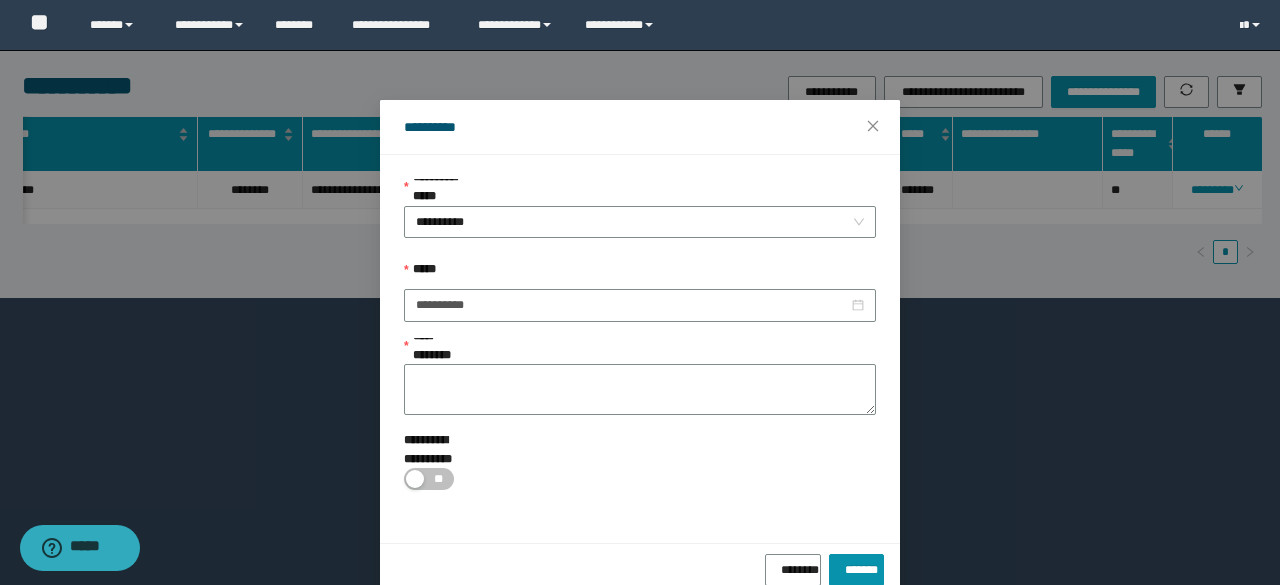 click on "**********" at bounding box center [640, 192] 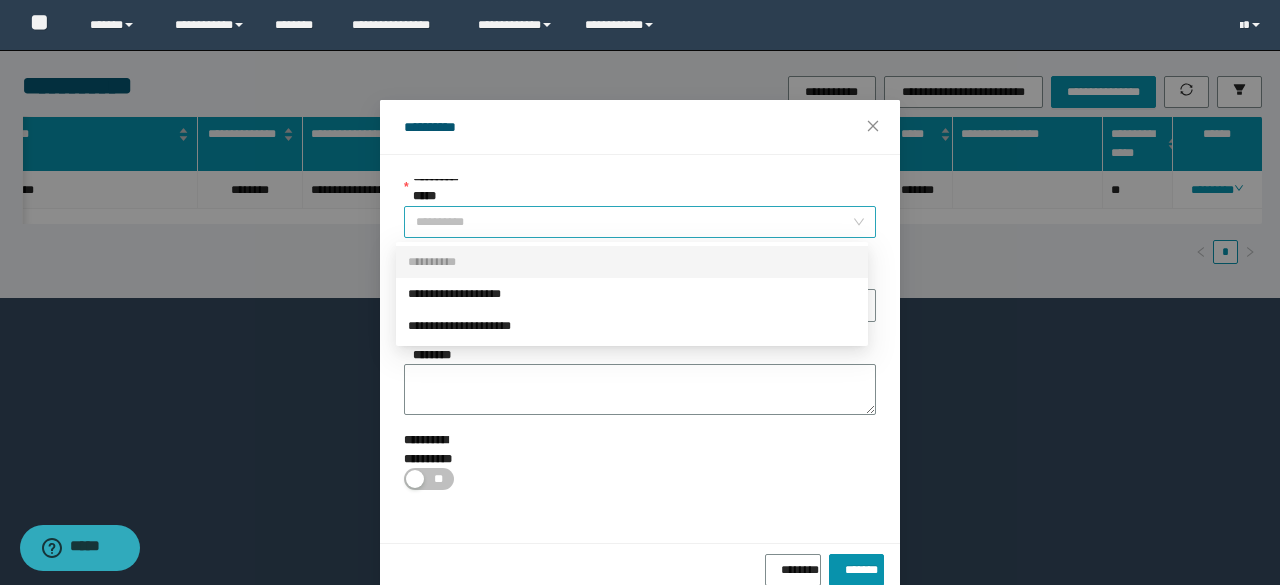 click on "**********" at bounding box center [640, 222] 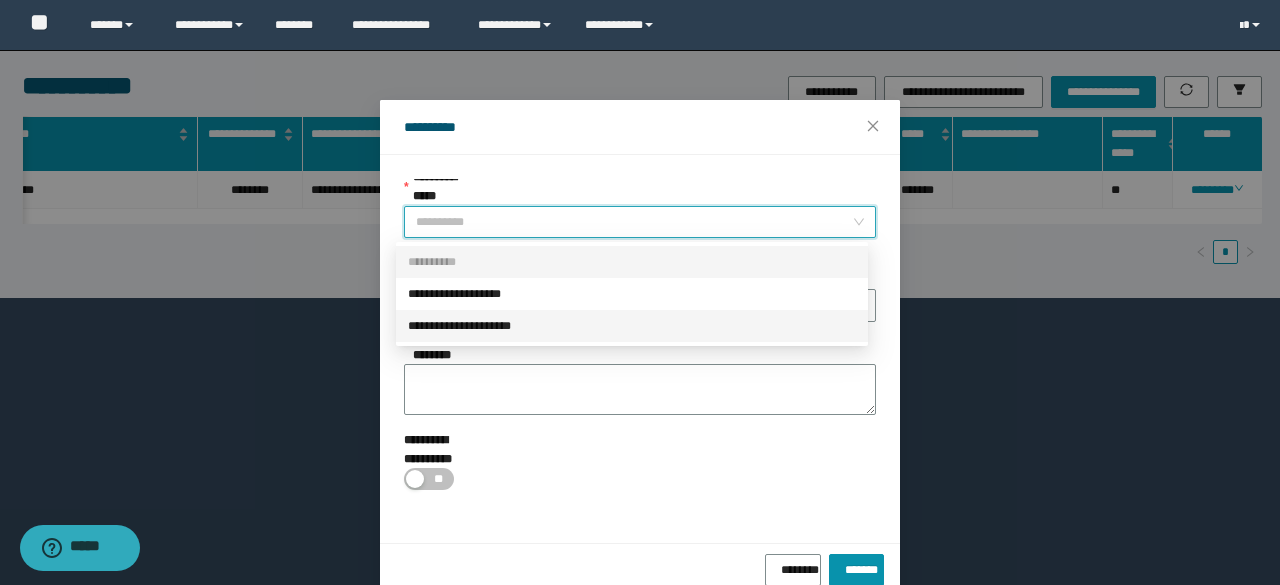 click on "**********" at bounding box center (632, 326) 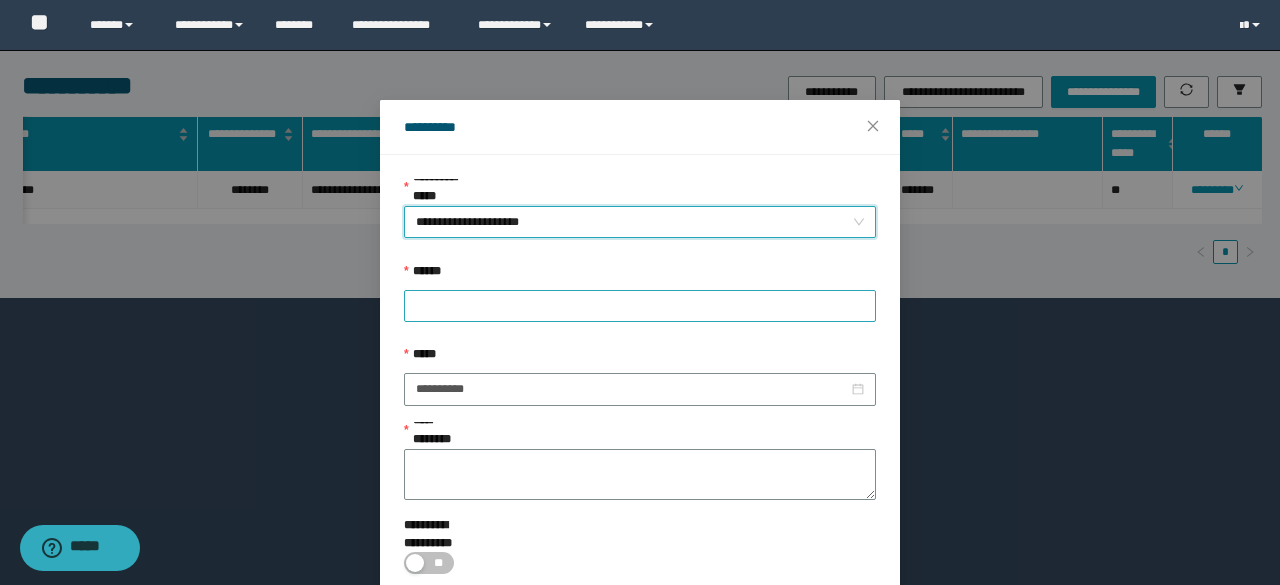 click at bounding box center [415, 306] 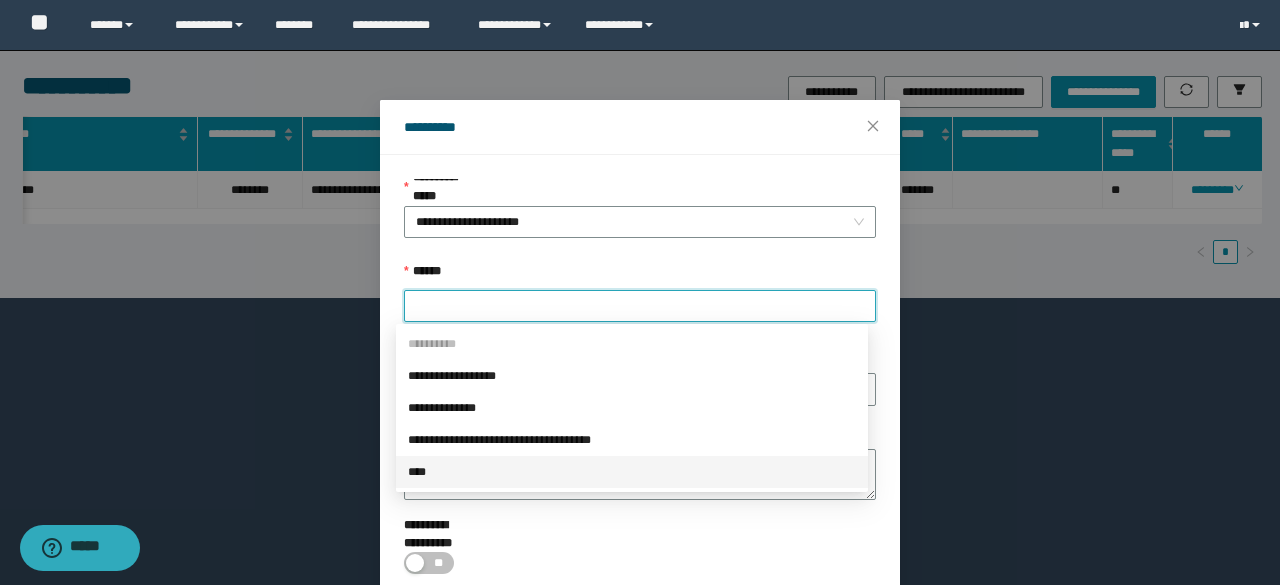 click on "****" at bounding box center [632, 472] 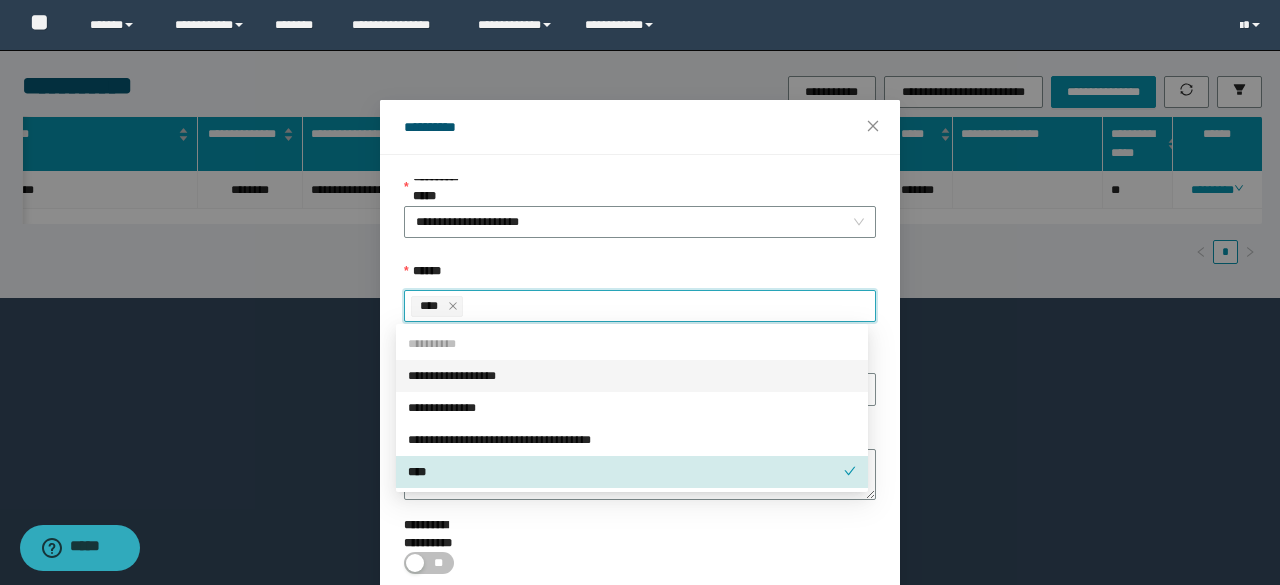 click on "****" at bounding box center [432, 306] 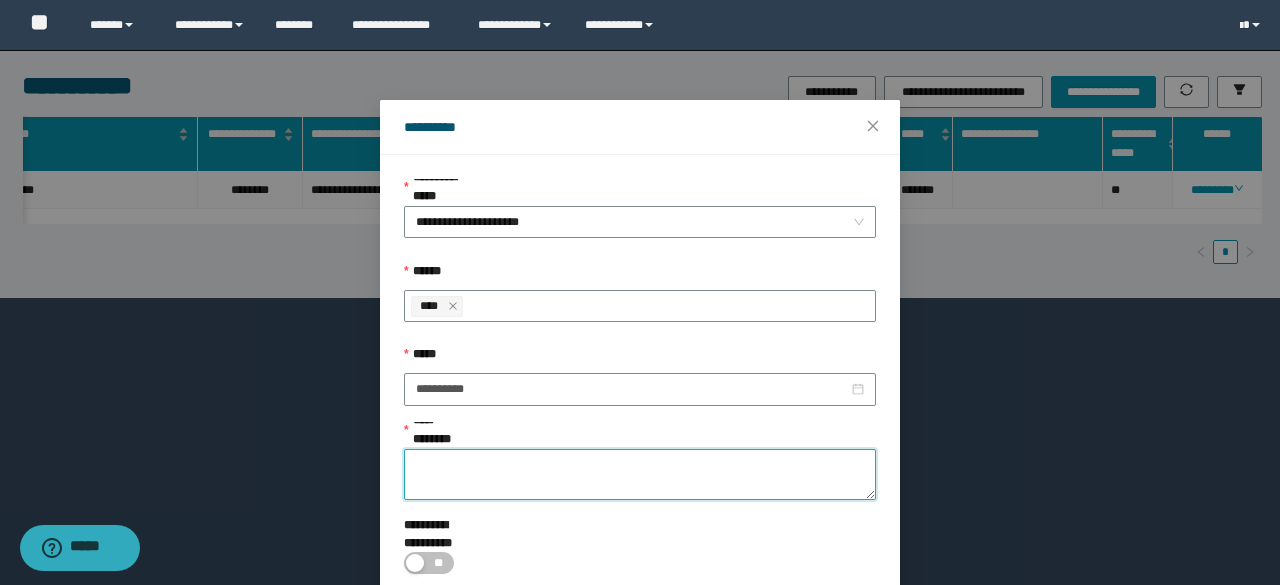 click on "**********" at bounding box center (640, 474) 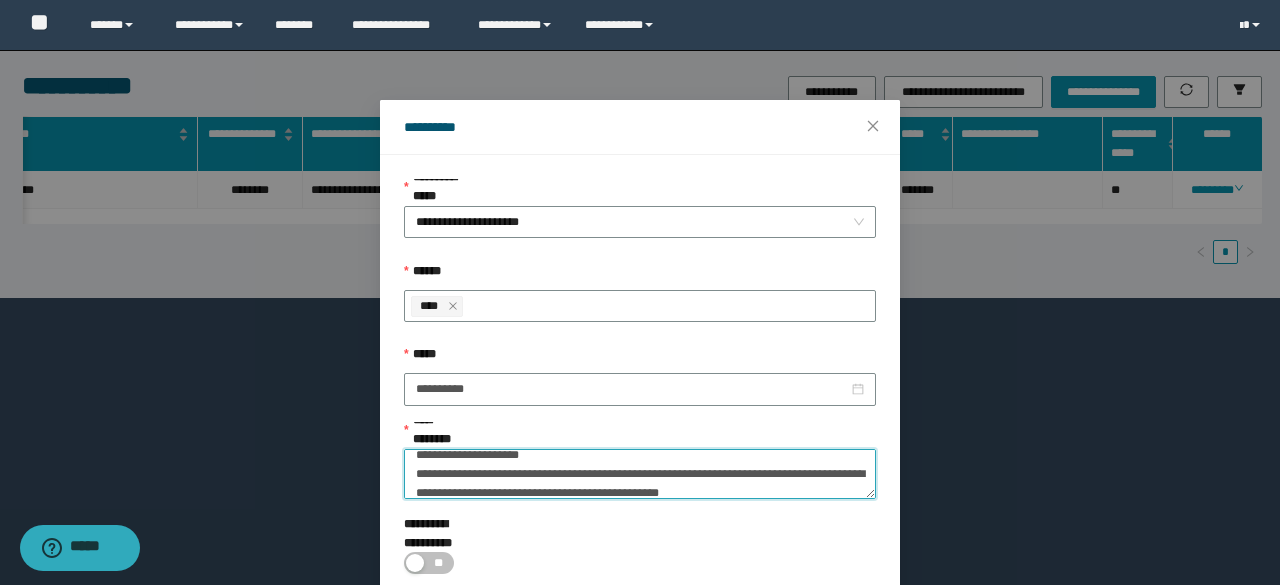 scroll, scrollTop: 0, scrollLeft: 0, axis: both 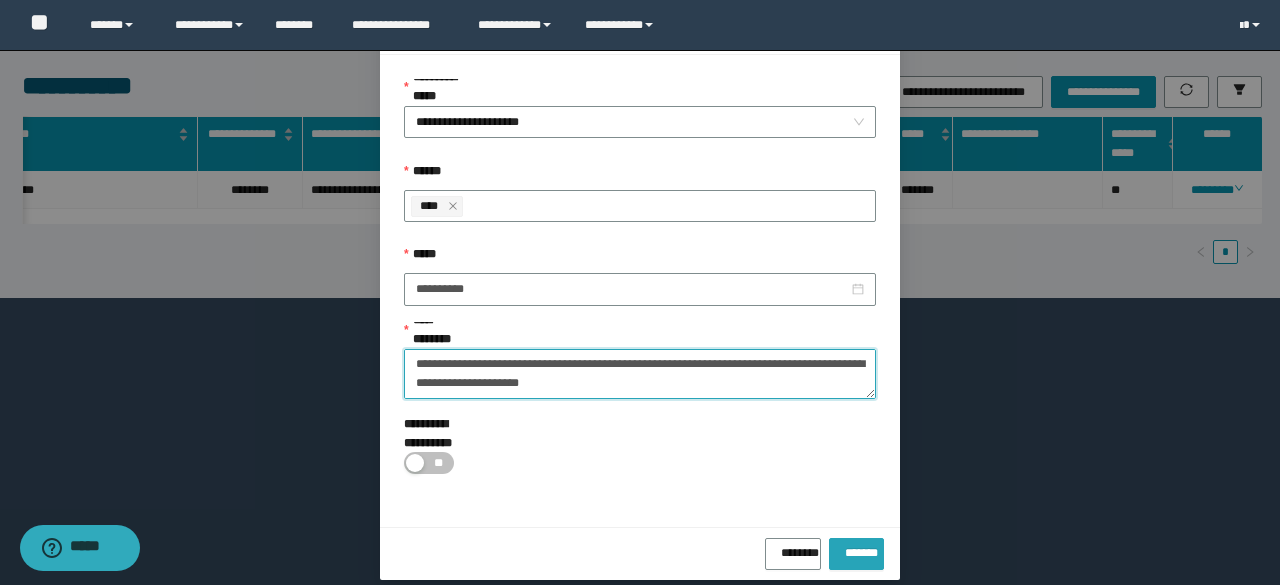 type on "**********" 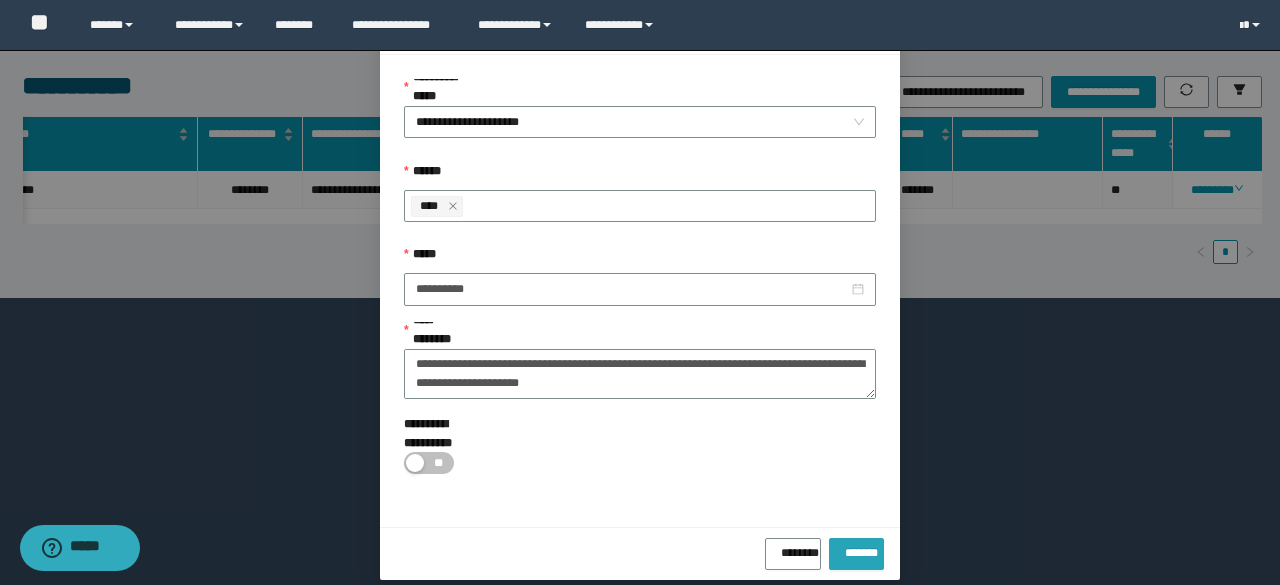 click on "*******" at bounding box center [856, 549] 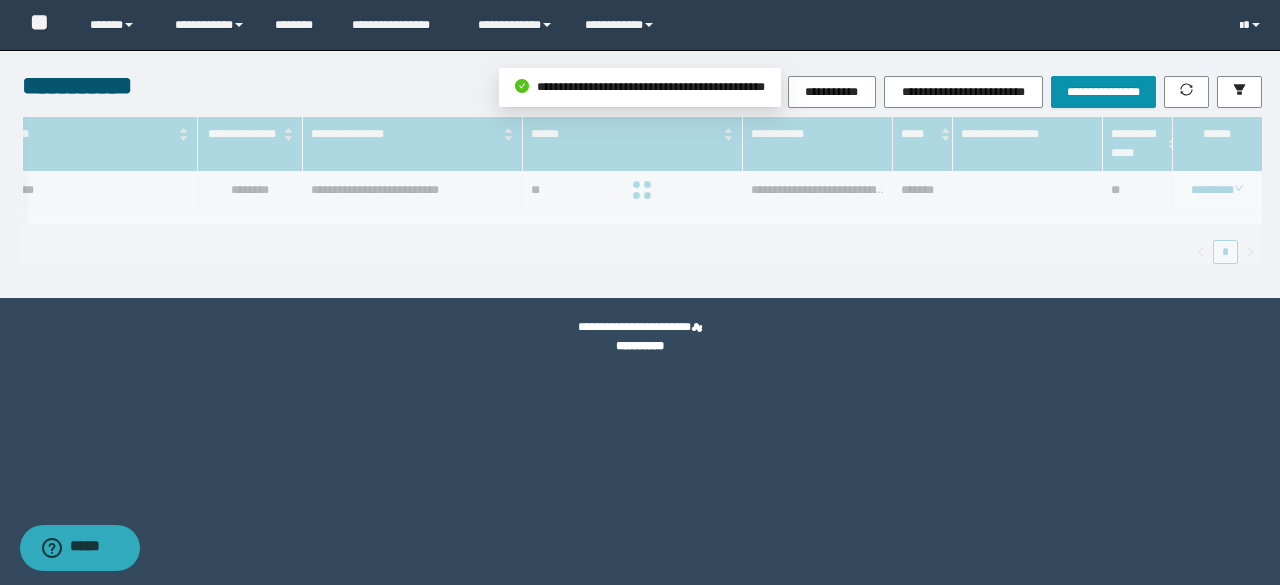 scroll, scrollTop: 0, scrollLeft: 0, axis: both 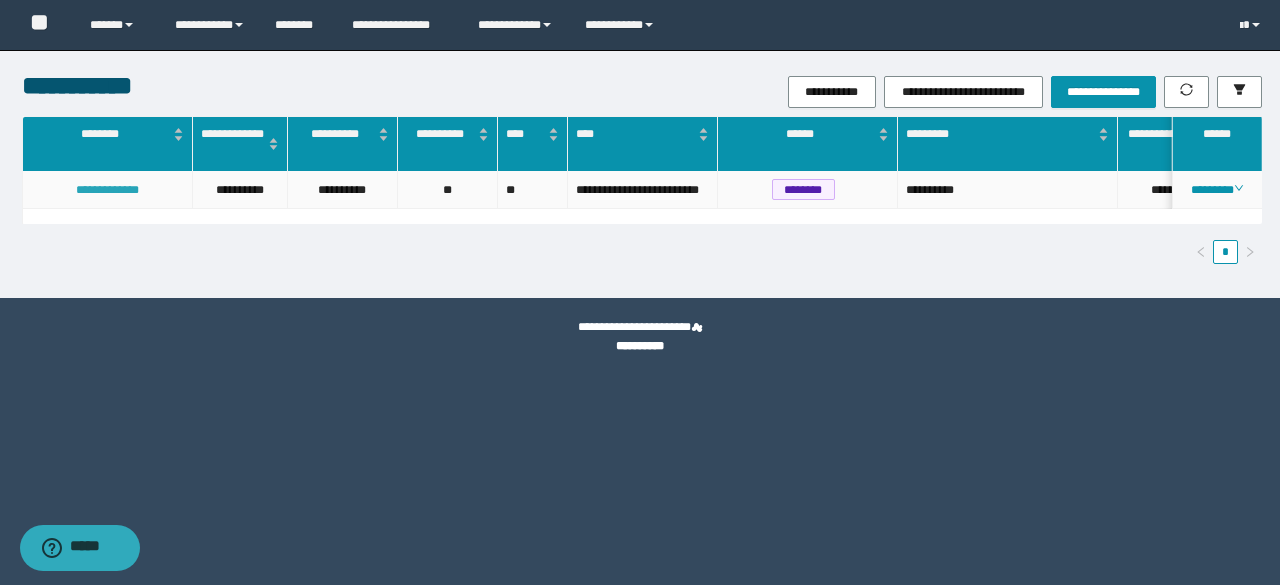 click on "**********" at bounding box center [107, 190] 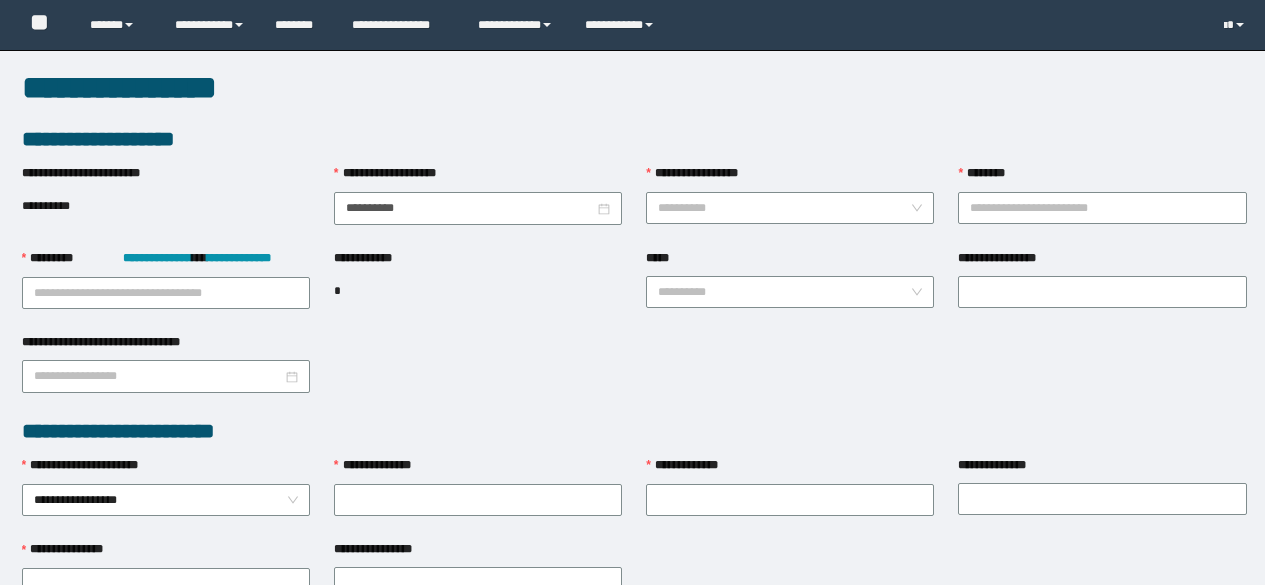 scroll, scrollTop: 0, scrollLeft: 0, axis: both 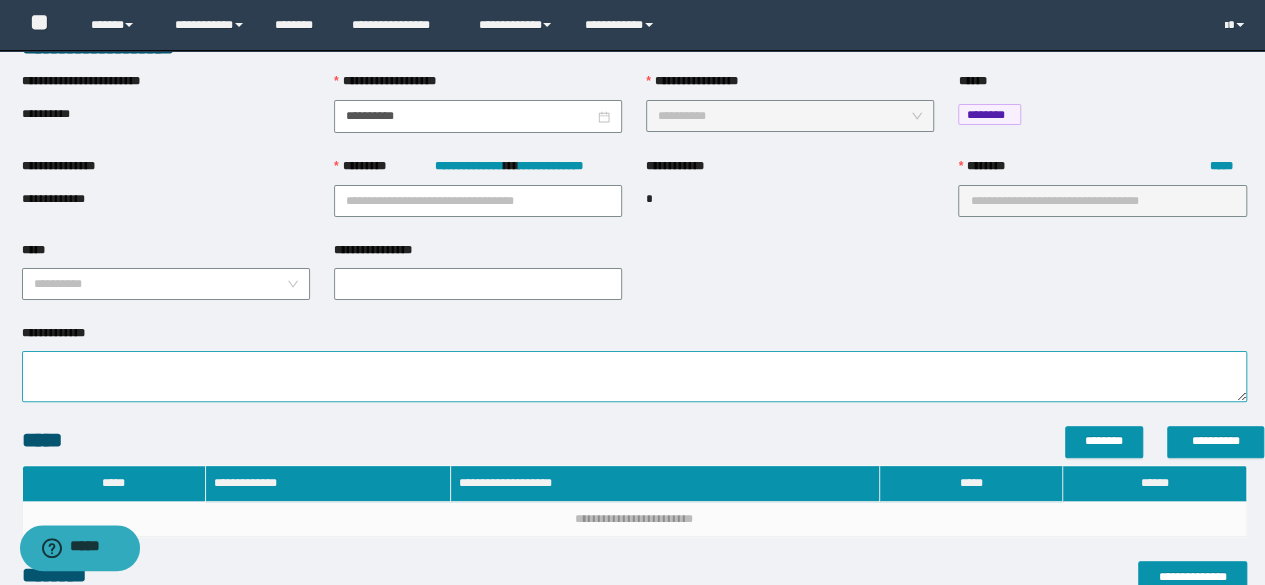 type on "**********" 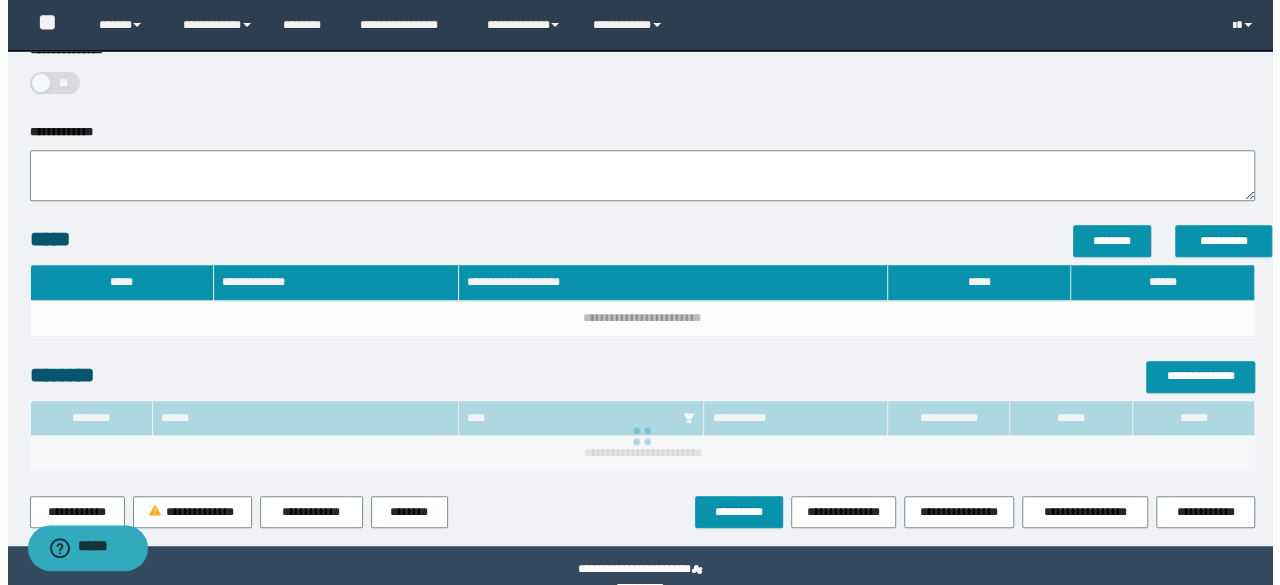 scroll, scrollTop: 410, scrollLeft: 0, axis: vertical 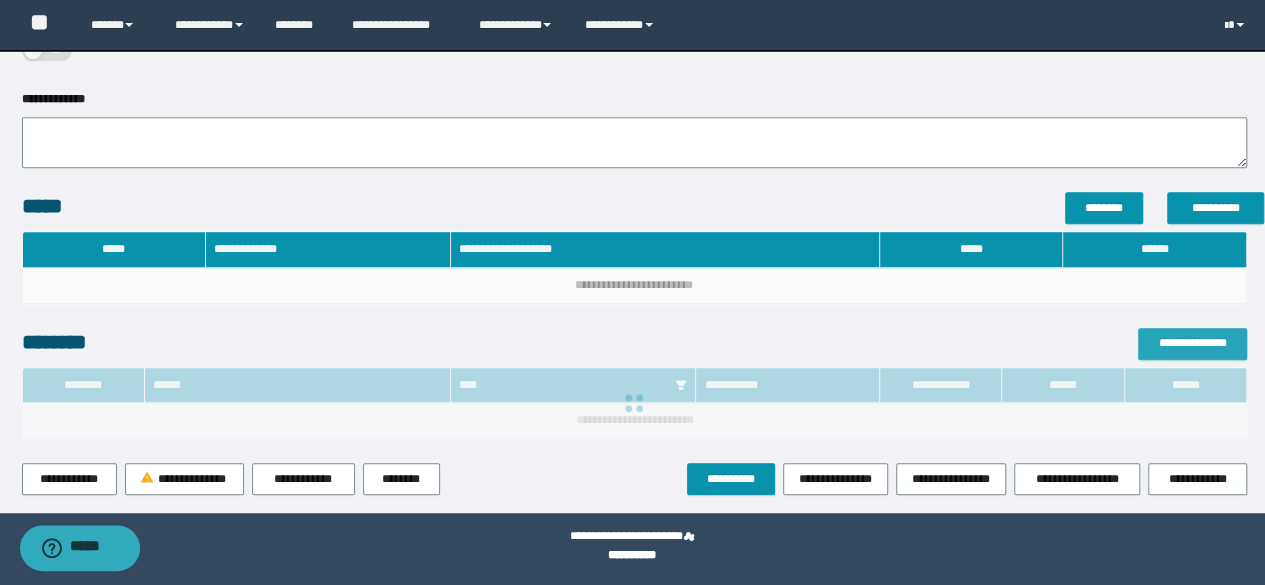 click on "**********" at bounding box center (1192, 343) 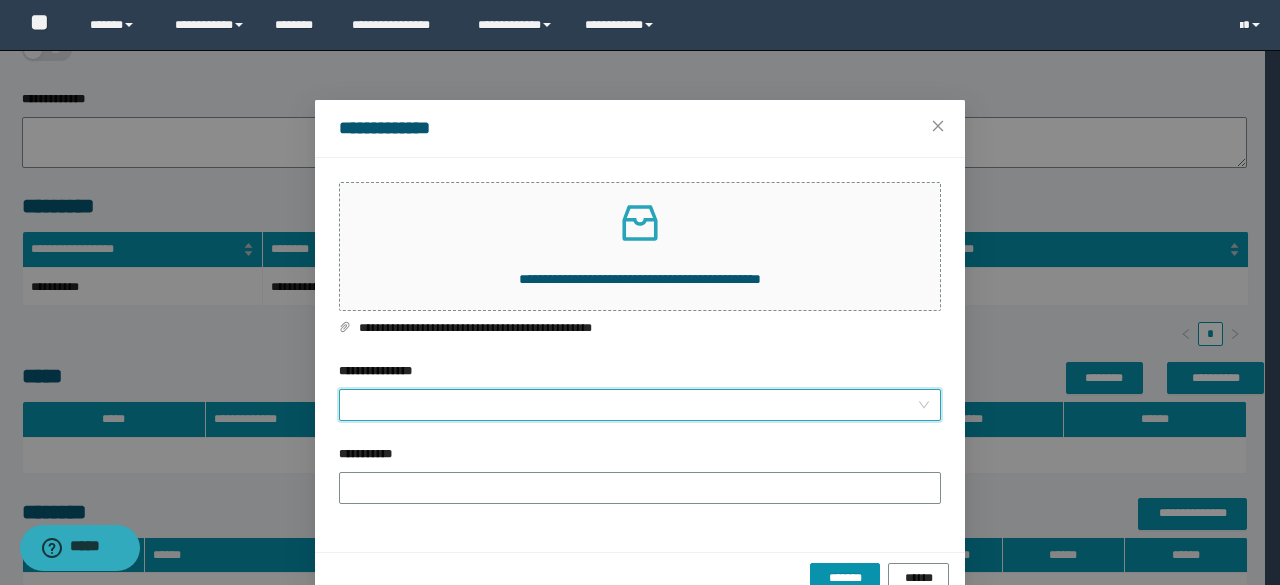 click on "**********" at bounding box center (634, 405) 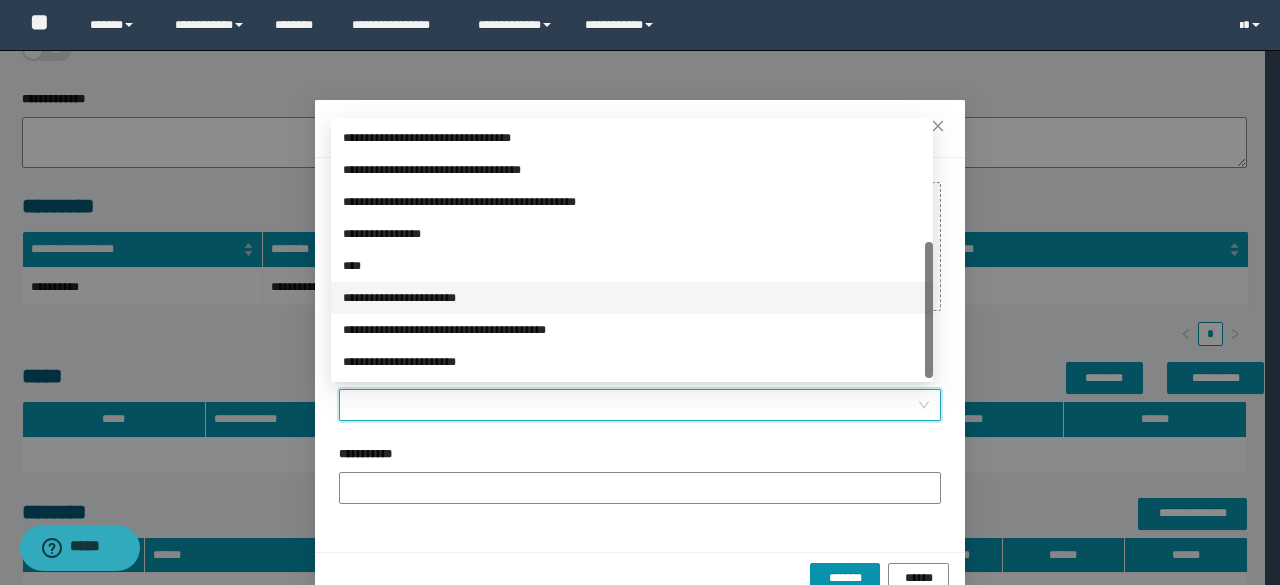 scroll, scrollTop: 124, scrollLeft: 0, axis: vertical 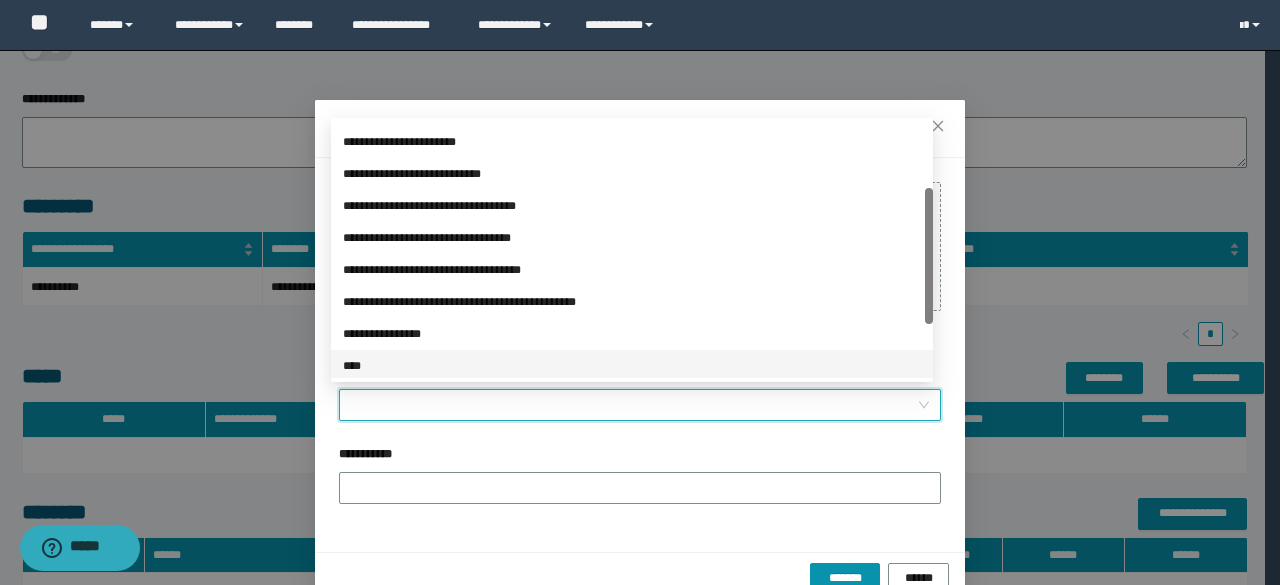 click on "****" at bounding box center [632, 366] 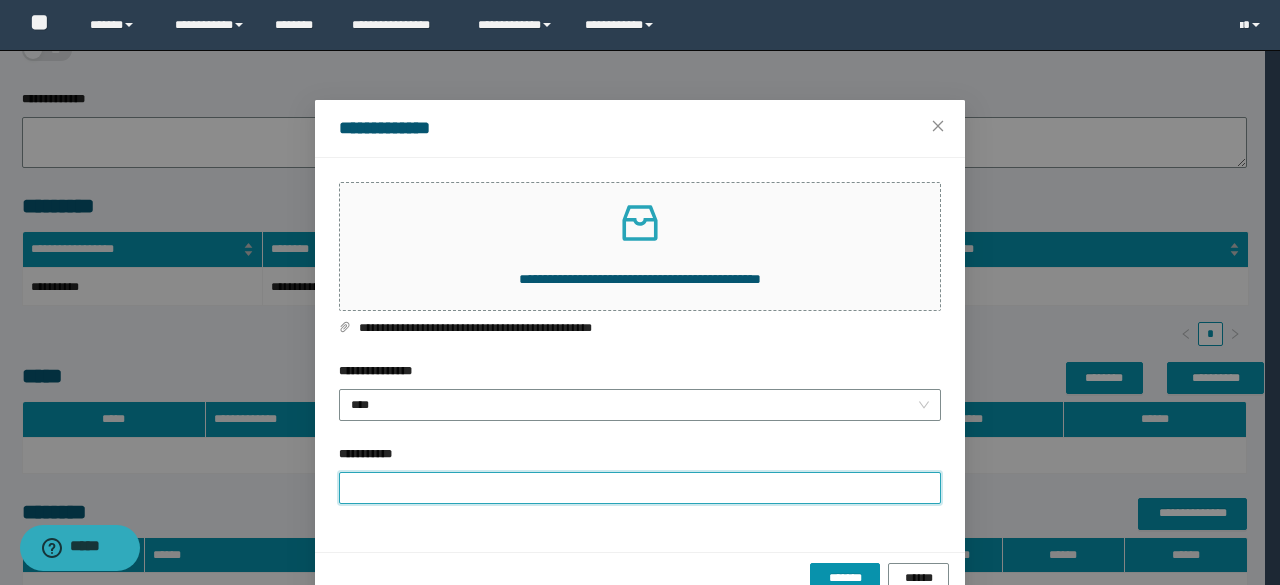 drag, startPoint x: 370, startPoint y: 490, endPoint x: 422, endPoint y: 345, distance: 154.0422 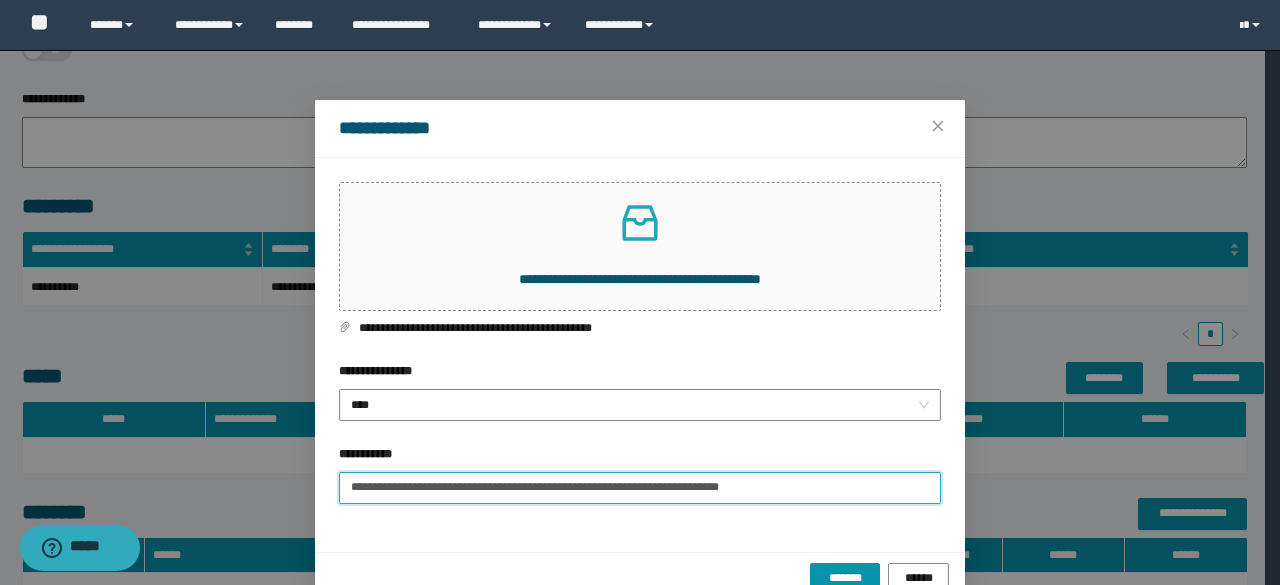 drag, startPoint x: 834, startPoint y: 488, endPoint x: 634, endPoint y: 536, distance: 205.67937 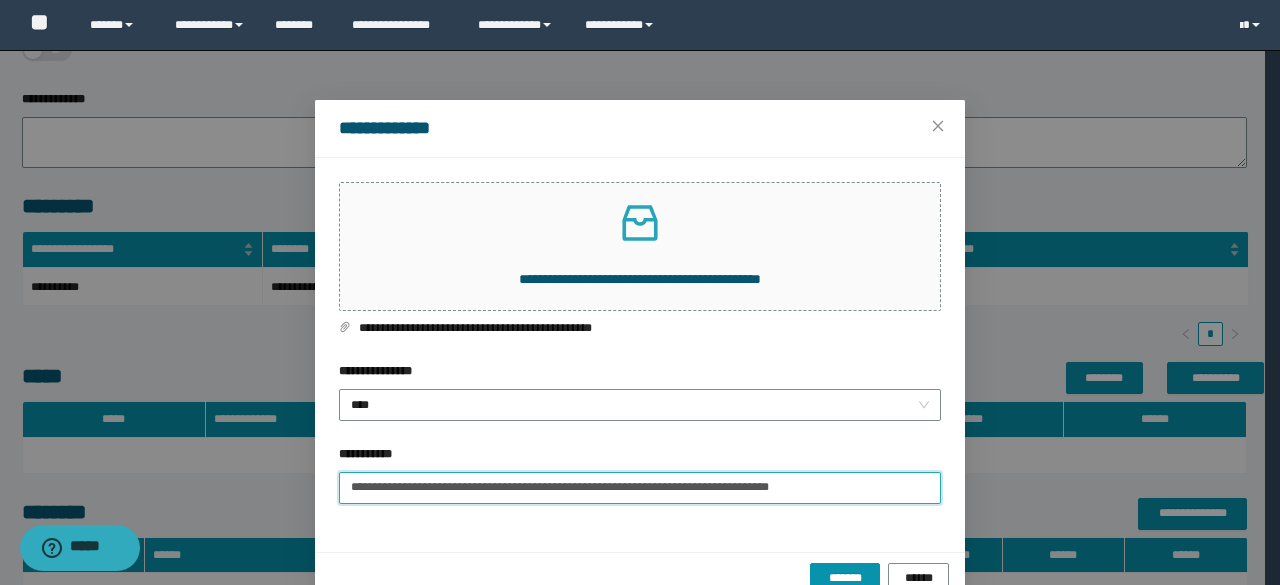 scroll, scrollTop: 41, scrollLeft: 0, axis: vertical 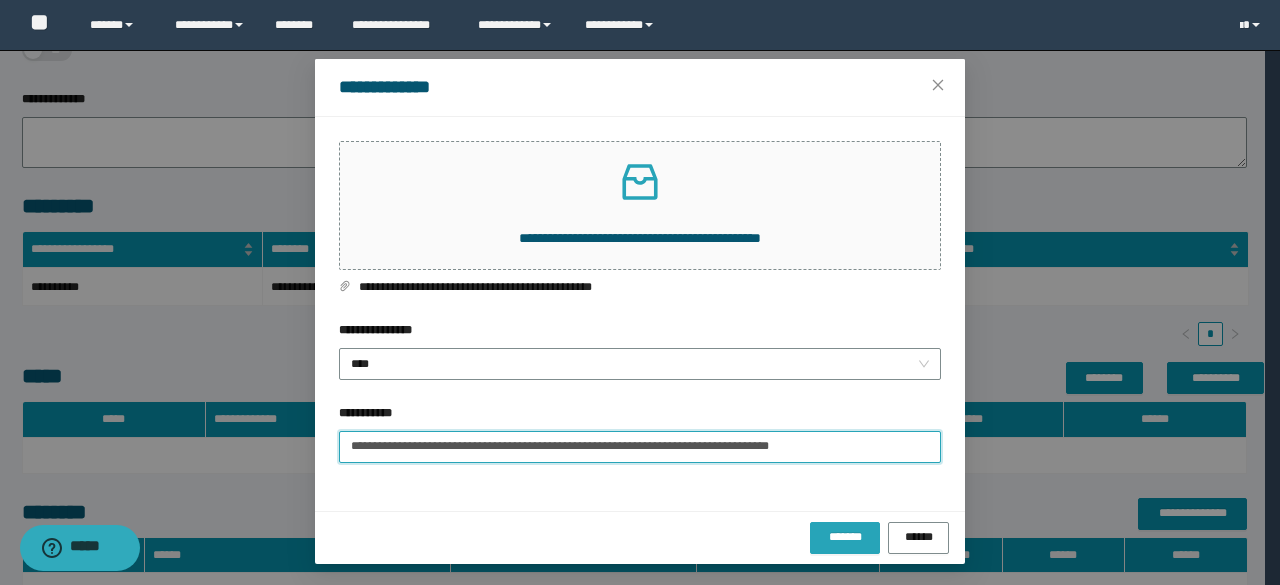 type on "**********" 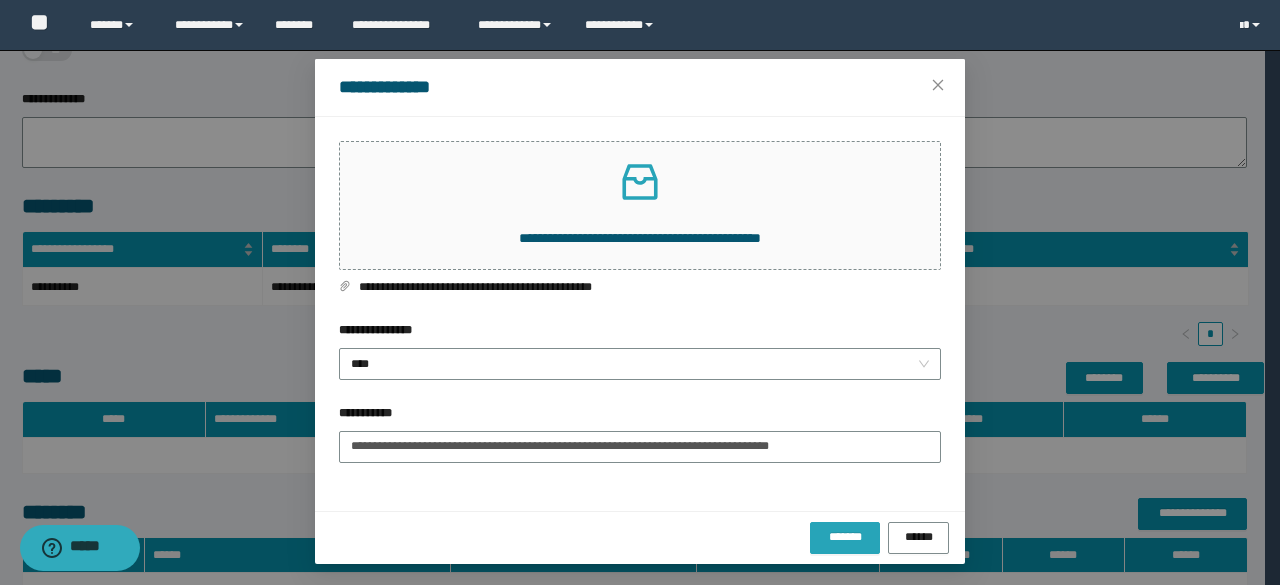 click on "*******" at bounding box center [845, 536] 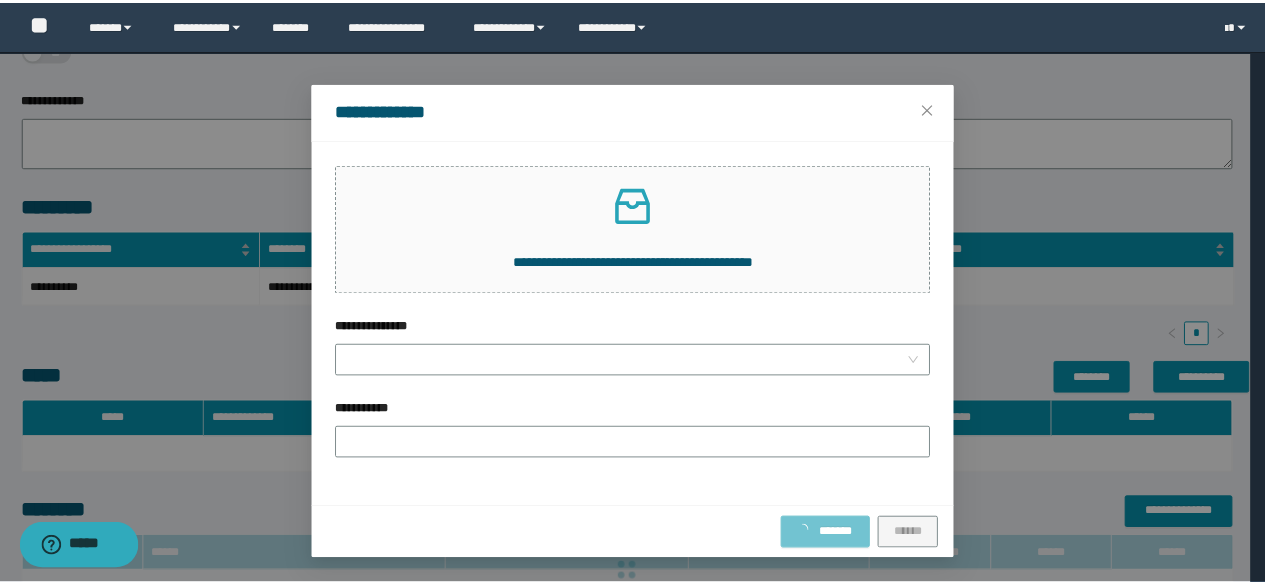scroll, scrollTop: 0, scrollLeft: 0, axis: both 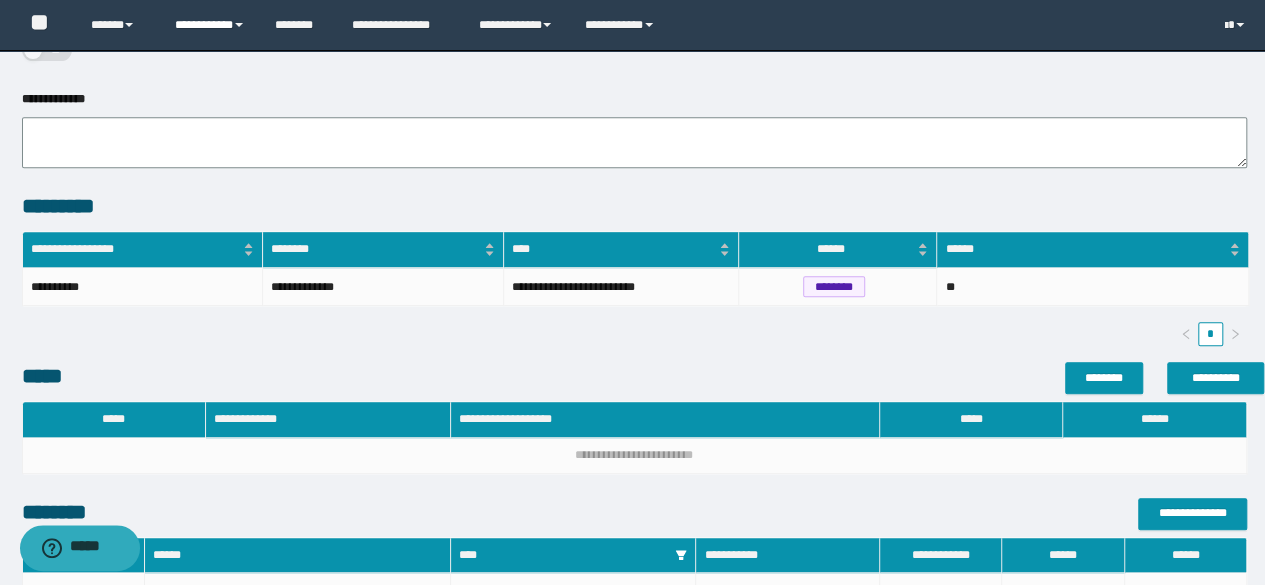 click on "**********" at bounding box center [210, 25] 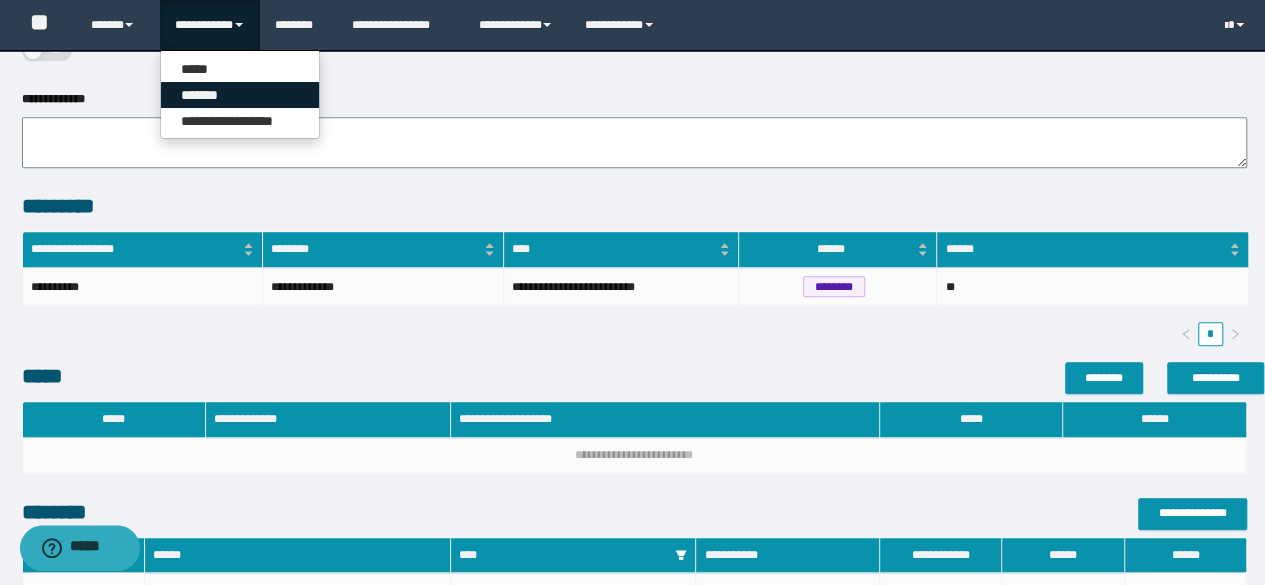 click on "*******" at bounding box center [240, 95] 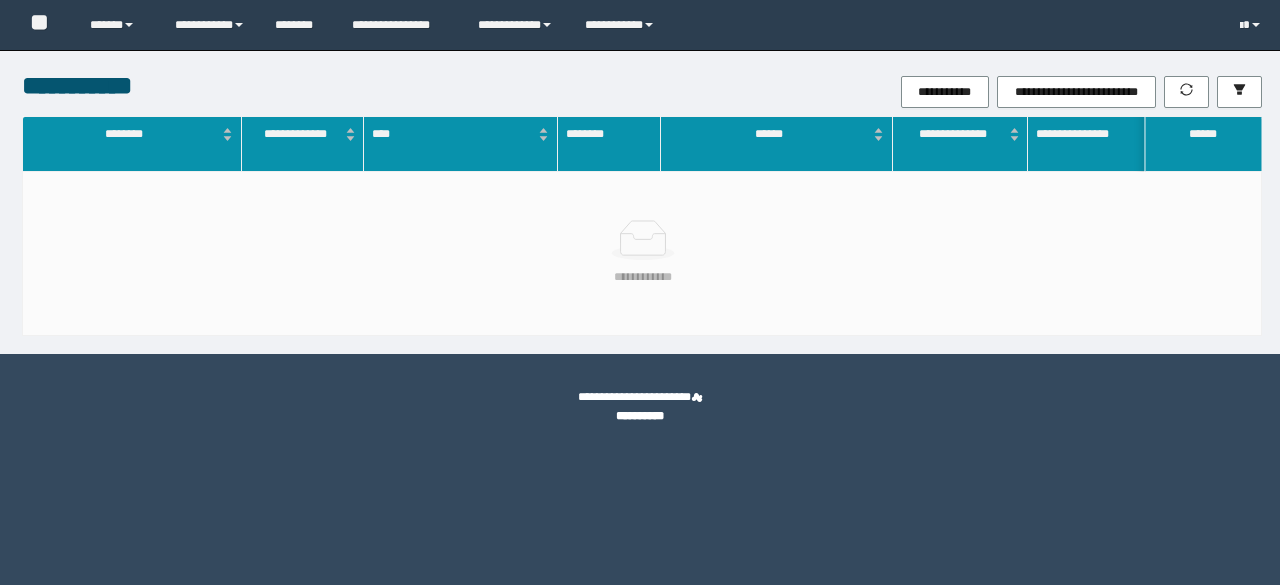 scroll, scrollTop: 0, scrollLeft: 0, axis: both 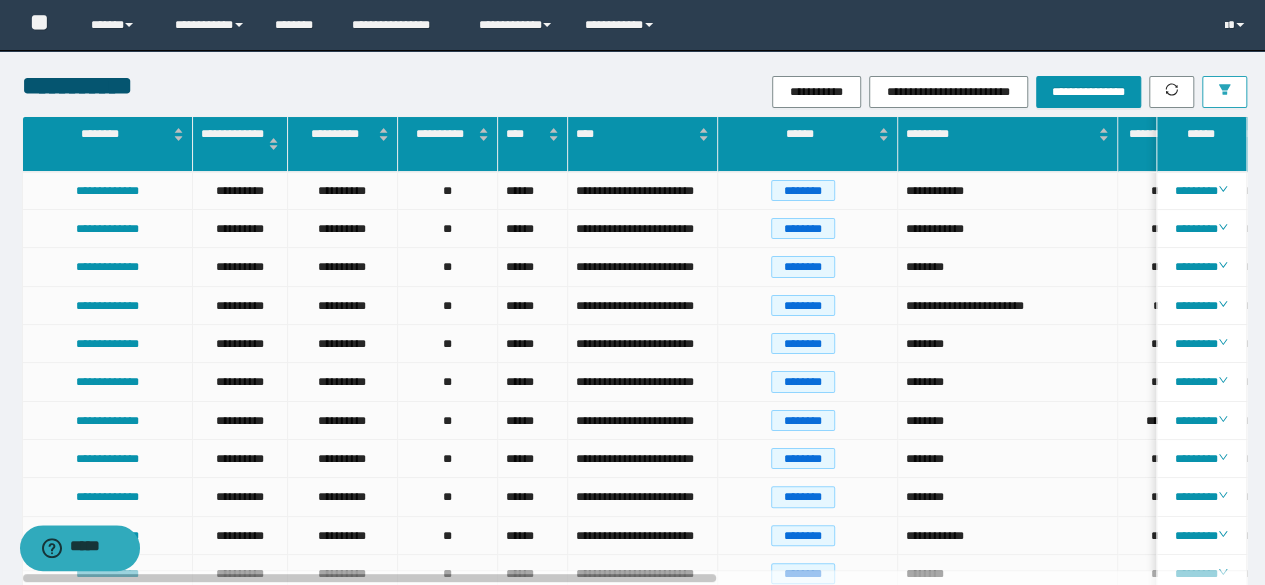 click at bounding box center [1224, 92] 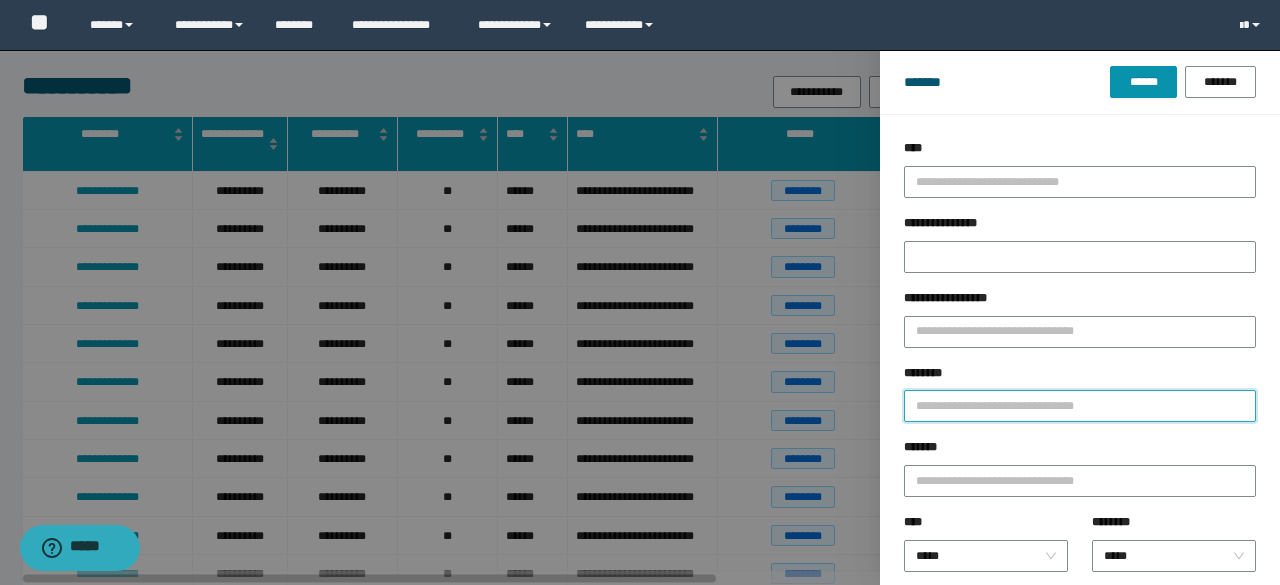 click on "********" at bounding box center (1080, 406) 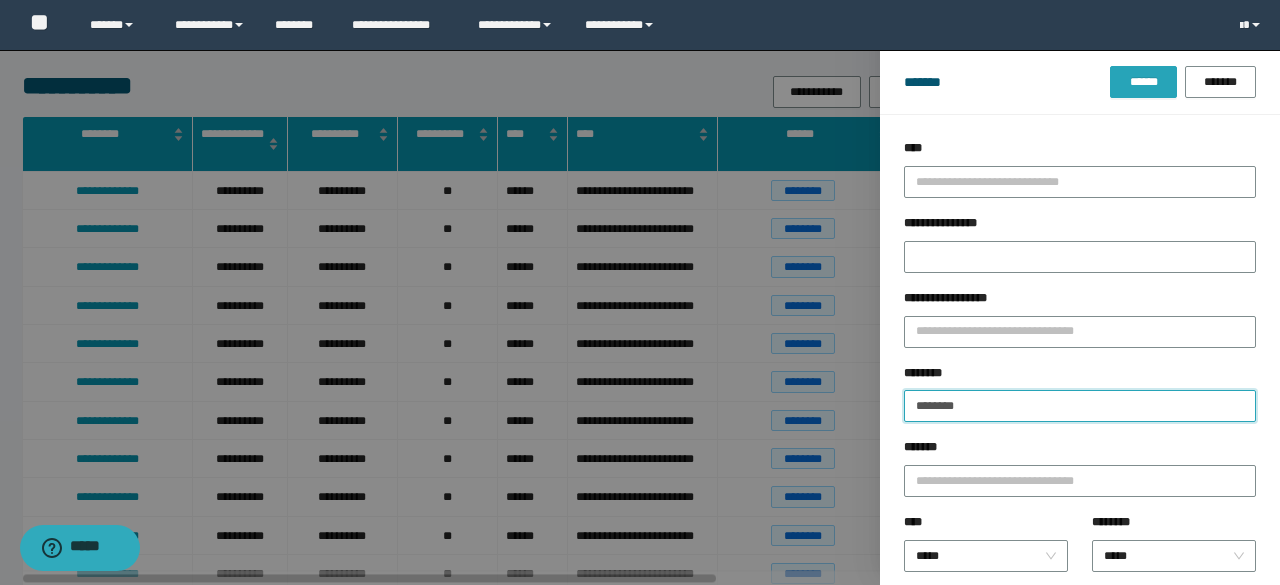 type on "********" 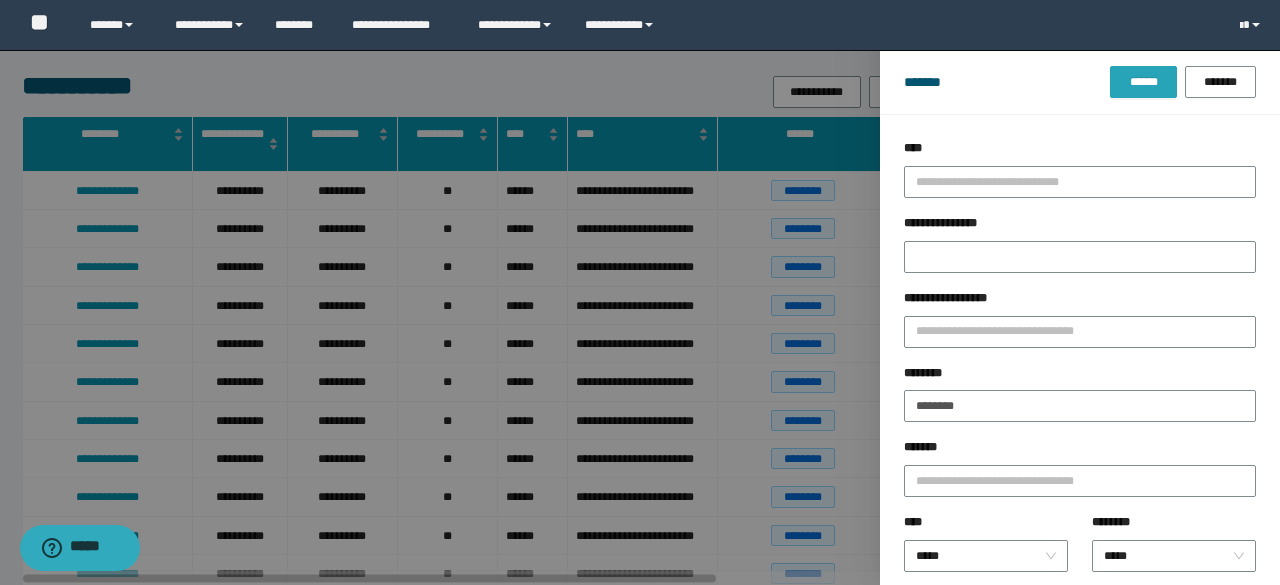 click on "******" at bounding box center [1143, 82] 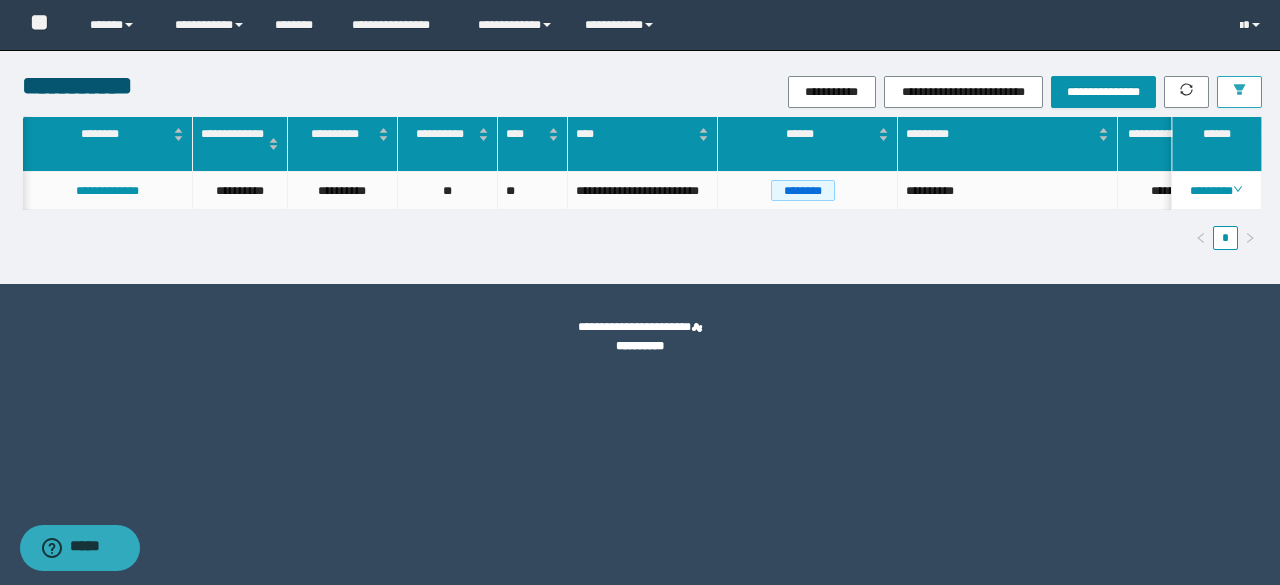 scroll, scrollTop: 0, scrollLeft: 748, axis: horizontal 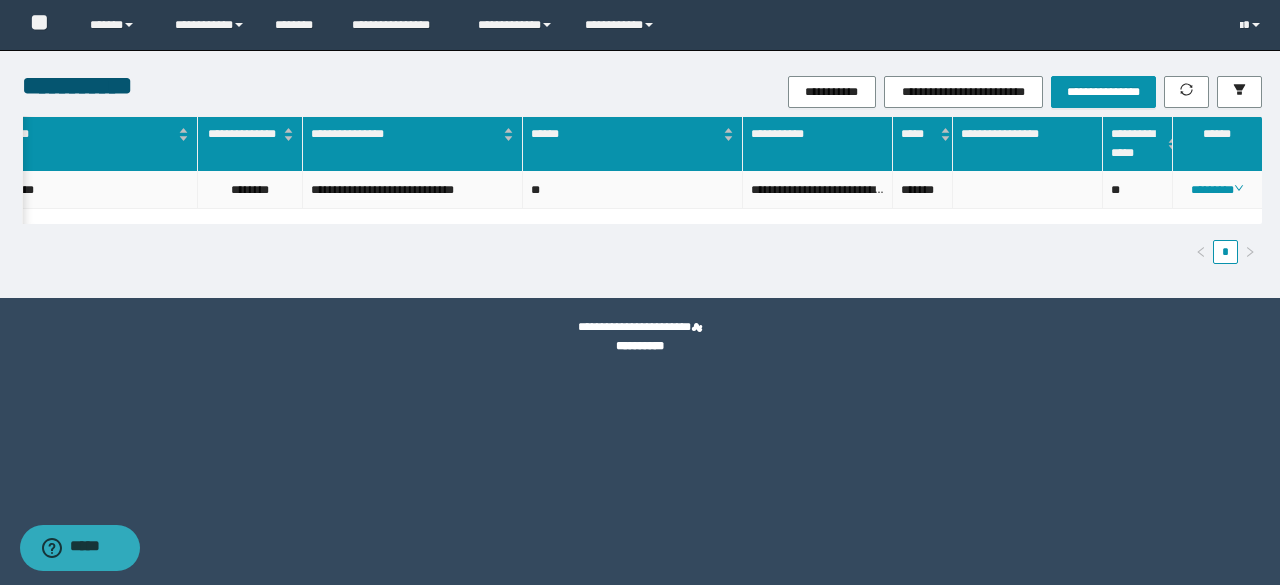 click on "********" at bounding box center [1217, 190] 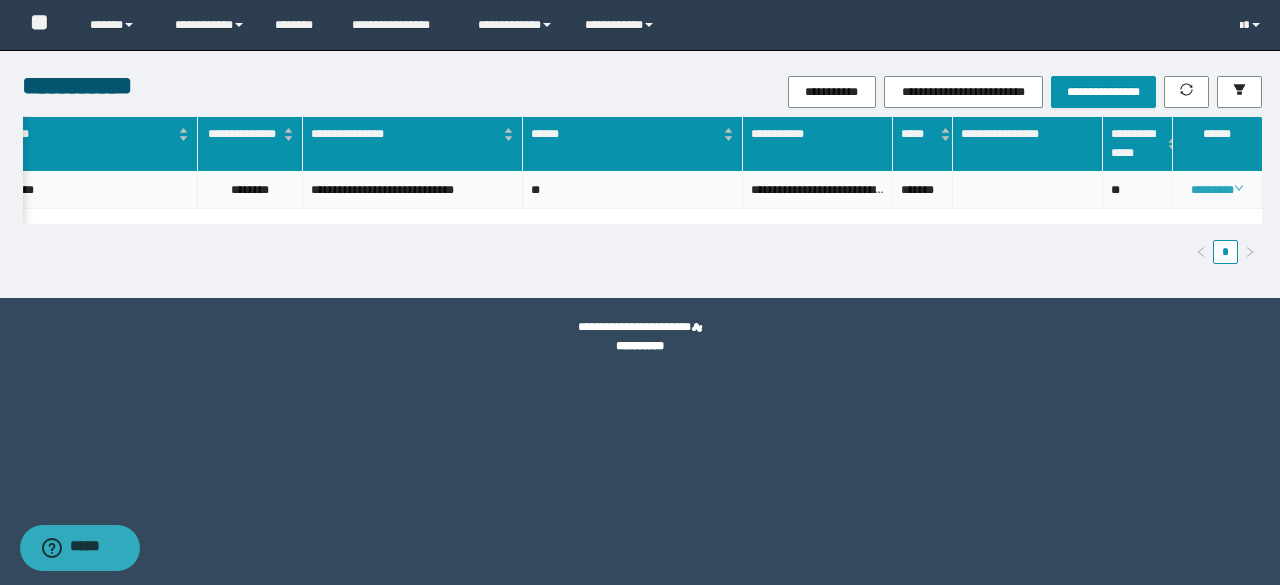 click on "********" at bounding box center [1216, 190] 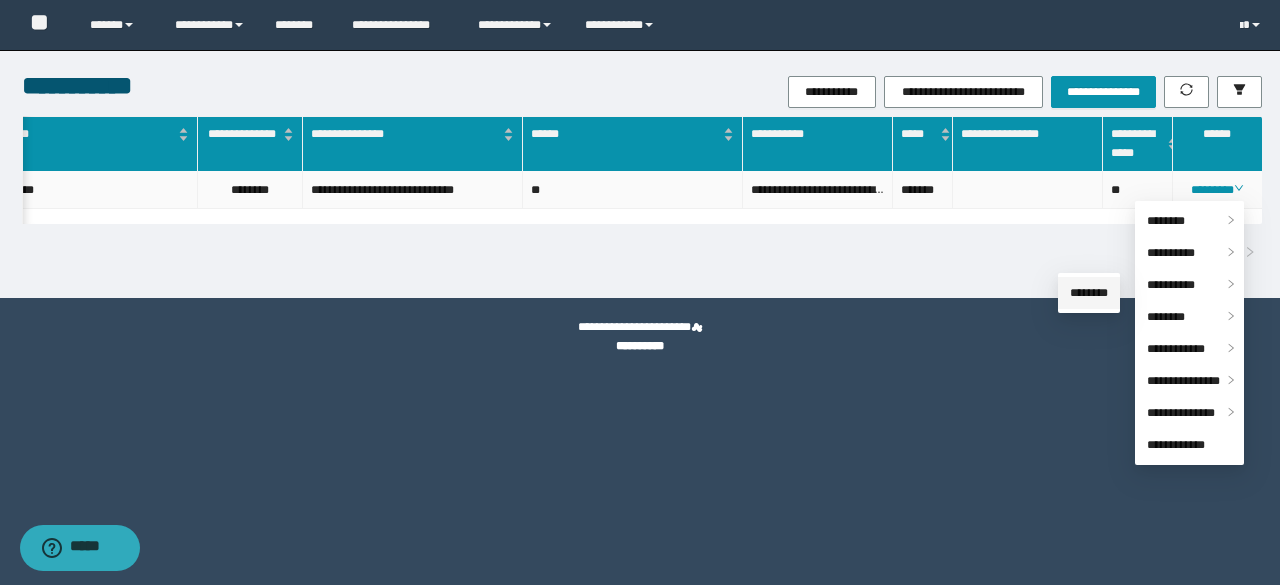 click on "********" at bounding box center (1089, 293) 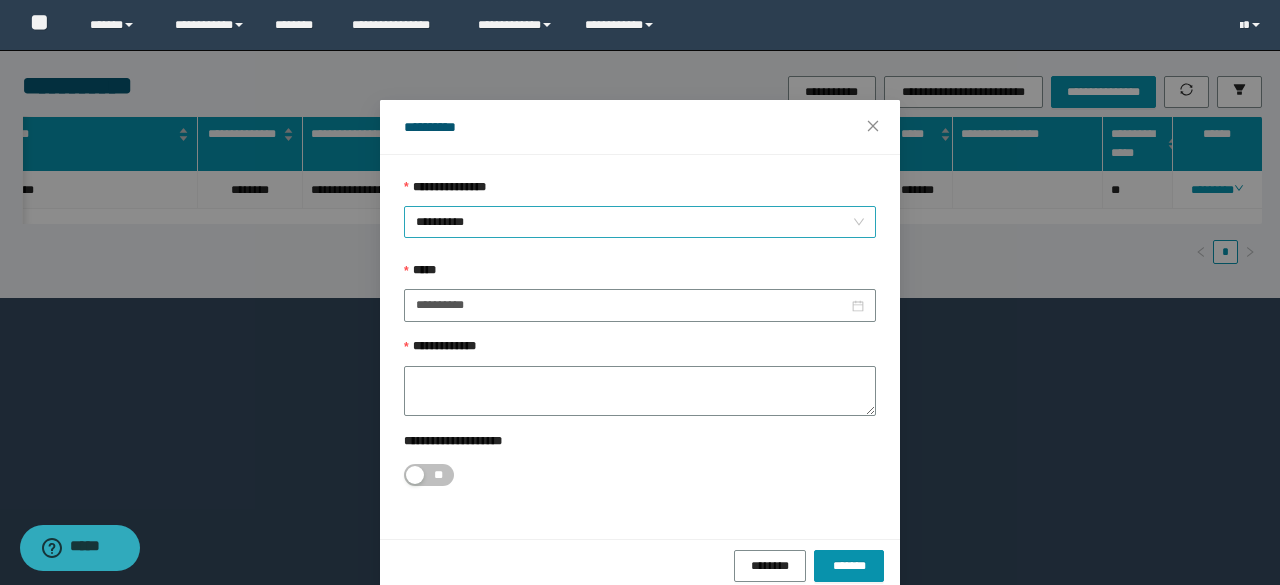 click on "**********" at bounding box center [640, 222] 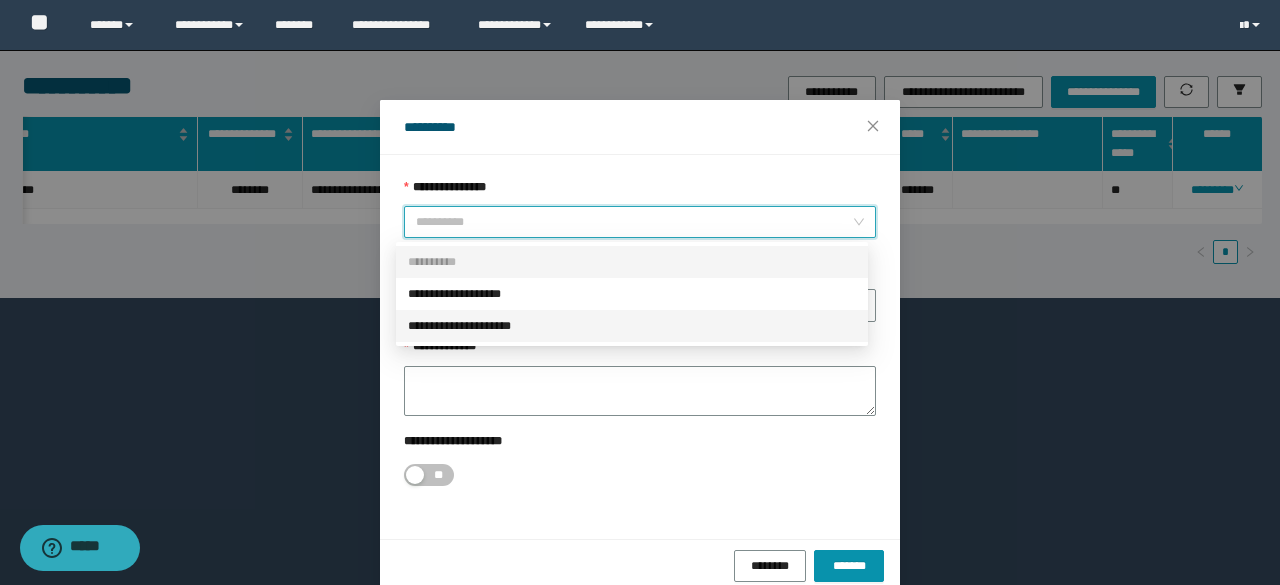 click on "**********" at bounding box center (632, 326) 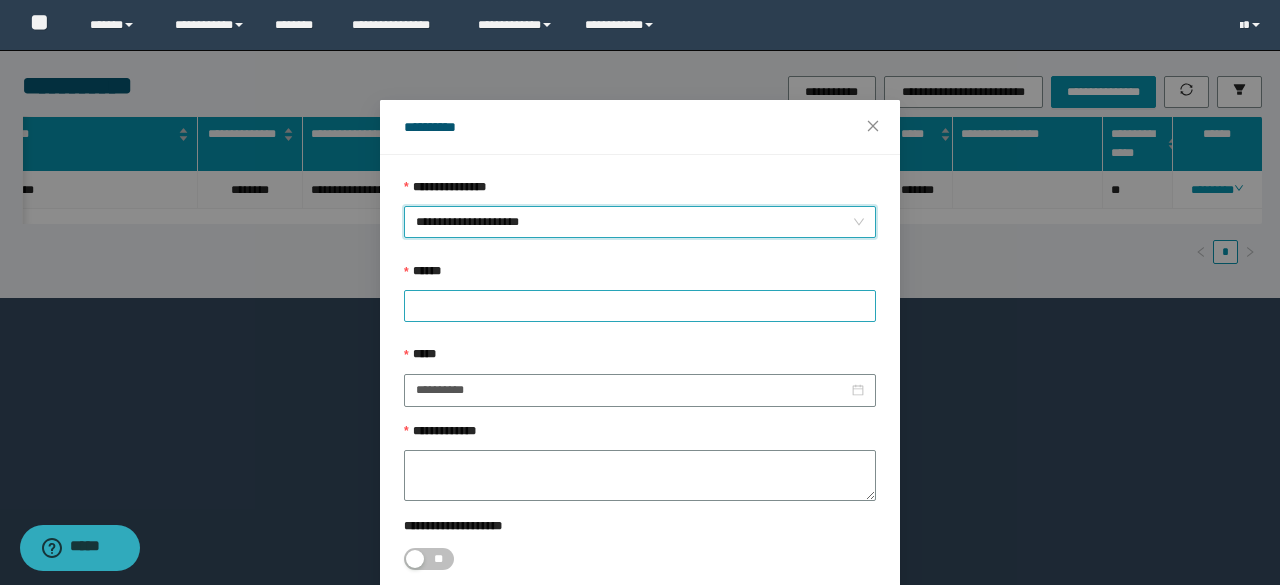 click at bounding box center (640, 306) 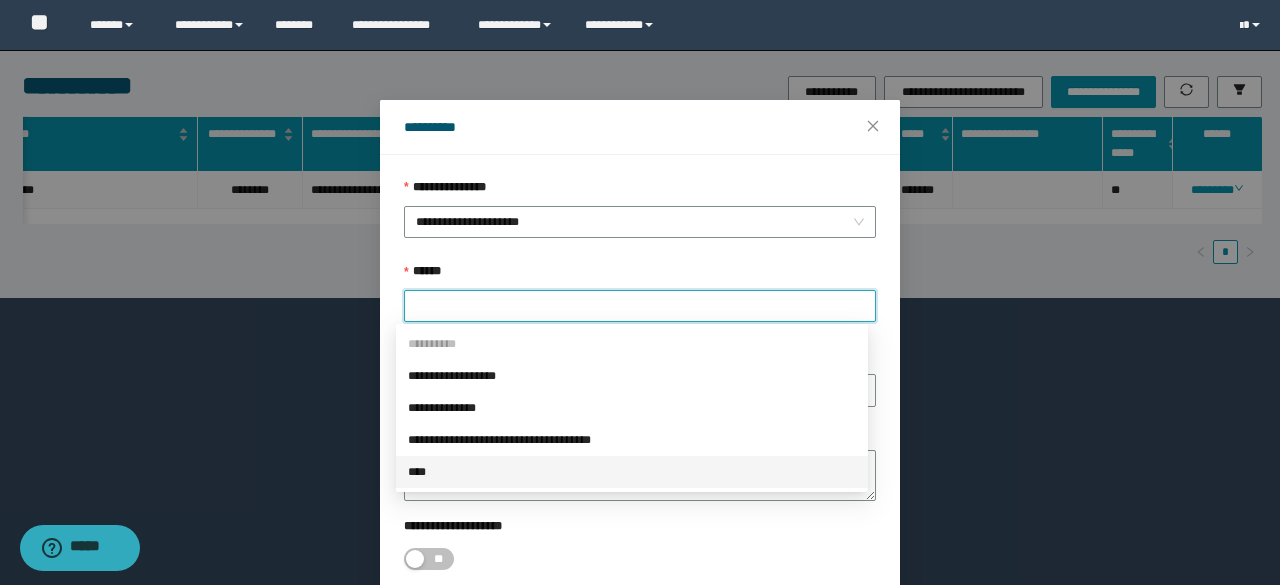 click on "****" at bounding box center (632, 472) 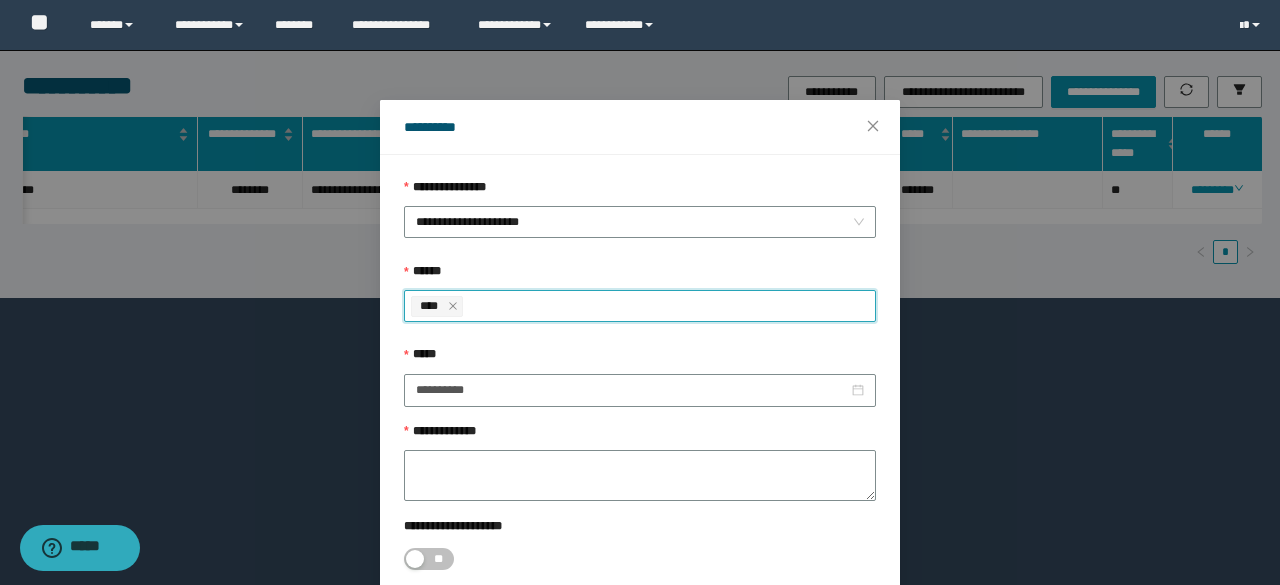 click on "****" at bounding box center (432, 306) 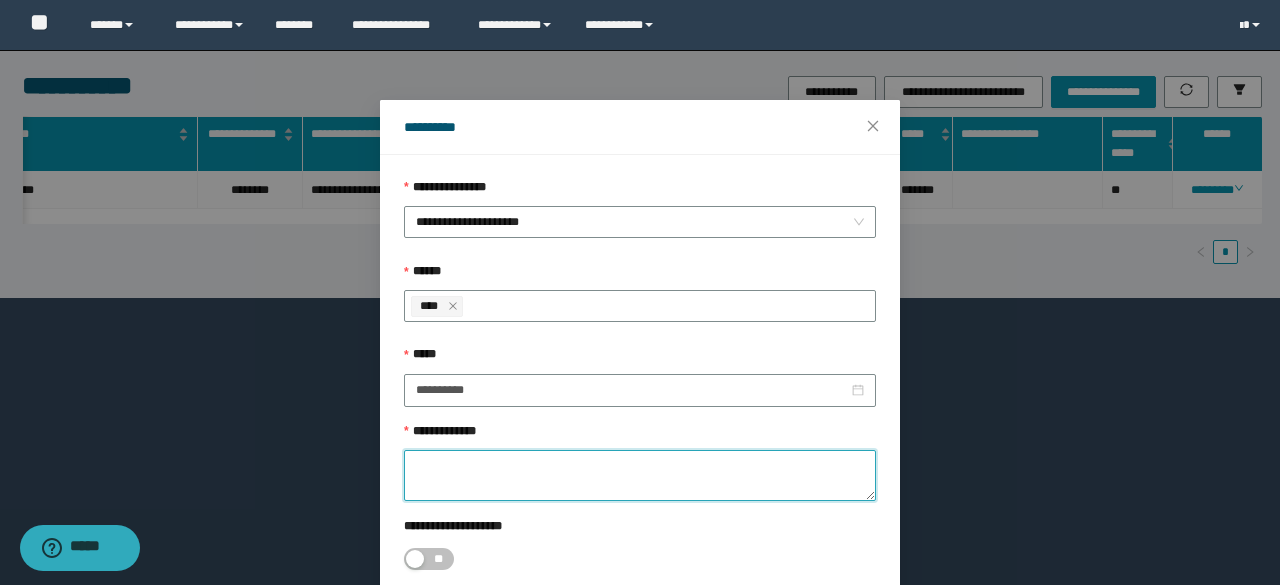 click on "**********" at bounding box center [640, 475] 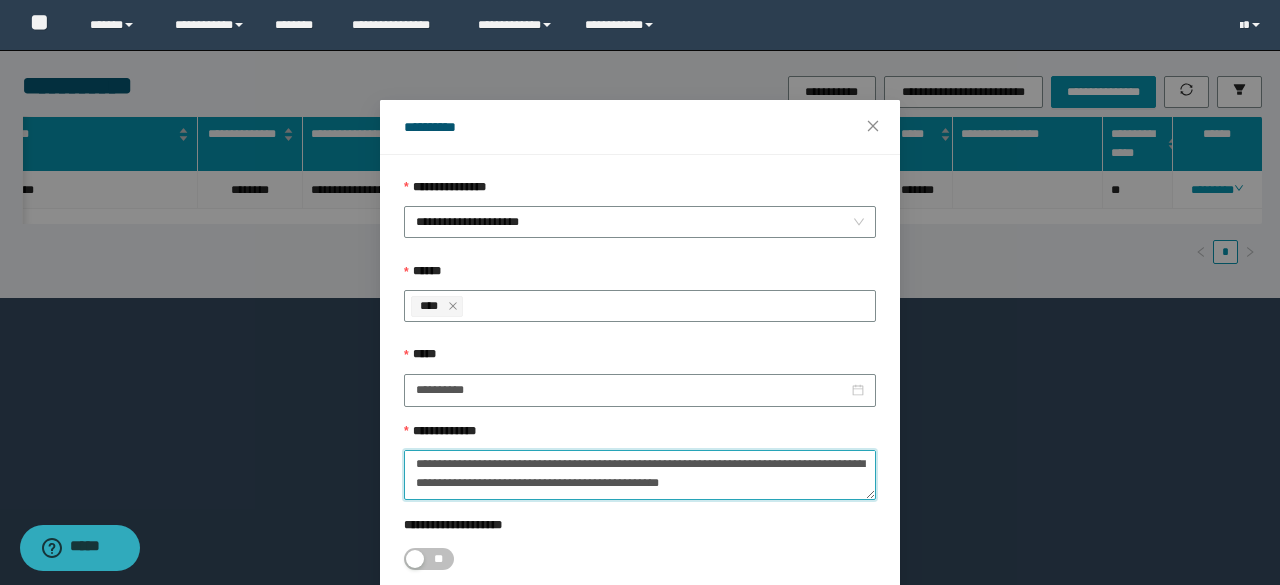 scroll, scrollTop: 56, scrollLeft: 0, axis: vertical 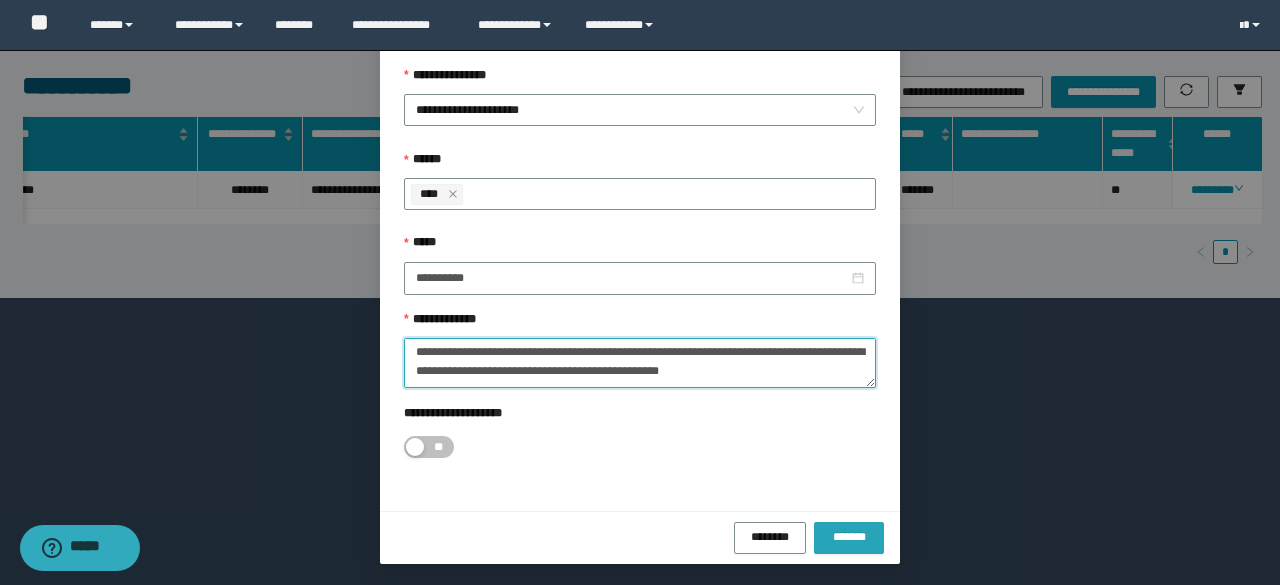type on "**********" 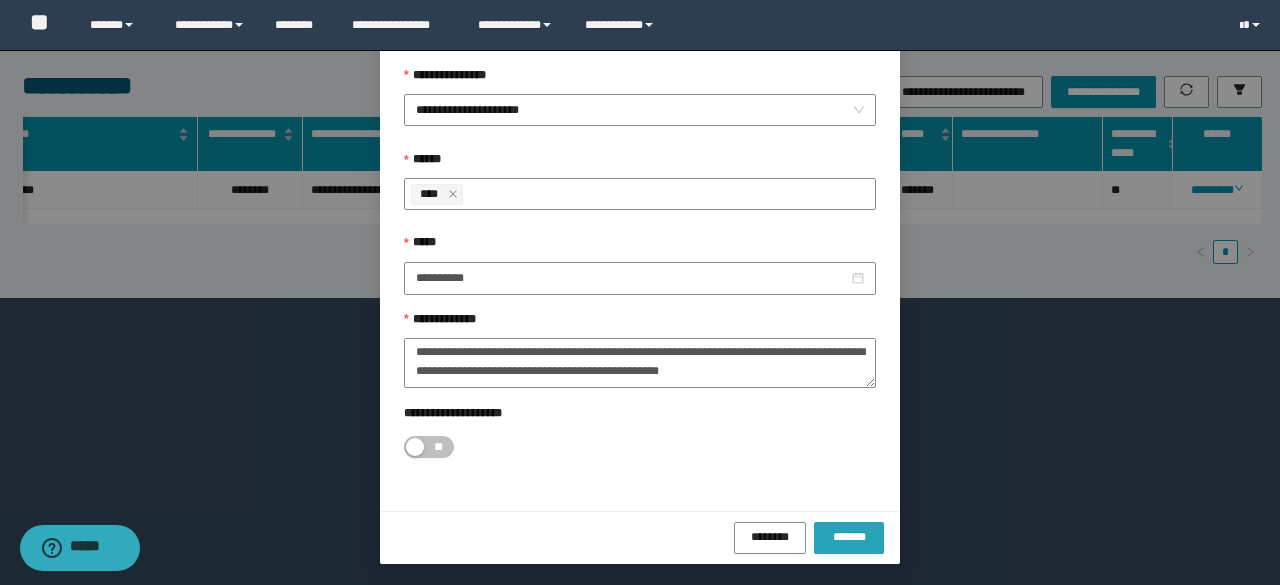 click on "*******" at bounding box center [849, 536] 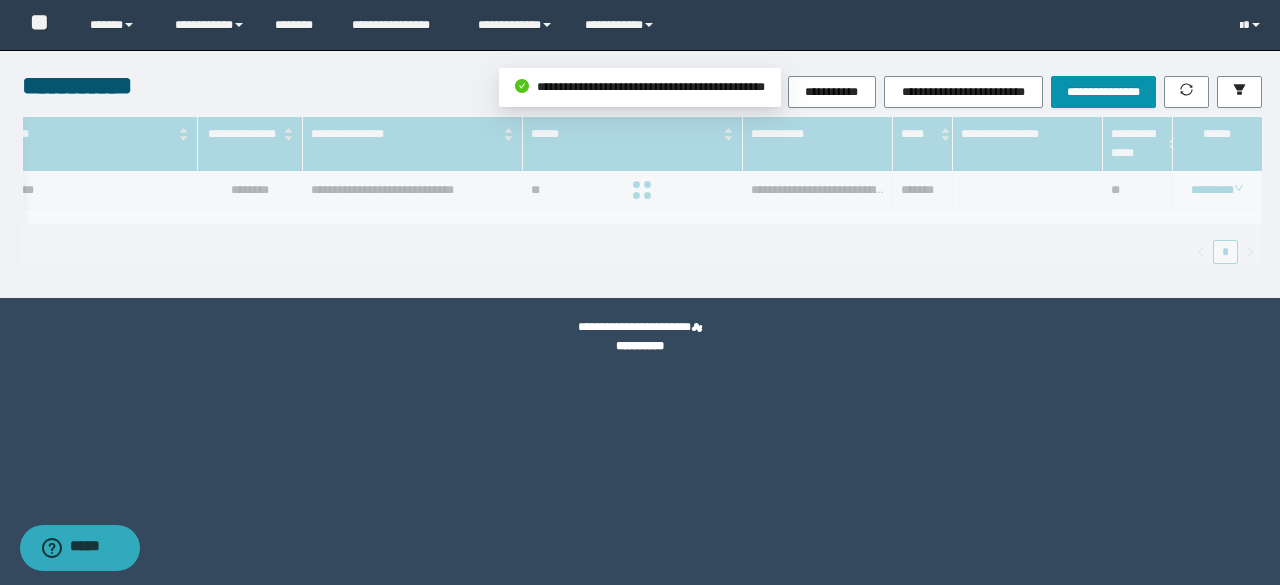 scroll, scrollTop: 0, scrollLeft: 0, axis: both 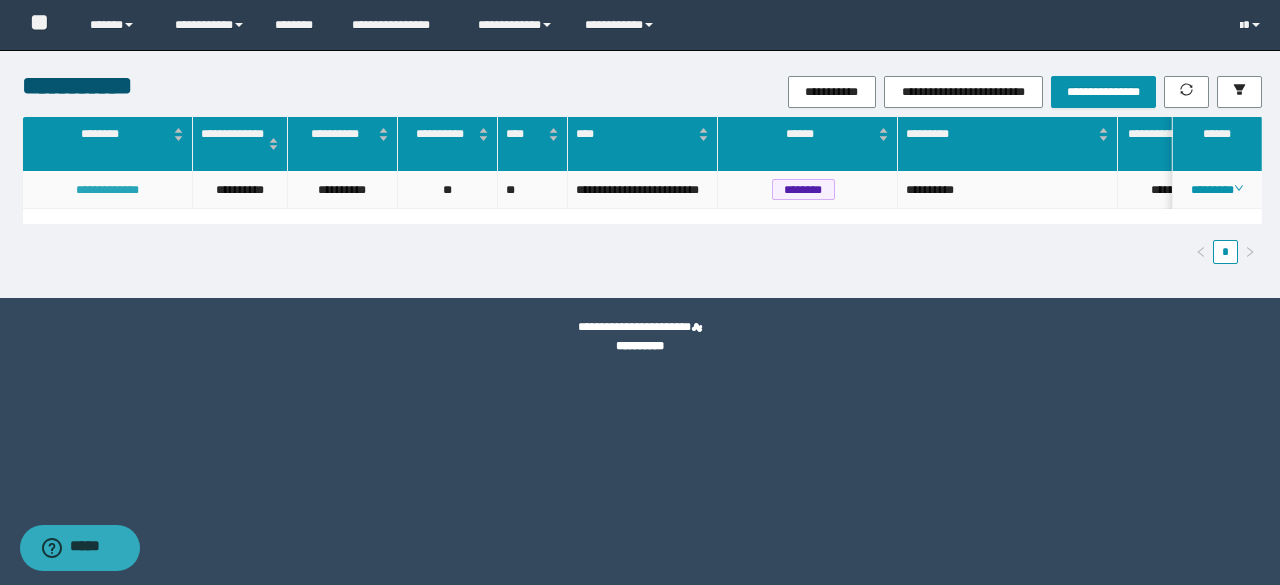 click on "**********" at bounding box center (107, 190) 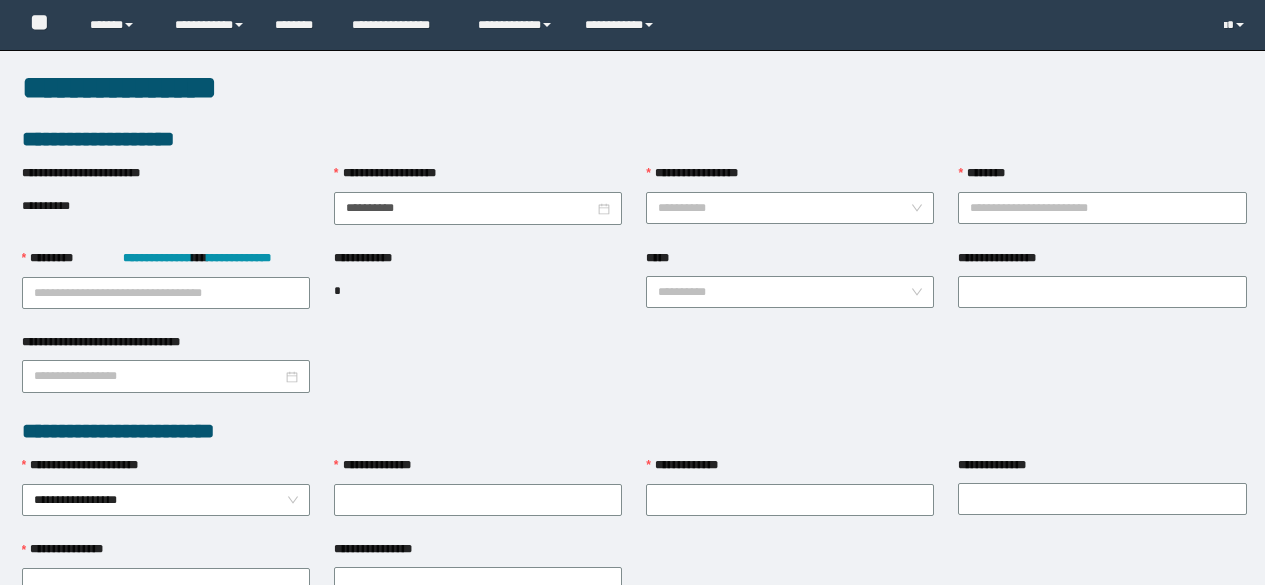scroll, scrollTop: 0, scrollLeft: 0, axis: both 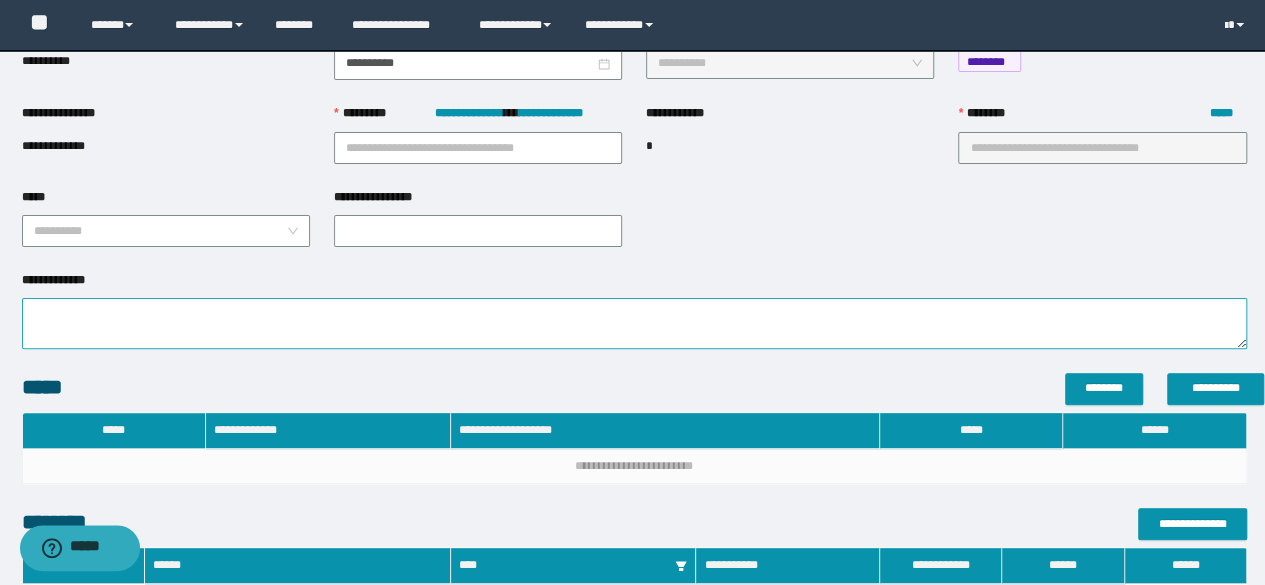 type on "**********" 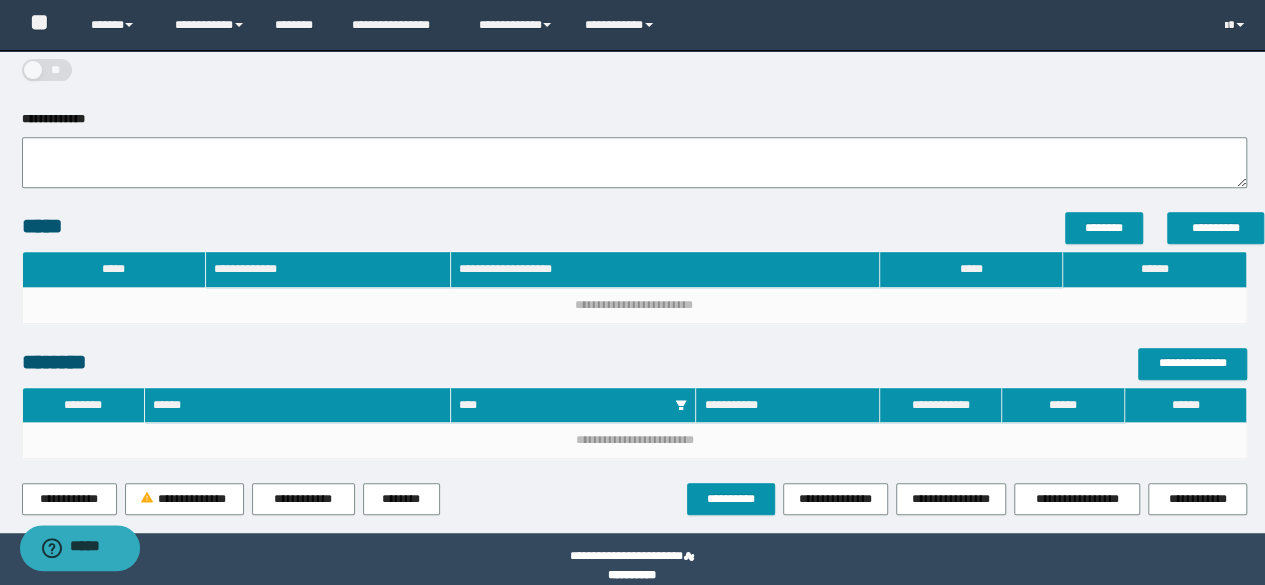 scroll, scrollTop: 410, scrollLeft: 0, axis: vertical 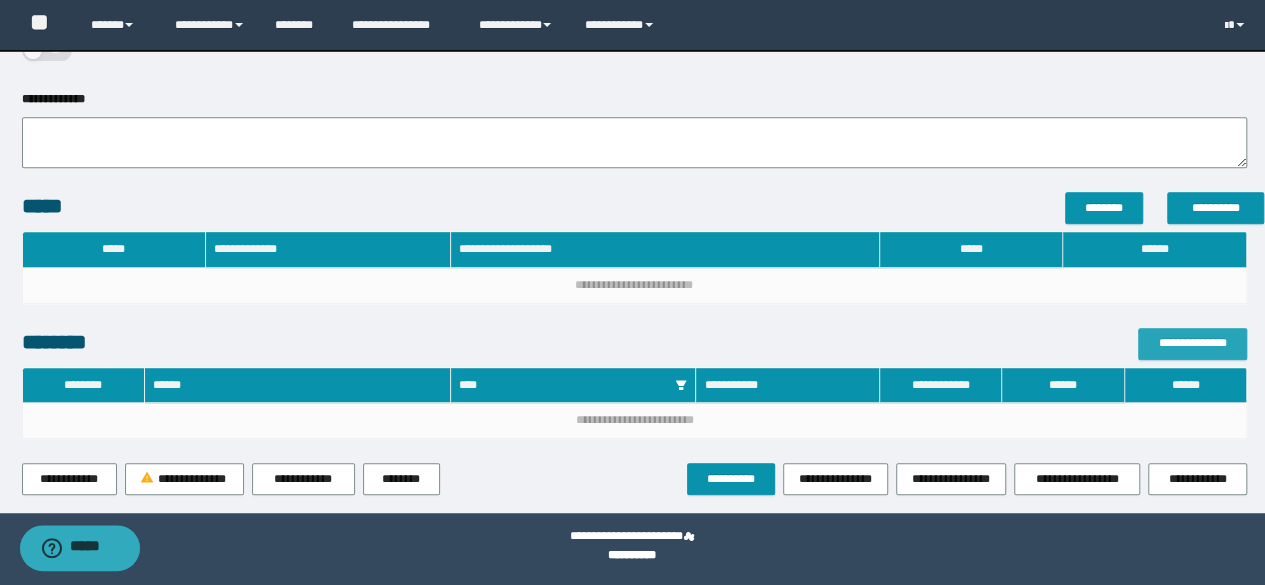 click on "[FIRST] [LAST] [PHONE] [ADDRESS] [POSTAL_CODE] [CITY] [STATE] [COUNTRY] [EMAIL] [CREDIT_CARD] [PASSPORT] [DRIVER_LICENSE] [BIRTH_DATE] [AGE] [PERSONAL_GEO] [PERSONAL_TIME] [NAME] [PHONE] [ADDRESS] [POSTAL_CODE] [CITY] [STATE] [COUNTRY] [EMAIL] [CREDIT_CARD] [PASSPORT] [DRIVER_LICENSE] [BIRTH_DATE] [AGE] [PERSONAL_GEO] [PERSONAL_TIME] [NAME] [PHONE] [ADDRESS] [POSTAL_CODE] [CITY] [STATE] [COUNTRY] [EMAIL] [CREDIT_CARD] [PASSPORT] [DRIVER_LICENSE] [BIRTH_DATE] [AGE] [PERSONAL_GEO] [PERSONAL_TIME]" at bounding box center (634, 105) 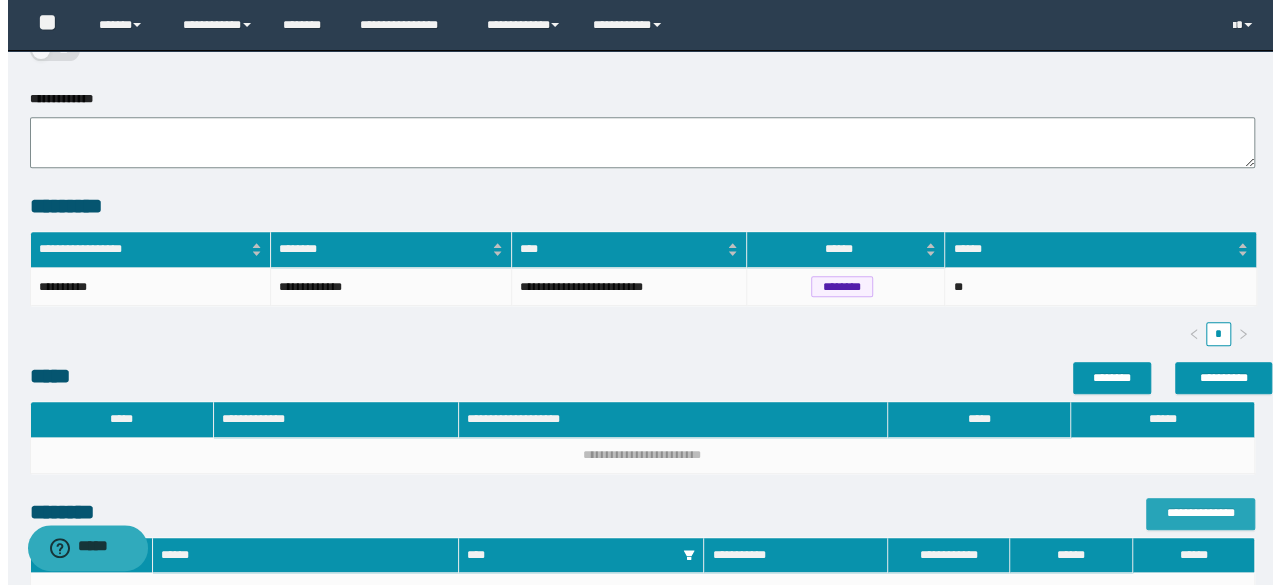 scroll, scrollTop: 578, scrollLeft: 0, axis: vertical 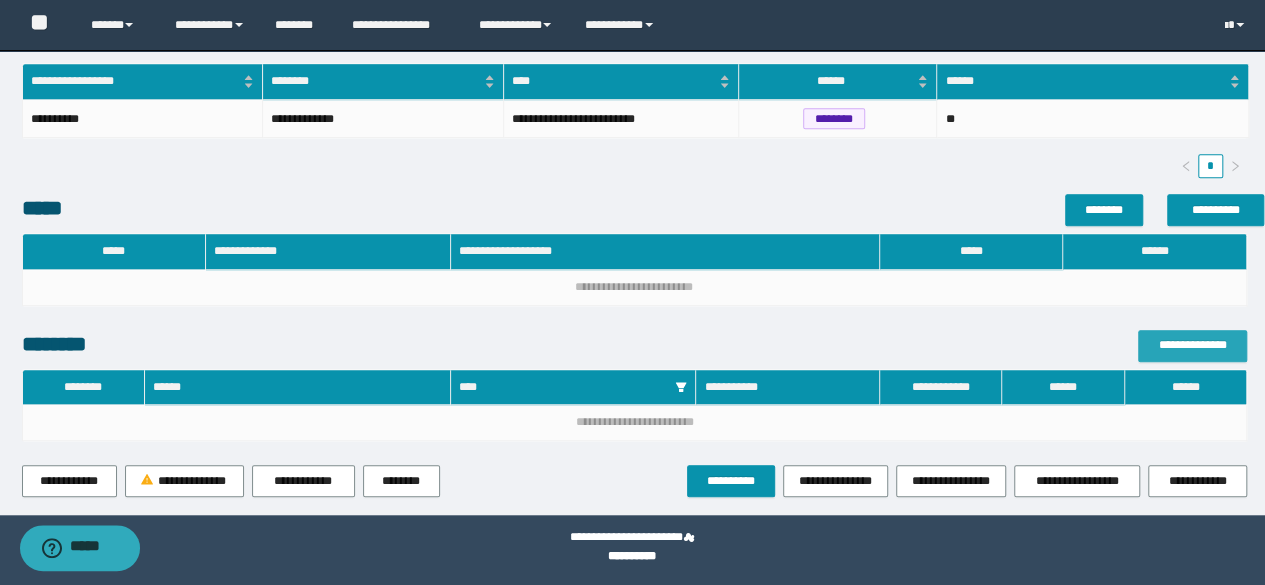 click on "**********" at bounding box center (1192, 345) 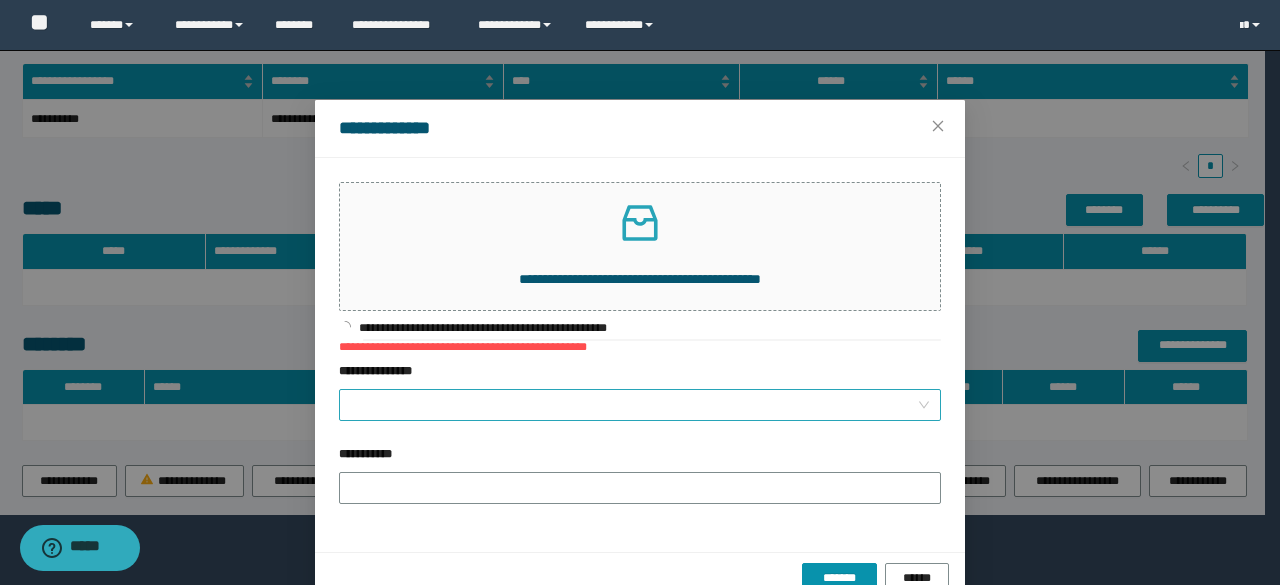 click on "**********" at bounding box center (634, 405) 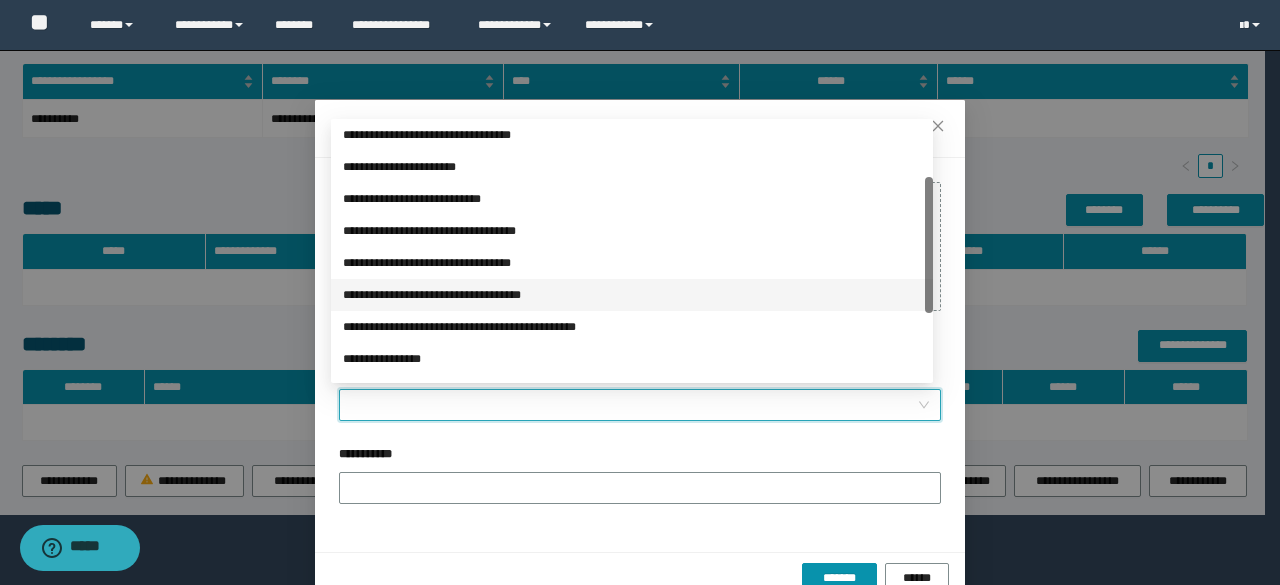 scroll, scrollTop: 224, scrollLeft: 0, axis: vertical 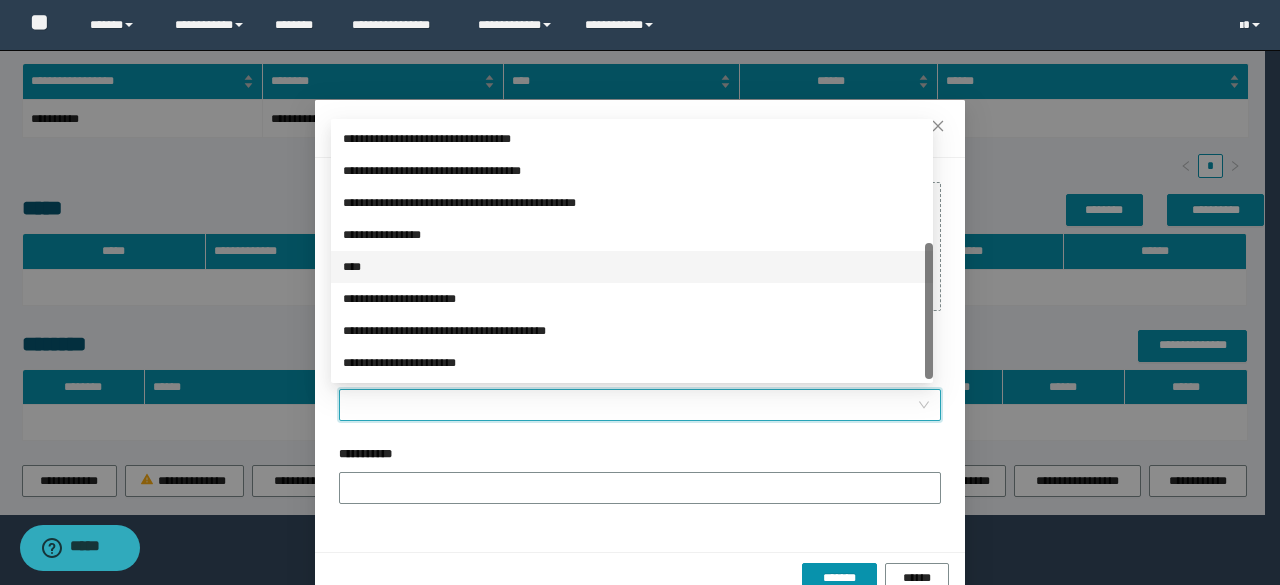 click on "****" at bounding box center [632, 267] 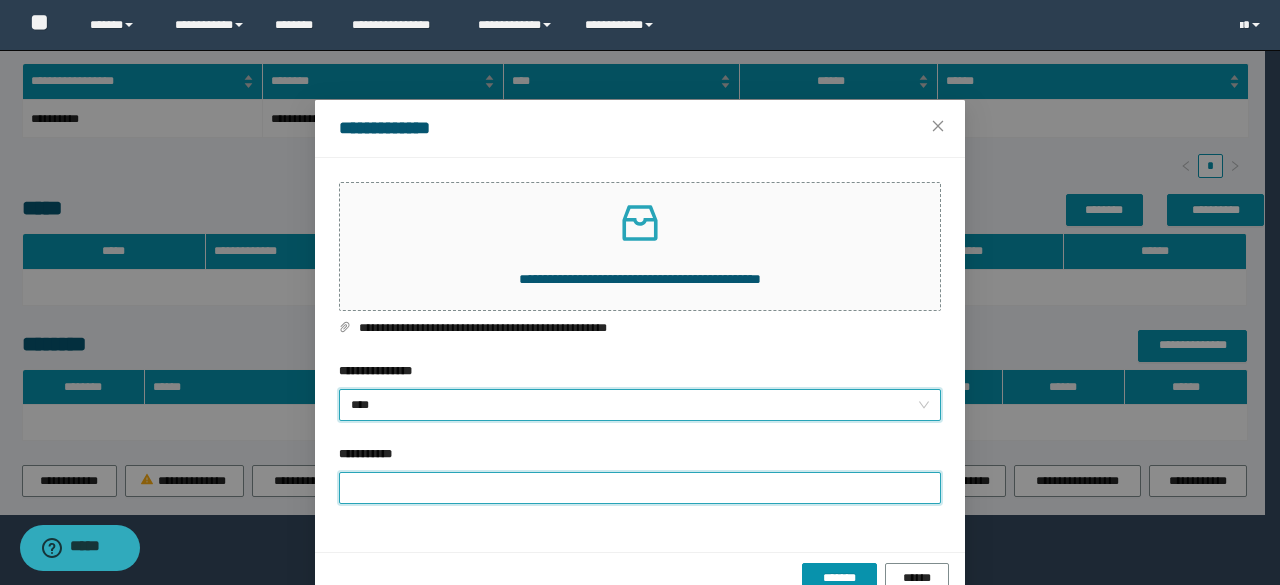 click on "**********" at bounding box center [640, 488] 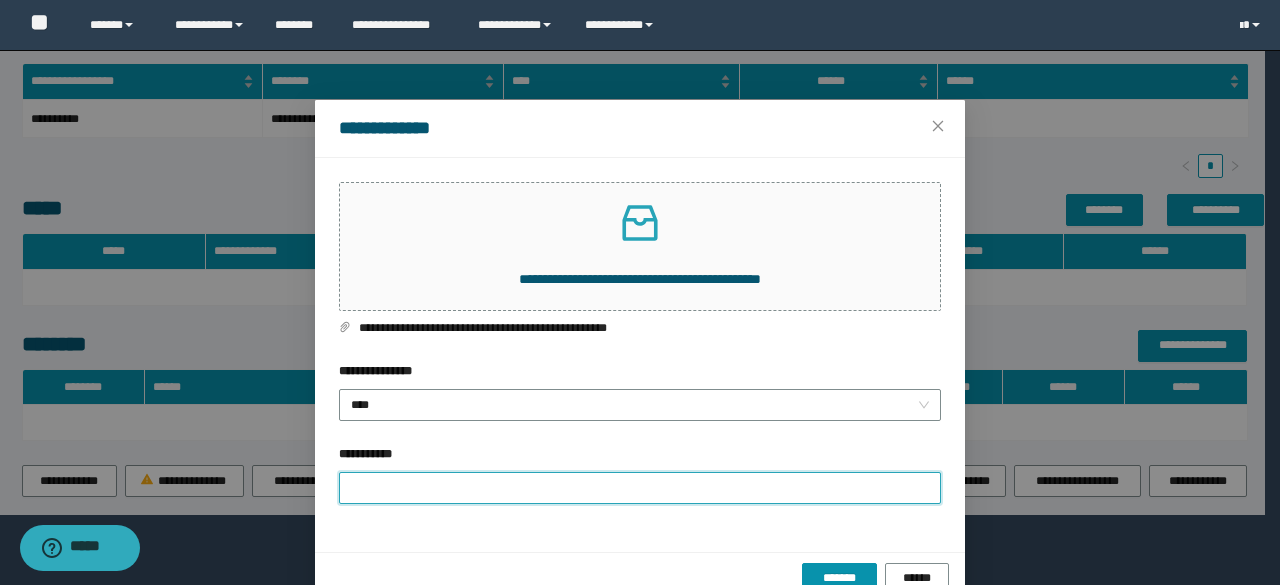 click on "**********" at bounding box center [640, 488] 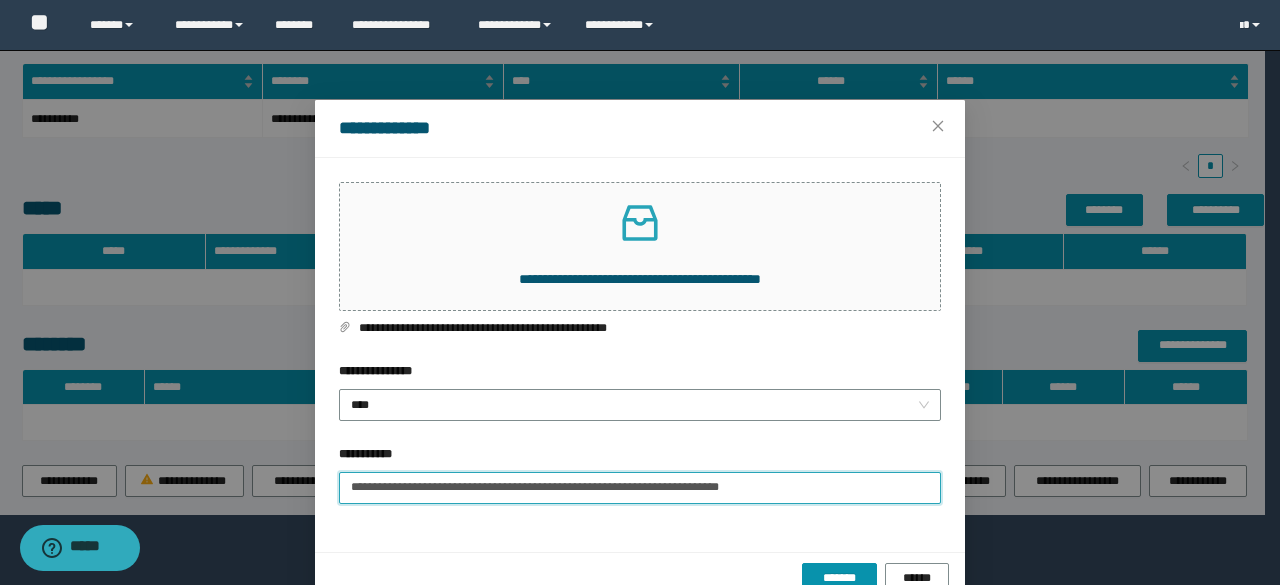 drag, startPoint x: 636, startPoint y: 482, endPoint x: 830, endPoint y: 481, distance: 194.00258 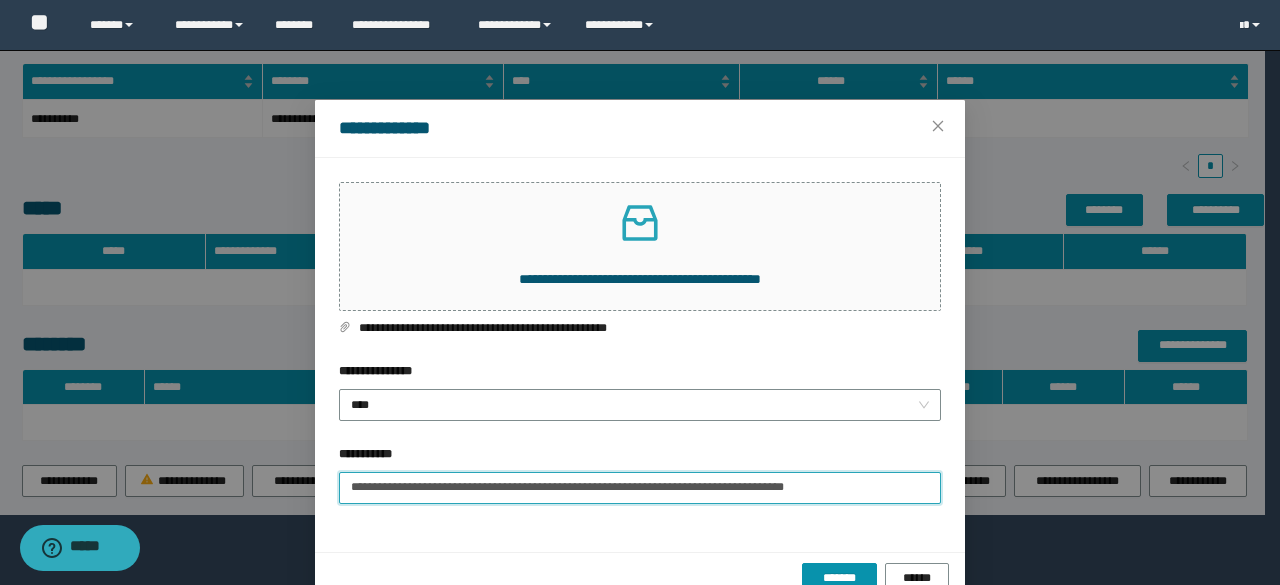 scroll, scrollTop: 41, scrollLeft: 0, axis: vertical 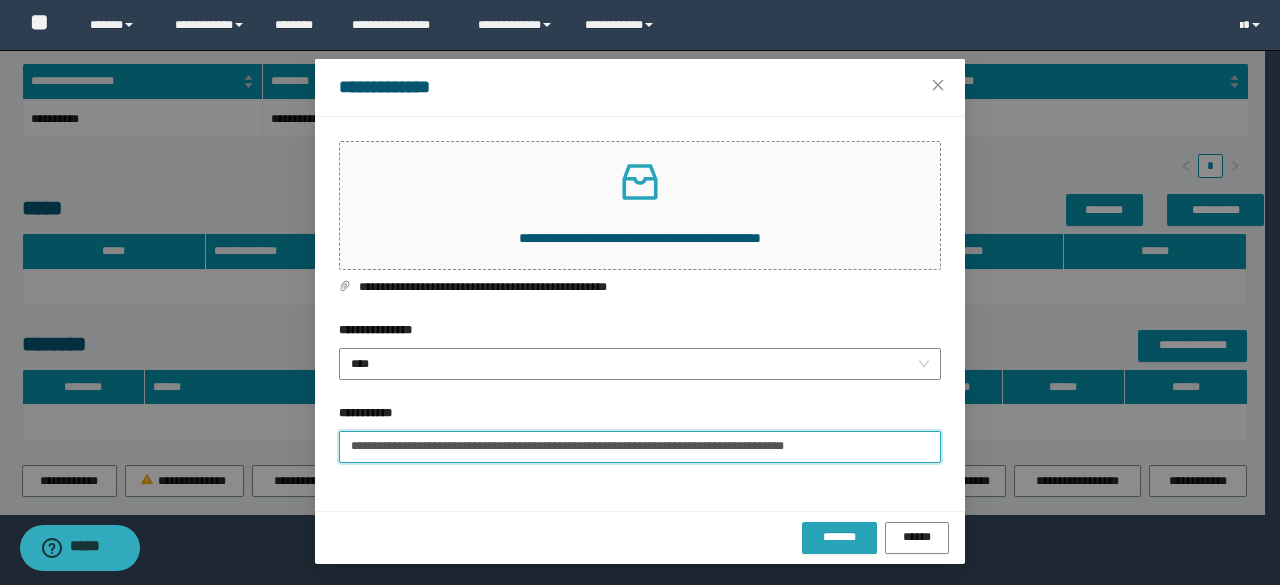 type on "**********" 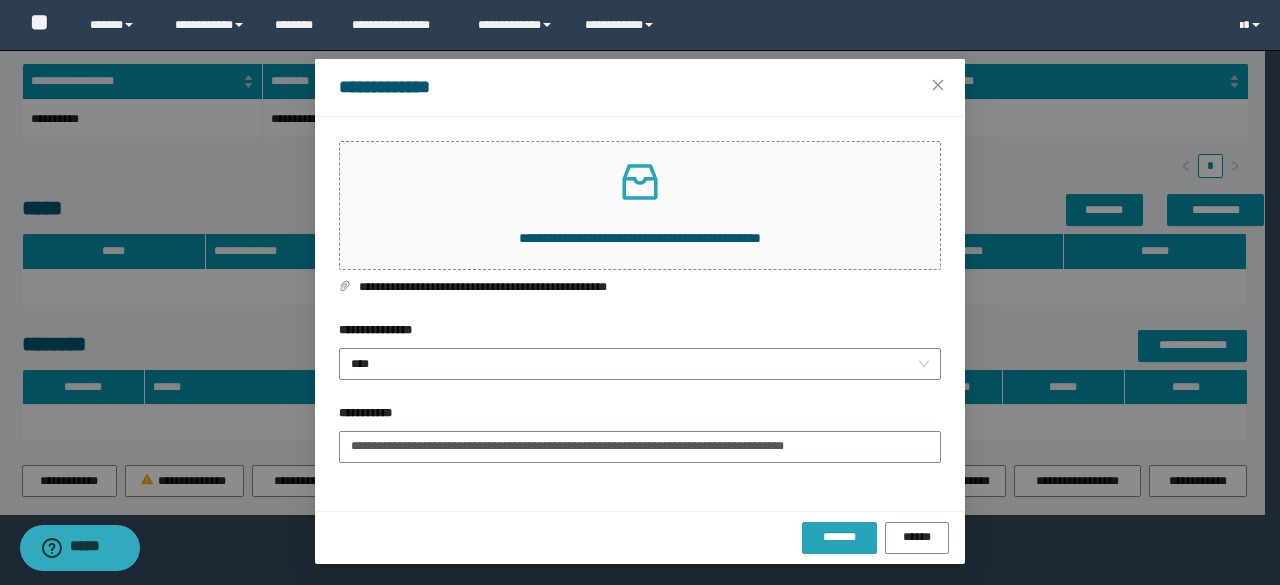 click on "*******" at bounding box center (839, 537) 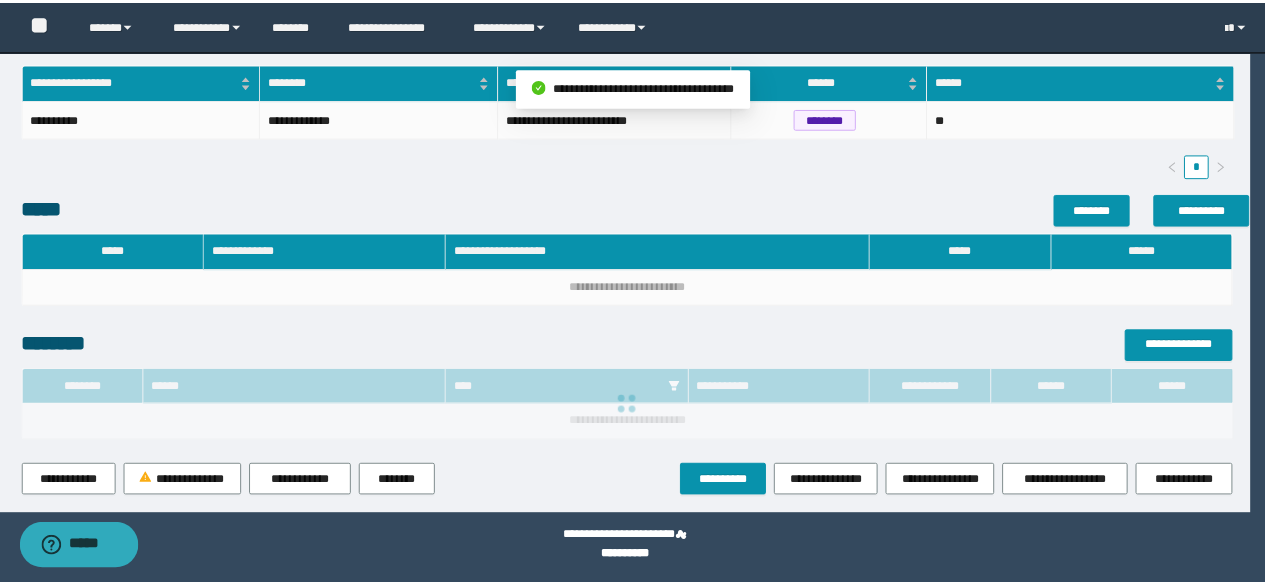 scroll, scrollTop: 0, scrollLeft: 0, axis: both 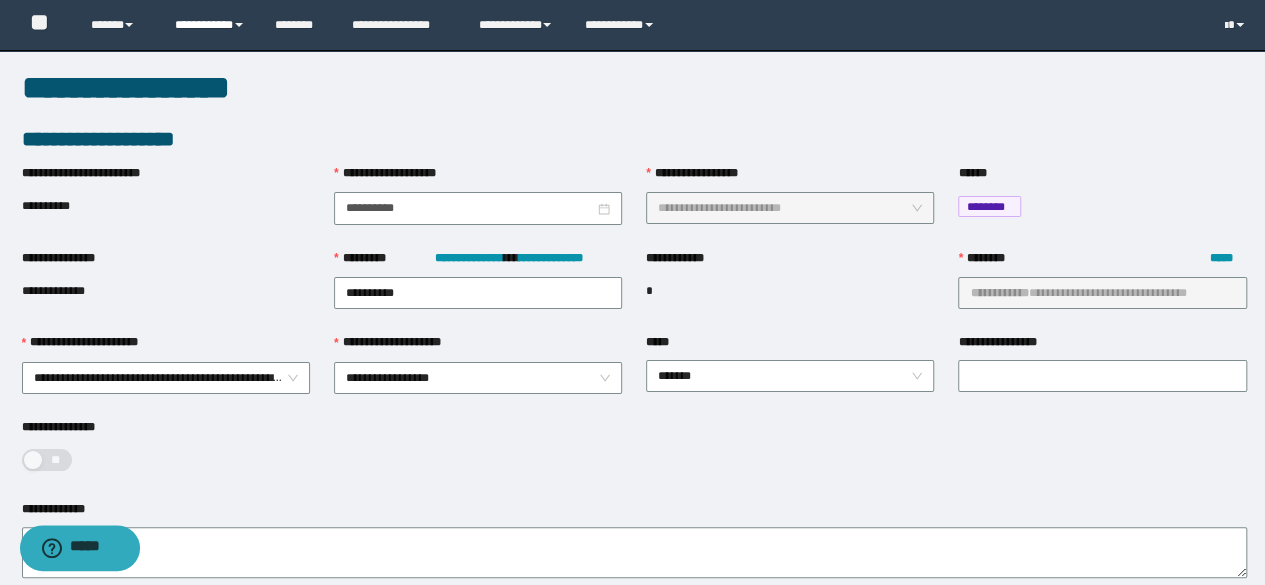 click on "**********" at bounding box center (210, 25) 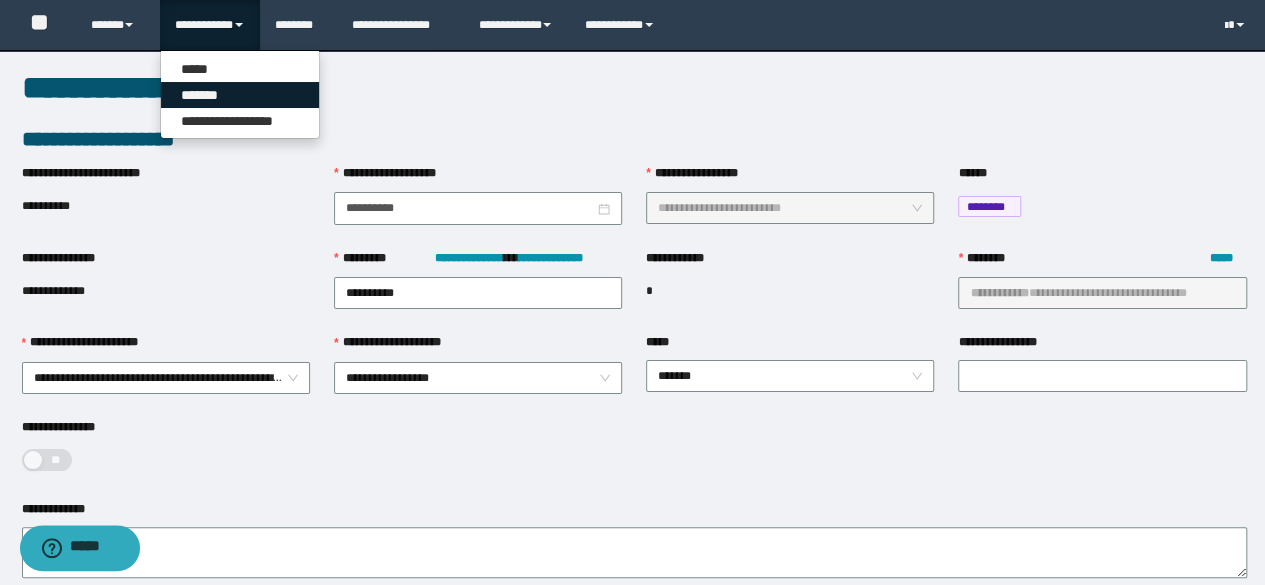 click on "*******" at bounding box center (240, 95) 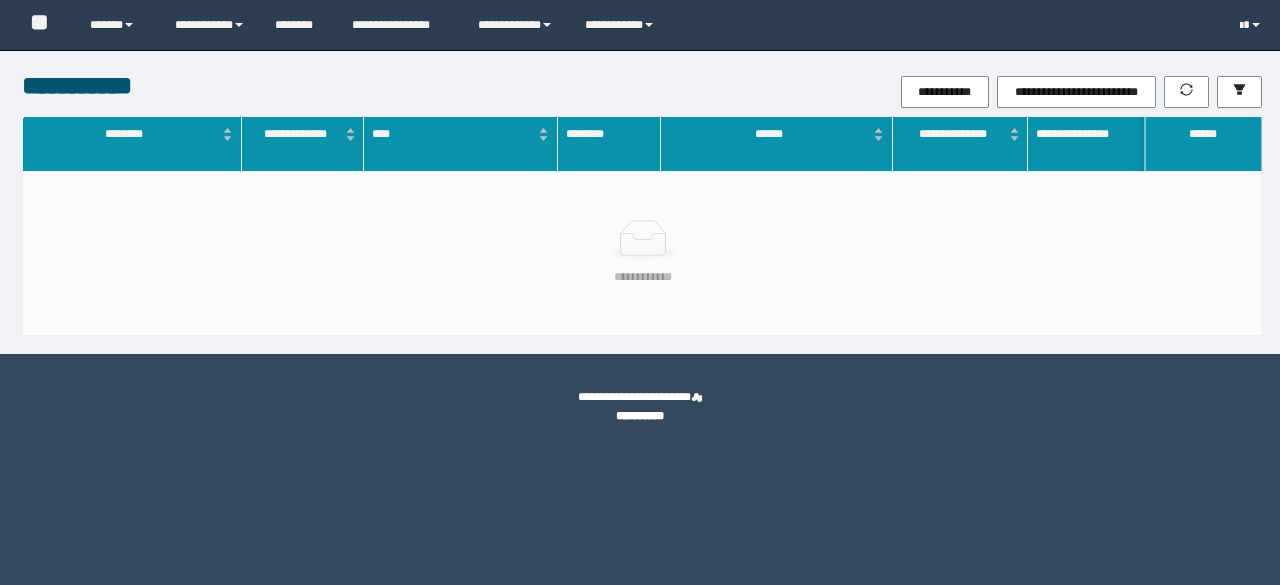 scroll, scrollTop: 0, scrollLeft: 0, axis: both 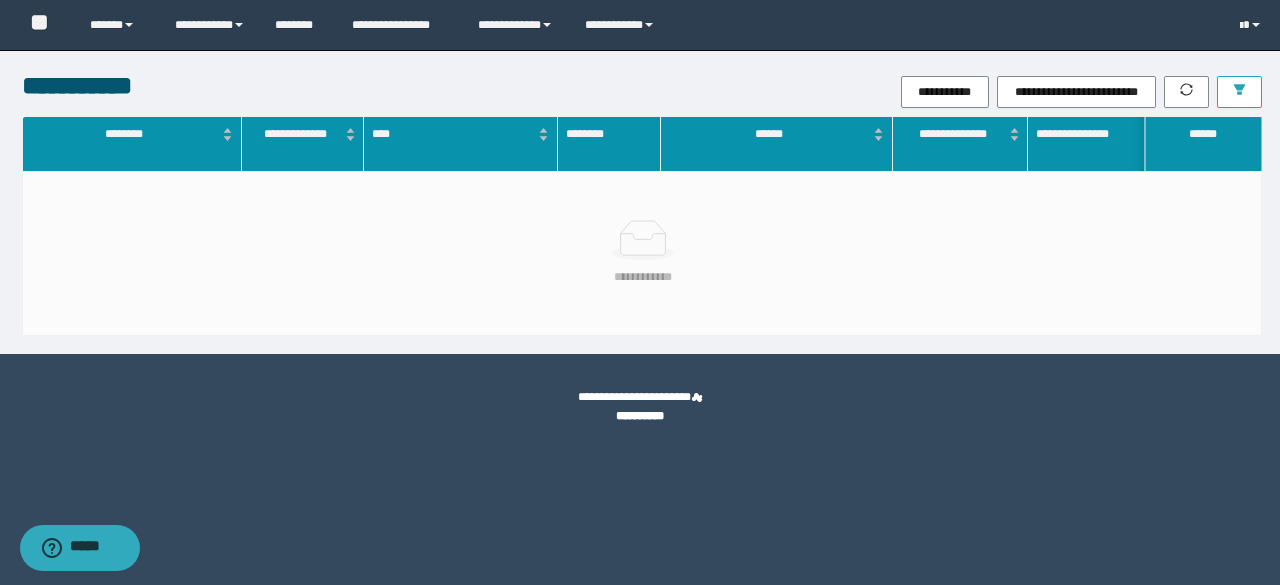 click at bounding box center [1239, 92] 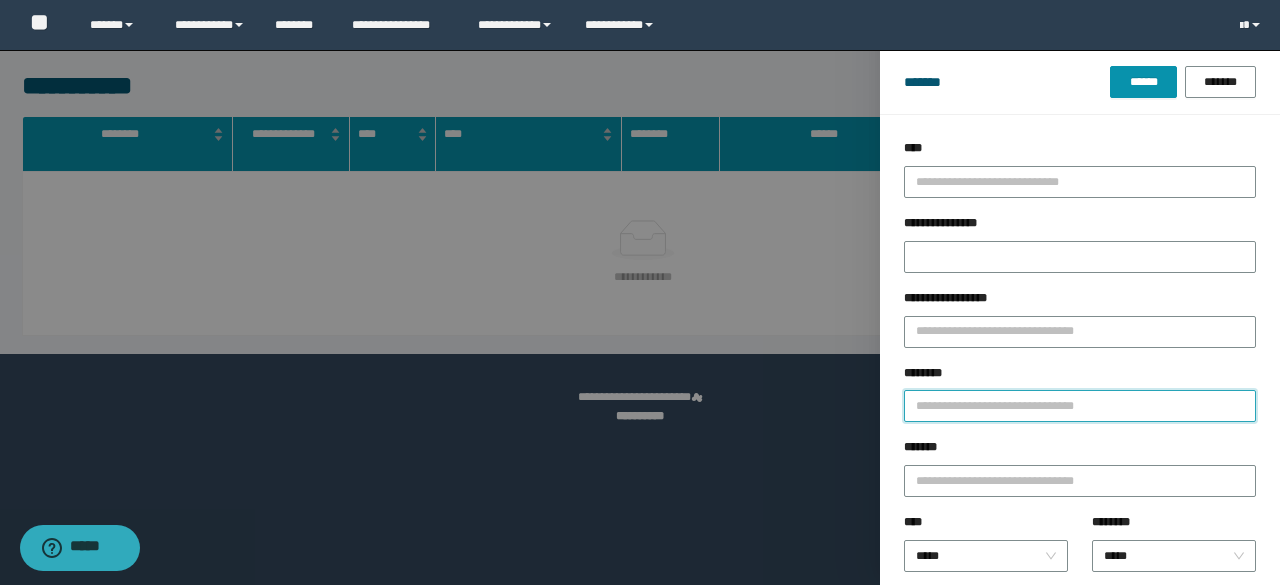 click on "********" at bounding box center [1080, 406] 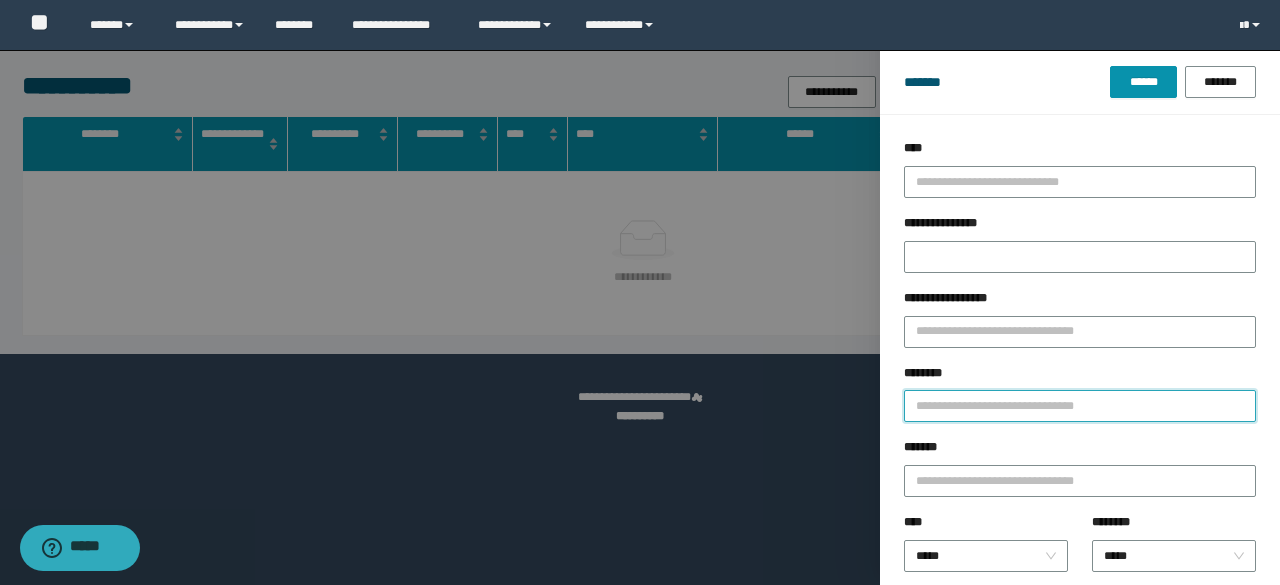 paste on "********" 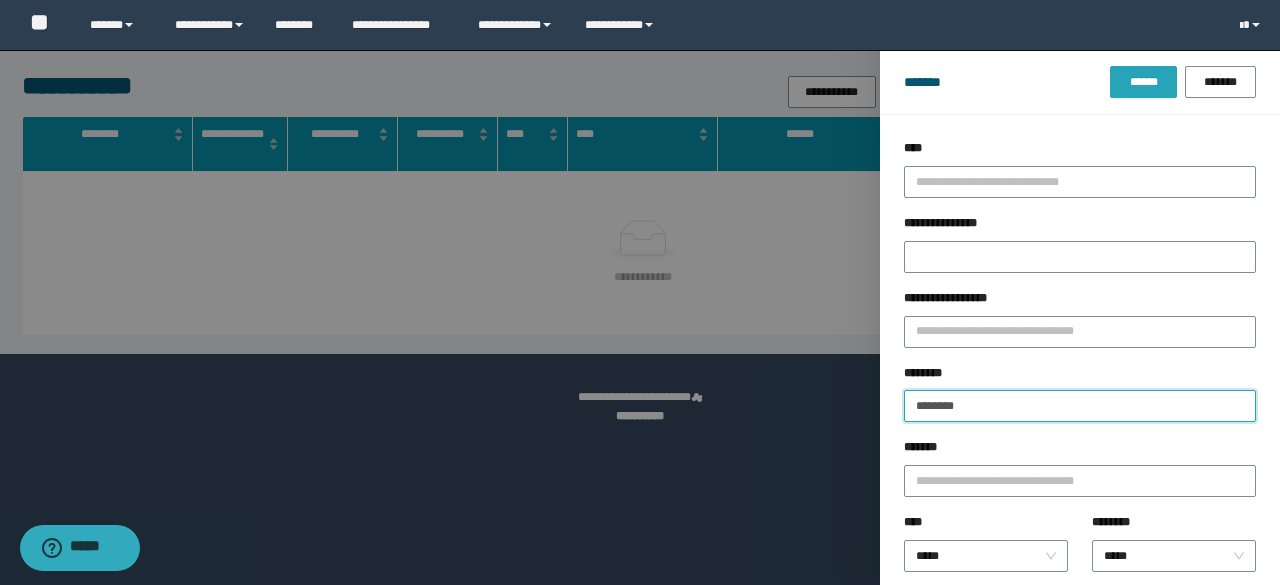 type on "********" 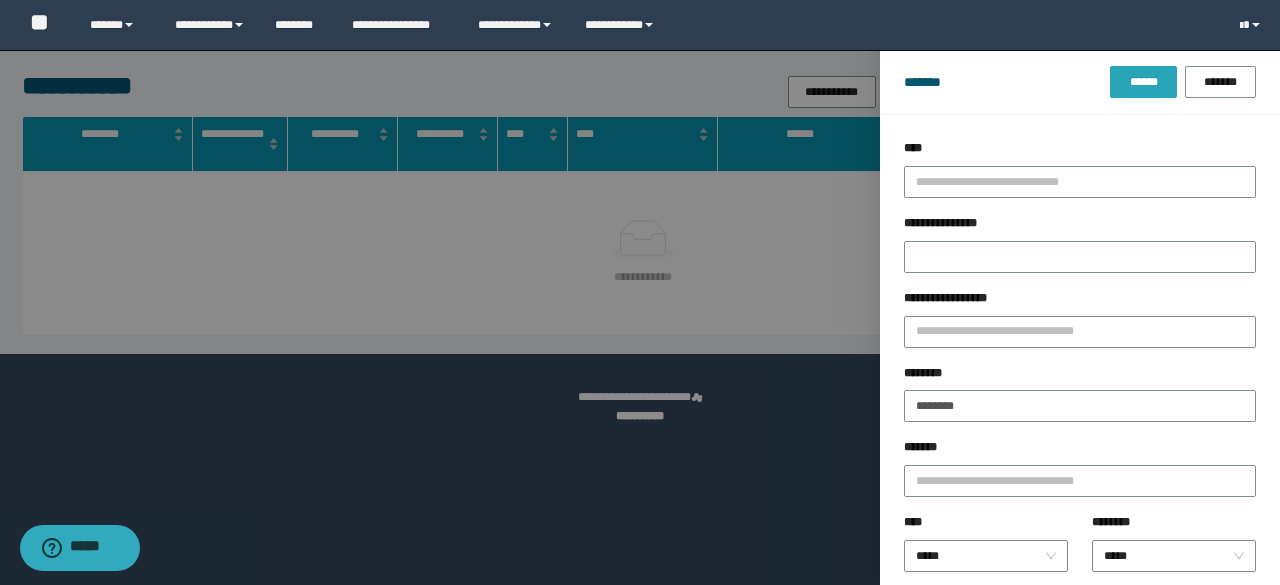 click on "******" at bounding box center [1143, 82] 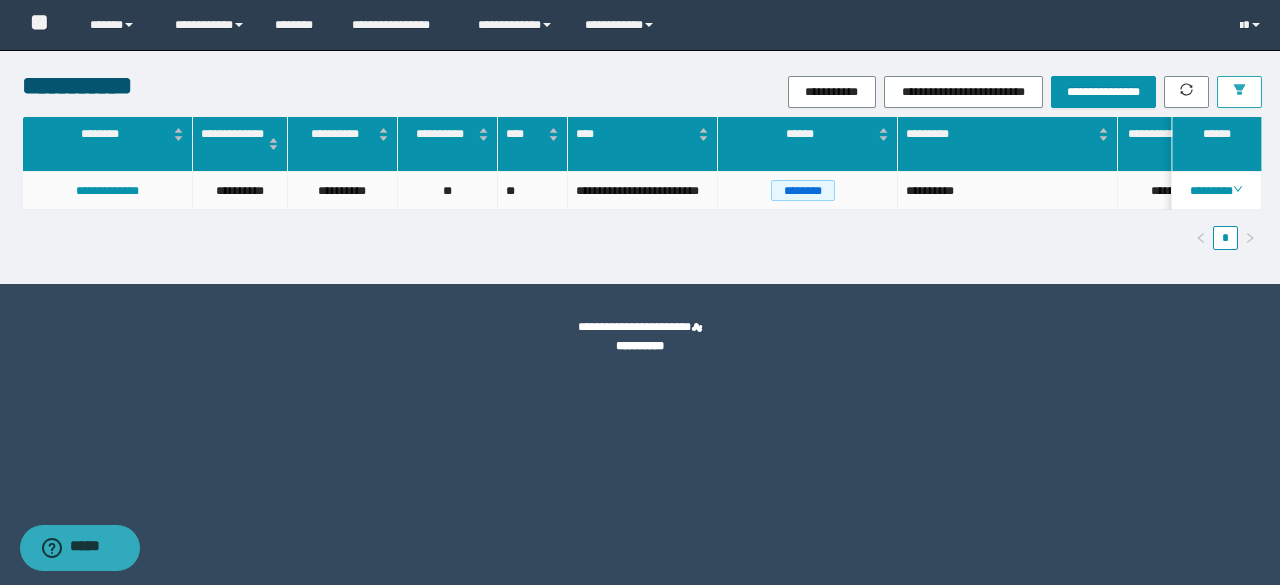 scroll, scrollTop: 0, scrollLeft: 376, axis: horizontal 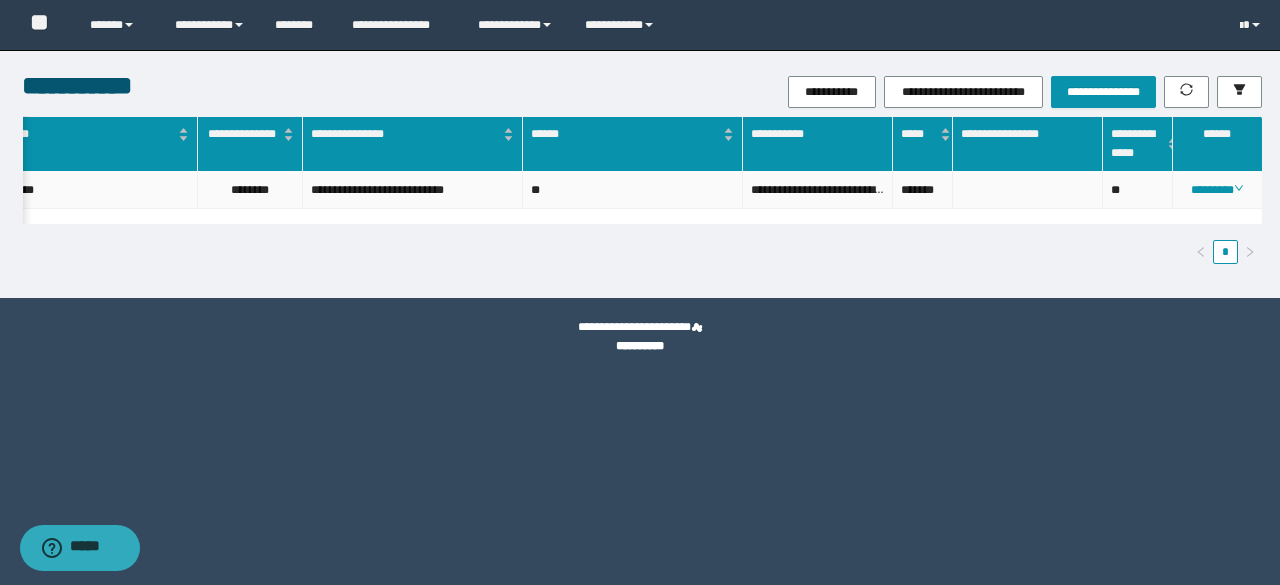click on "********" at bounding box center (1217, 190) 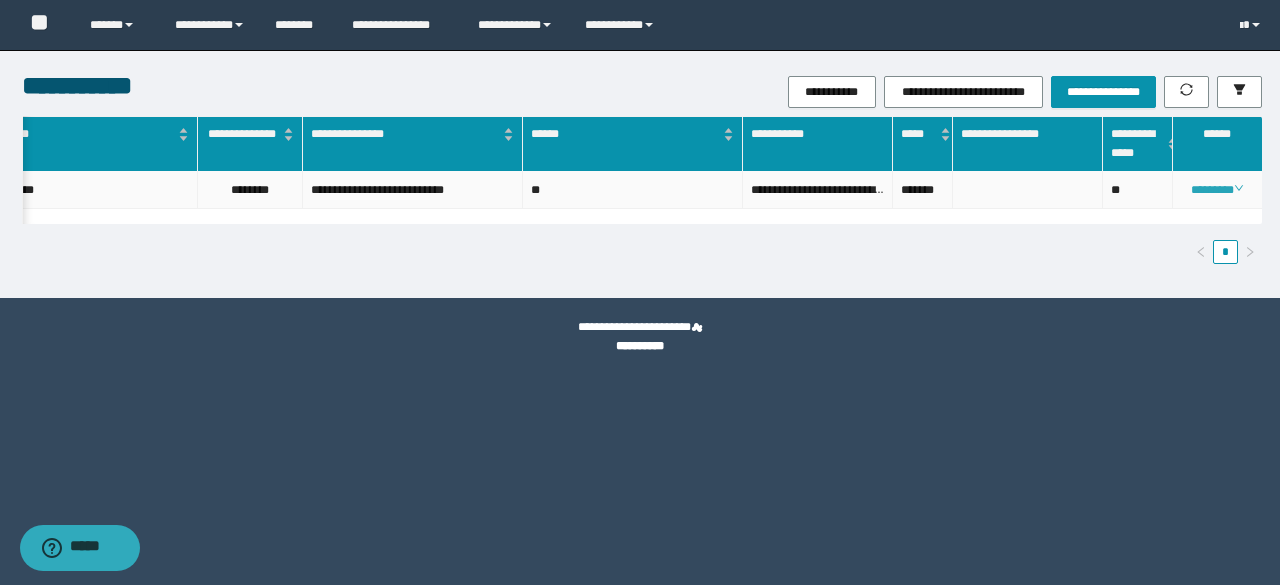 click on "********" at bounding box center [1216, 190] 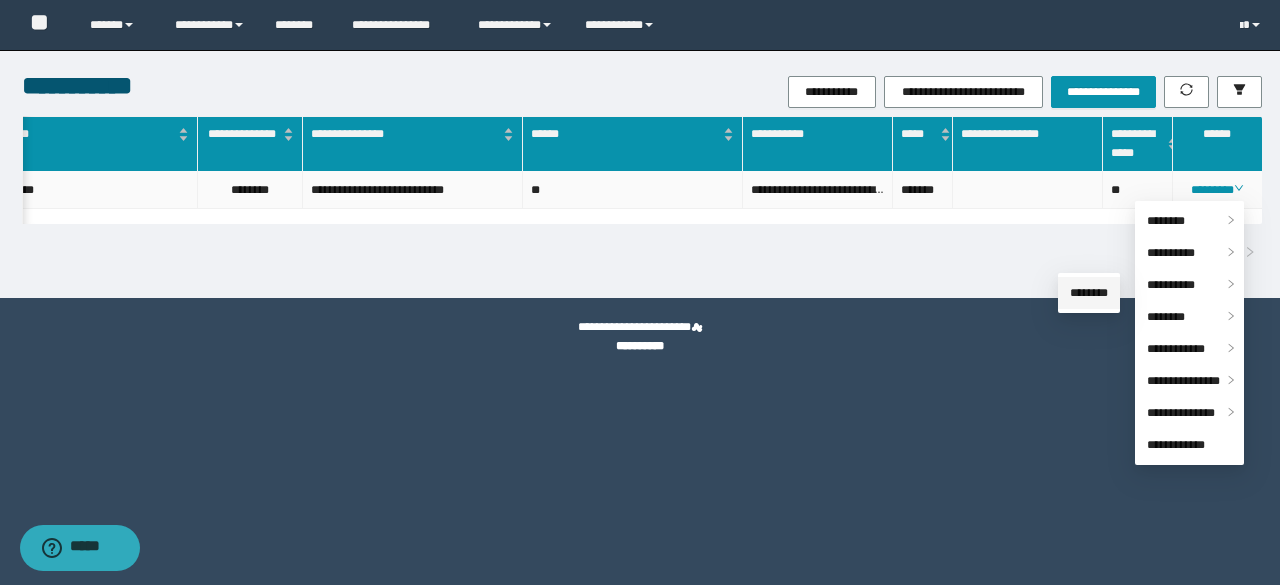 click on "********" at bounding box center (1089, 293) 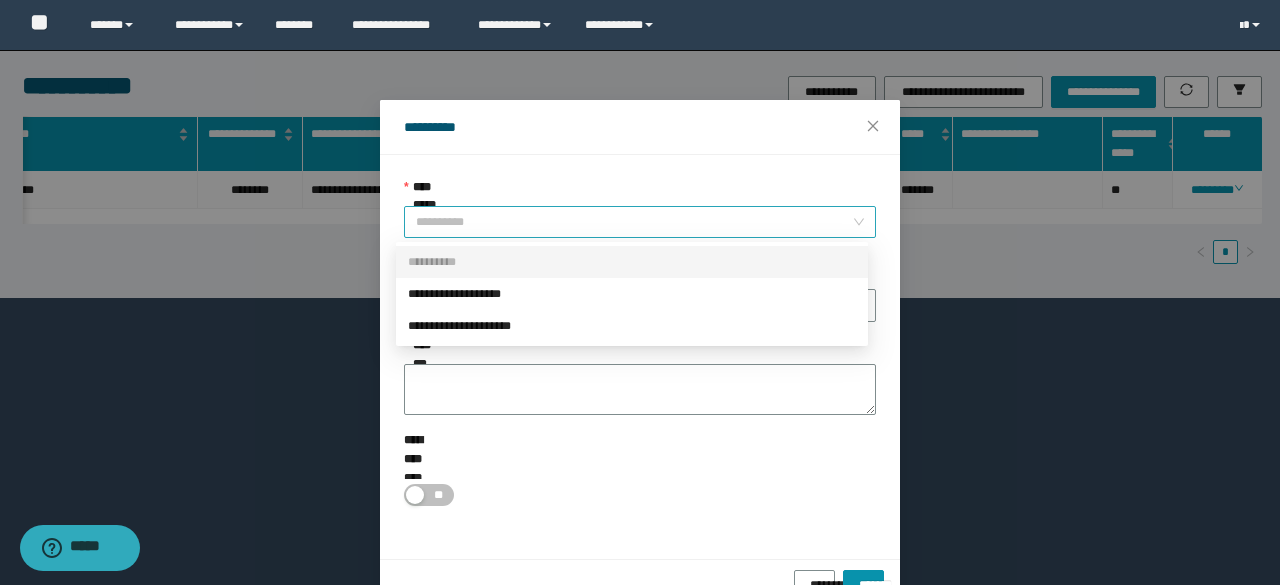 click on "**********" at bounding box center (640, 222) 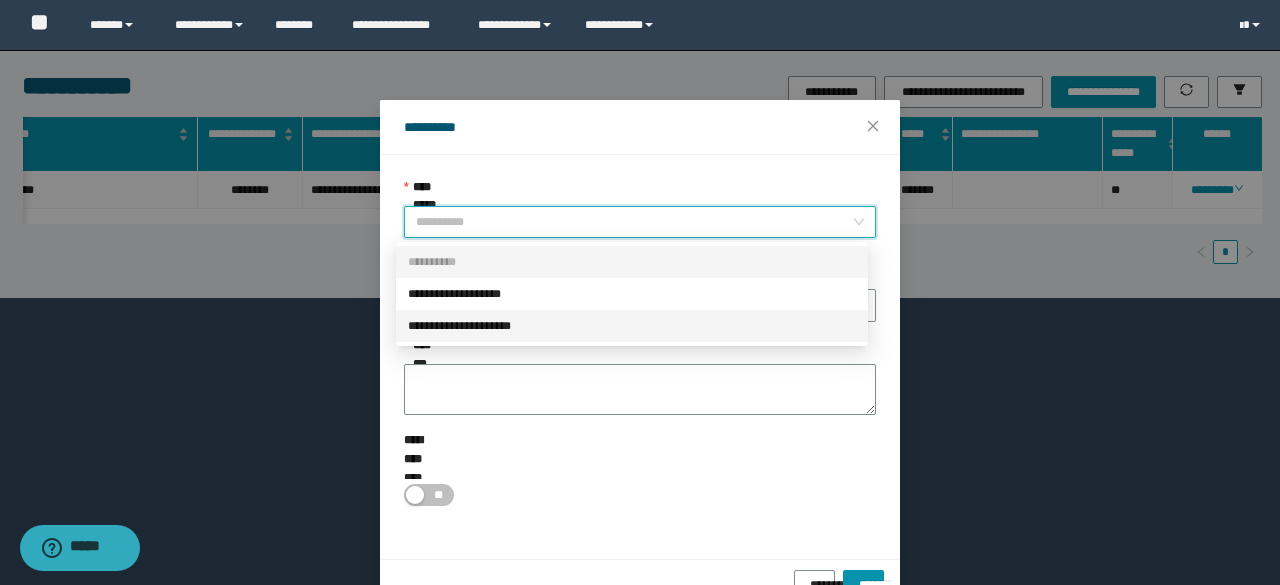 click on "**********" at bounding box center (632, 326) 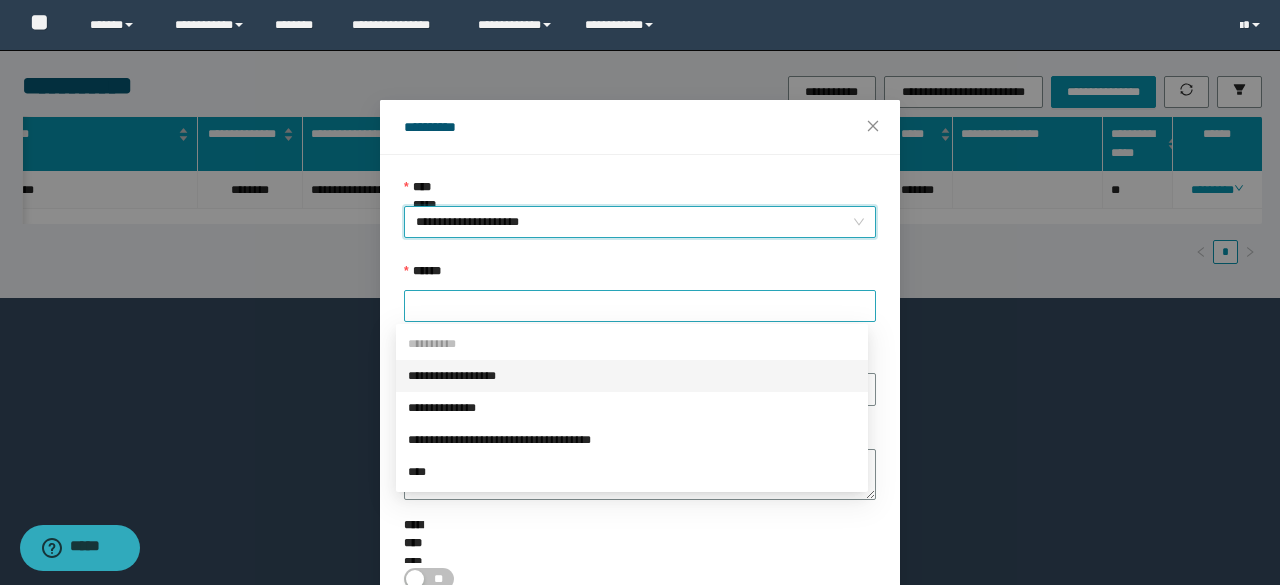 click at bounding box center (640, 306) 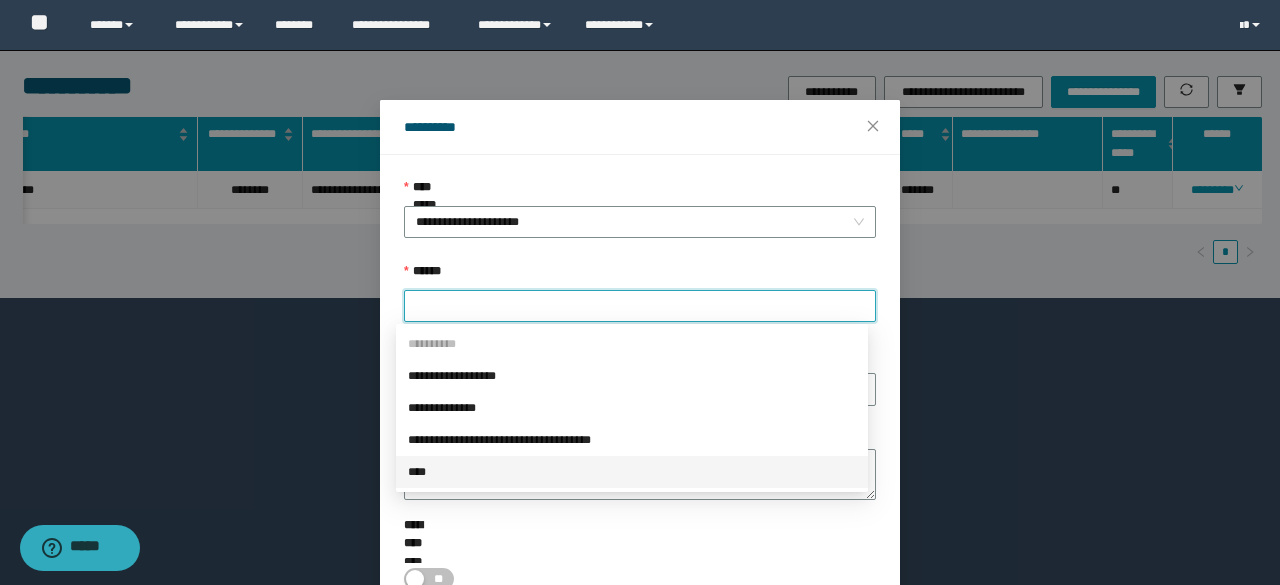 click on "****" at bounding box center (632, 472) 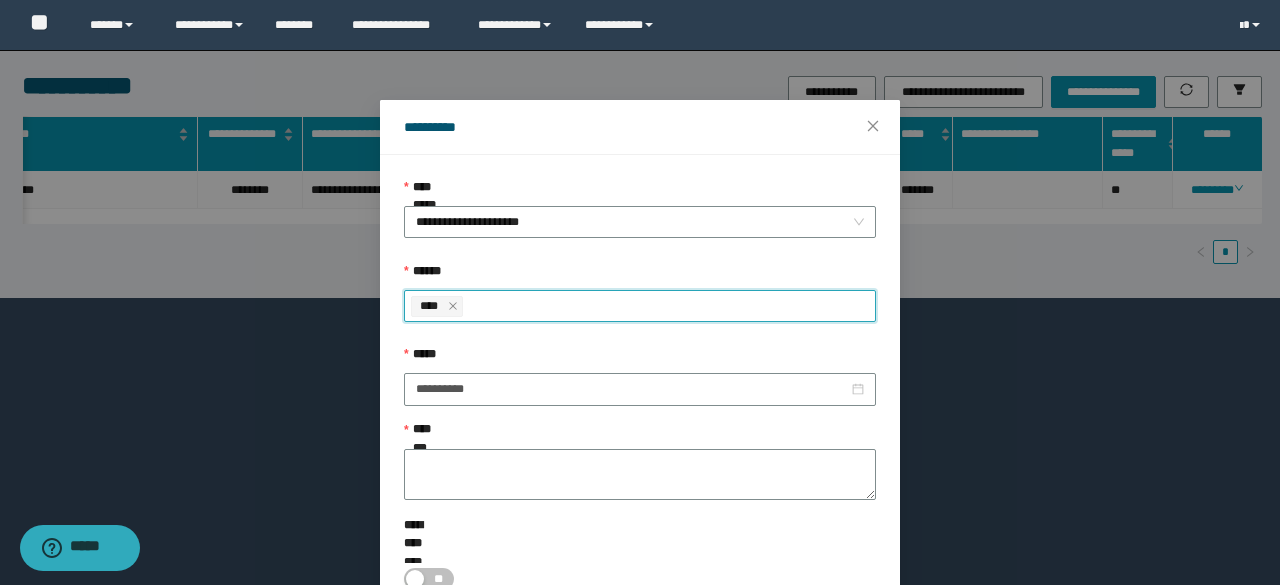 click on "****" at bounding box center [432, 306] 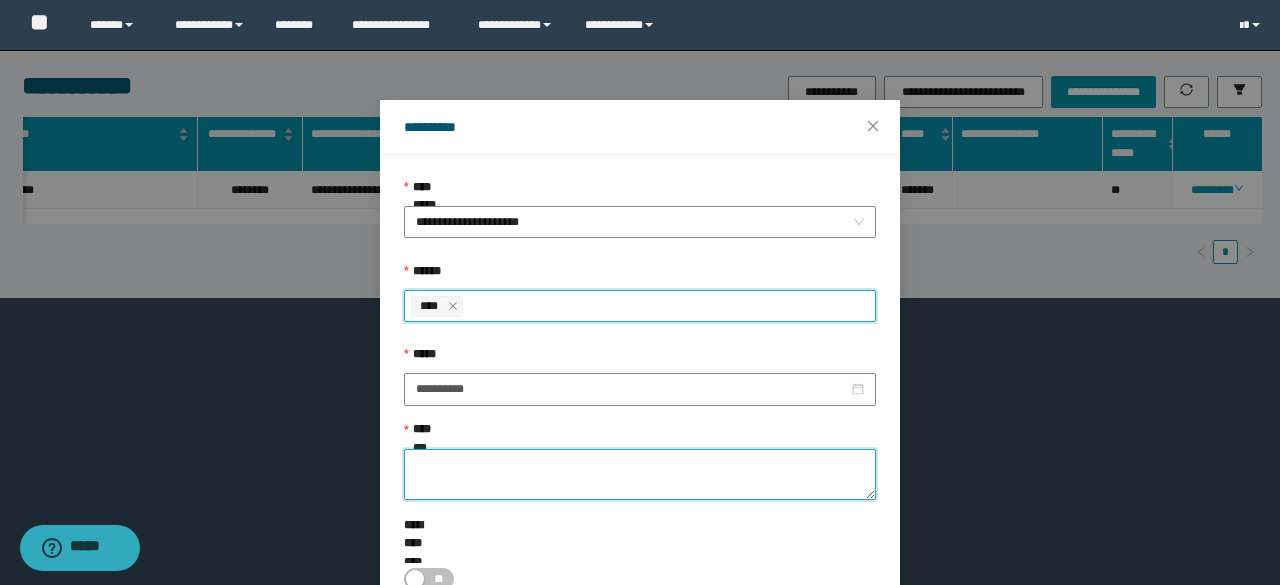 click on "**********" at bounding box center (640, 474) 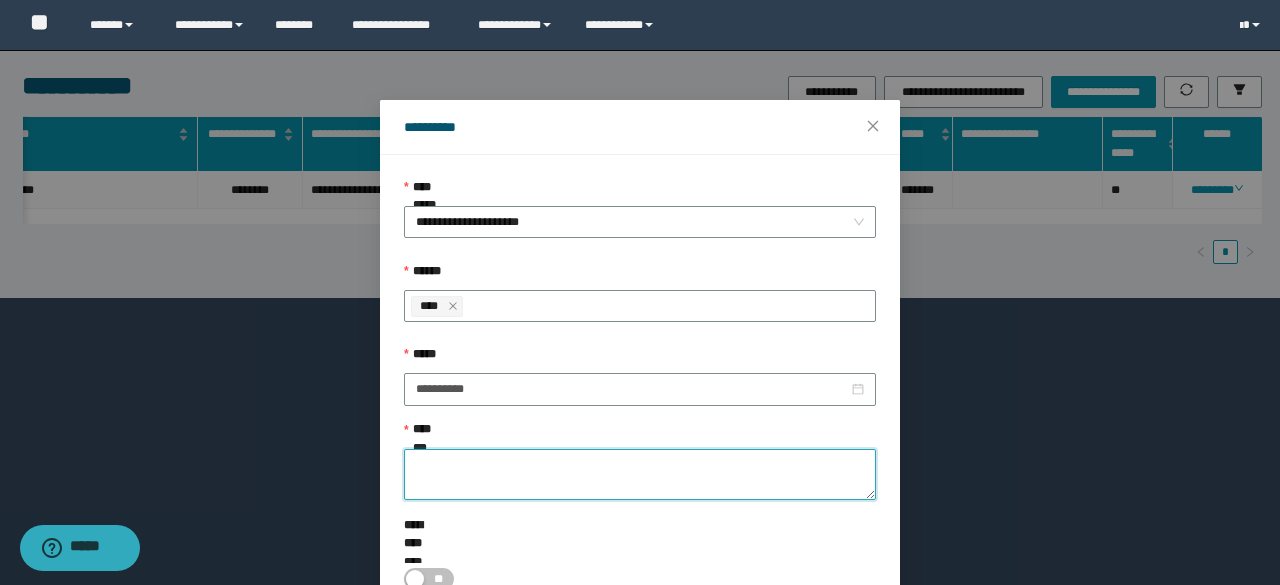 paste on "**********" 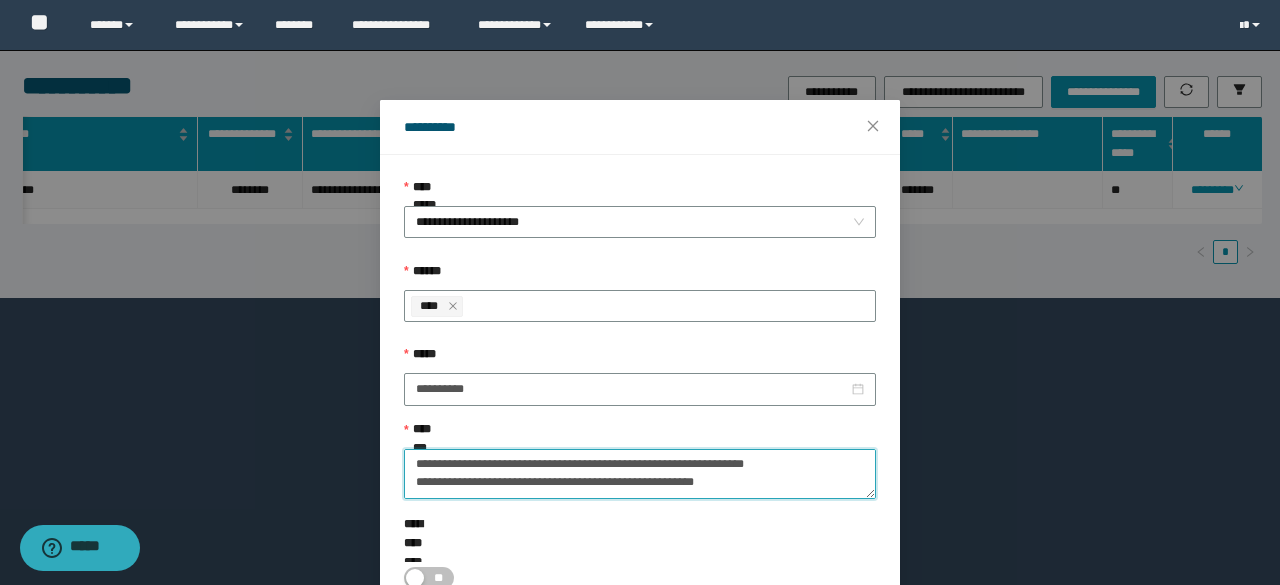 scroll, scrollTop: 75, scrollLeft: 0, axis: vertical 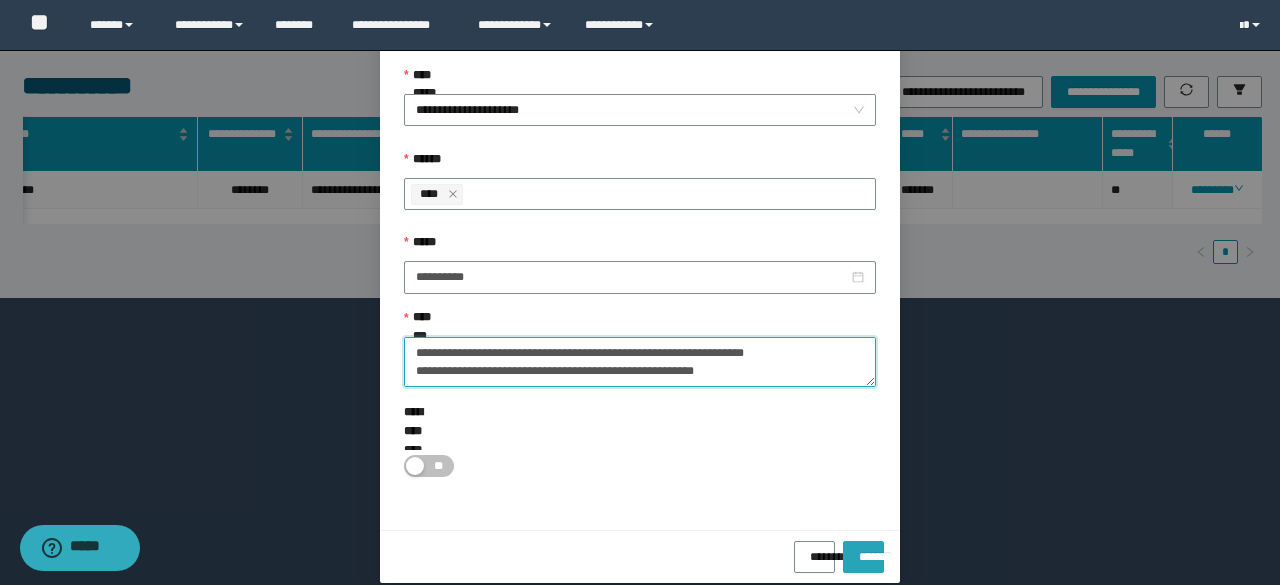 type on "**********" 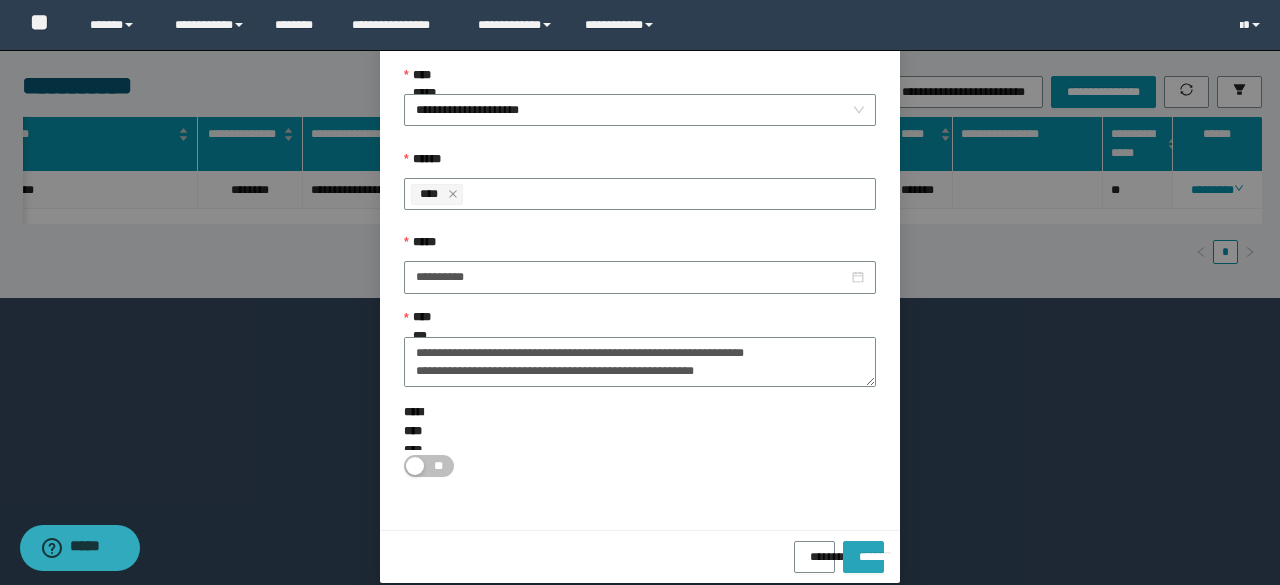 click on "*******" at bounding box center [863, 550] 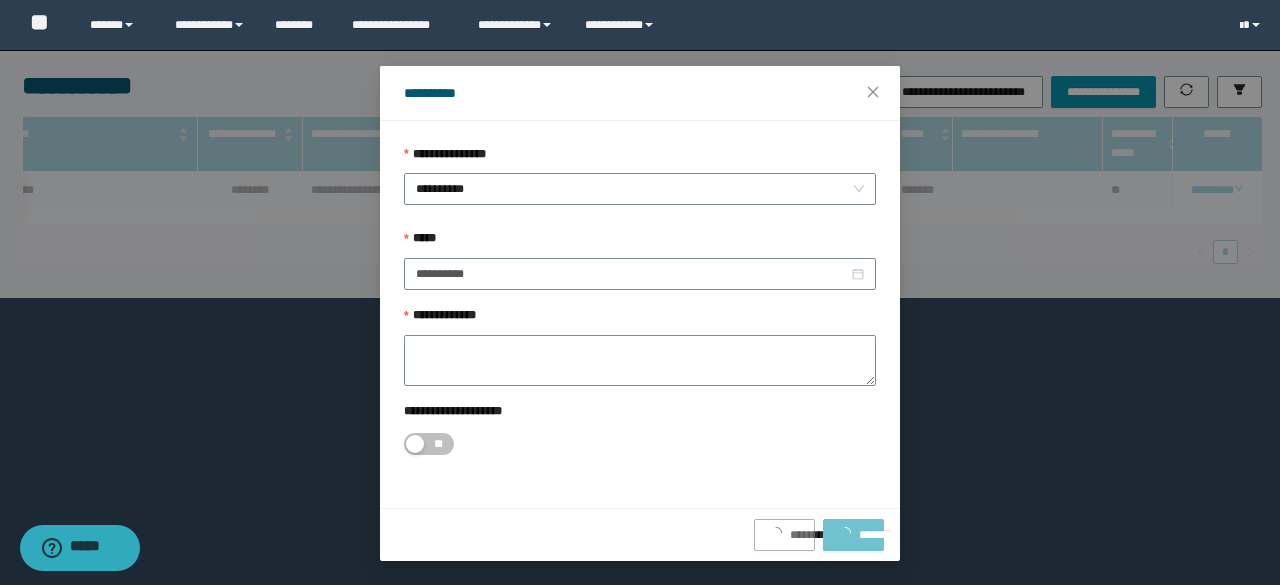 scroll, scrollTop: 0, scrollLeft: 0, axis: both 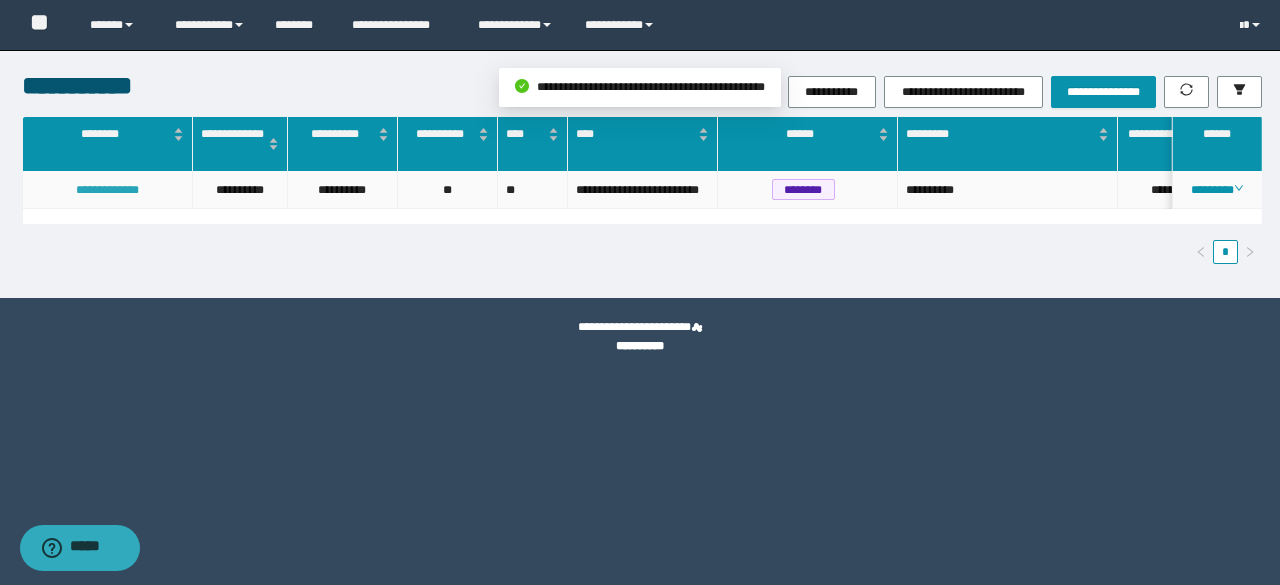 click on "**********" at bounding box center [107, 190] 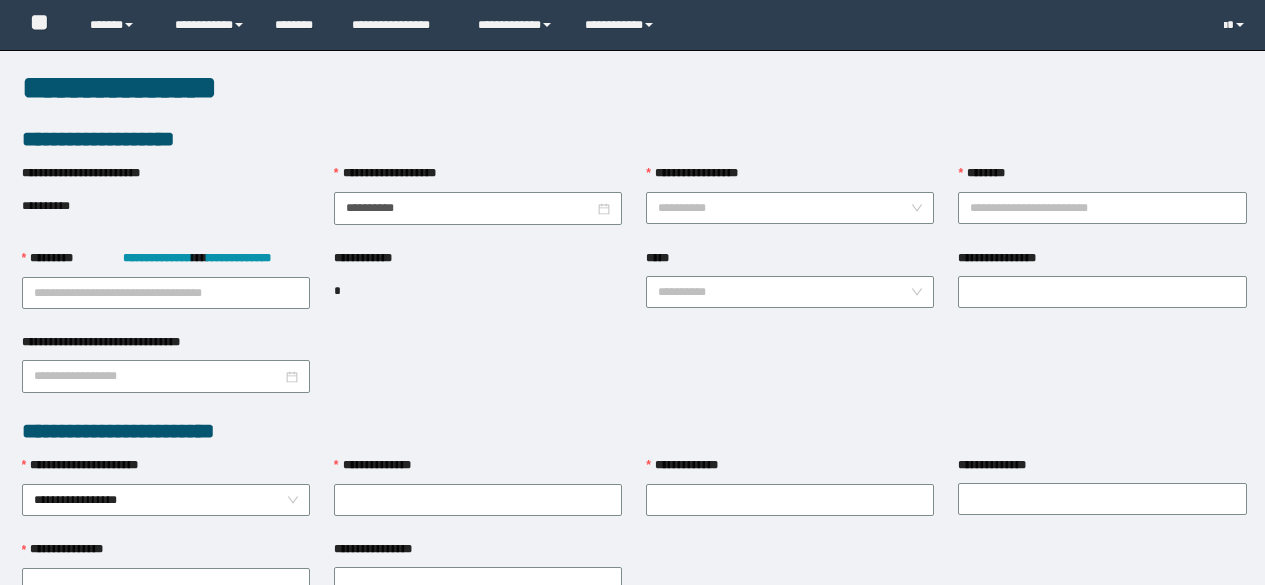 scroll, scrollTop: 0, scrollLeft: 0, axis: both 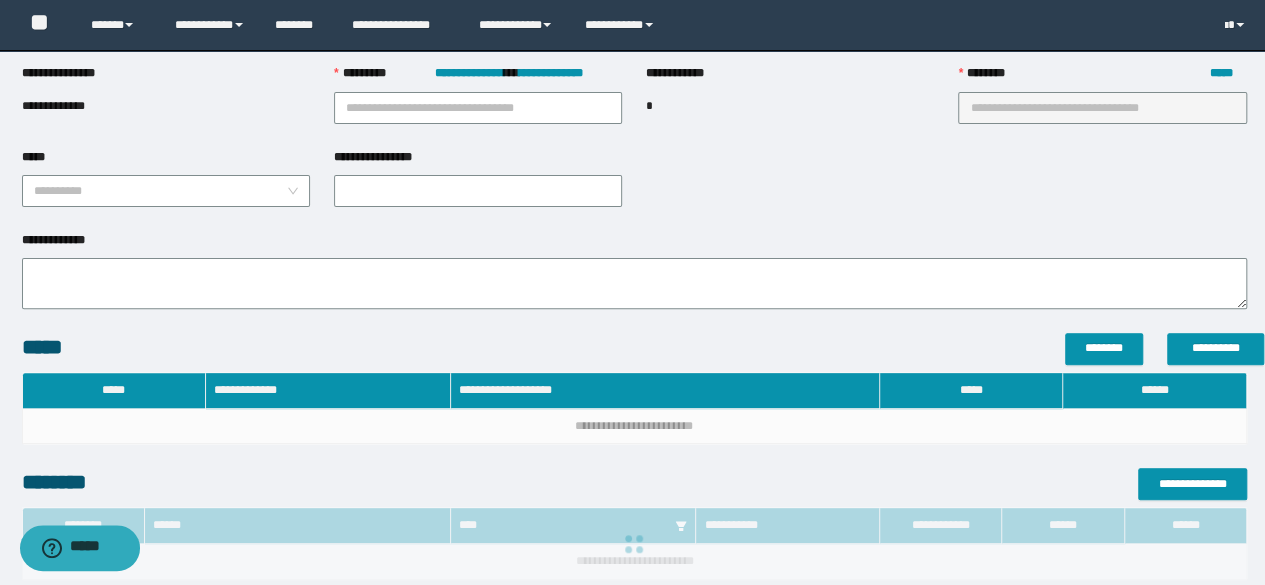 type on "**********" 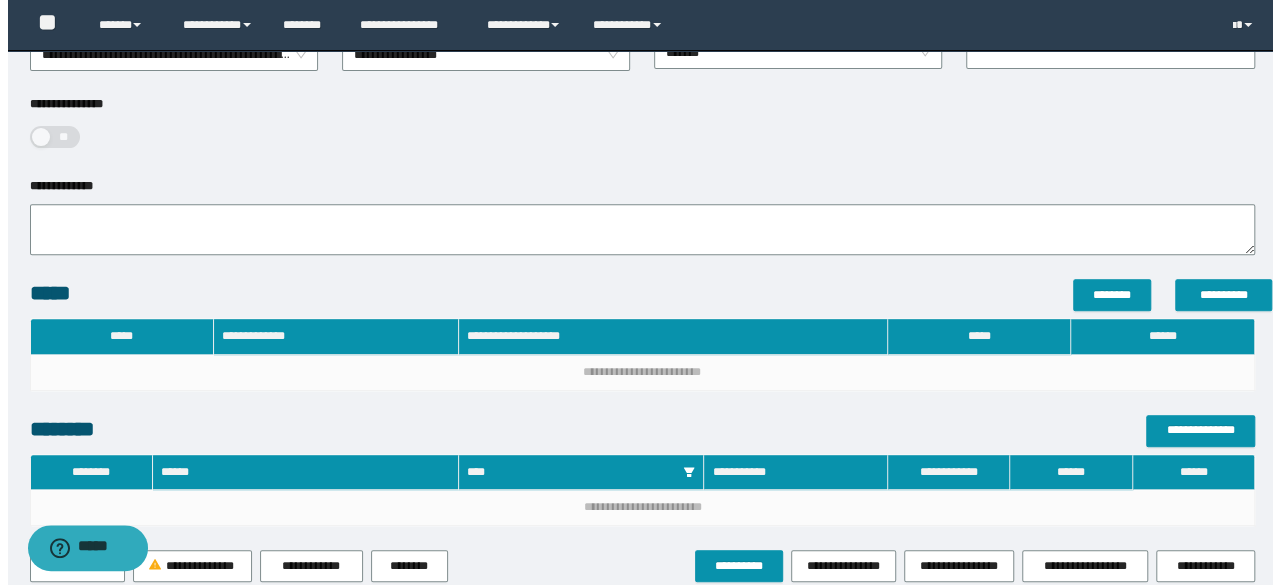 scroll, scrollTop: 310, scrollLeft: 0, axis: vertical 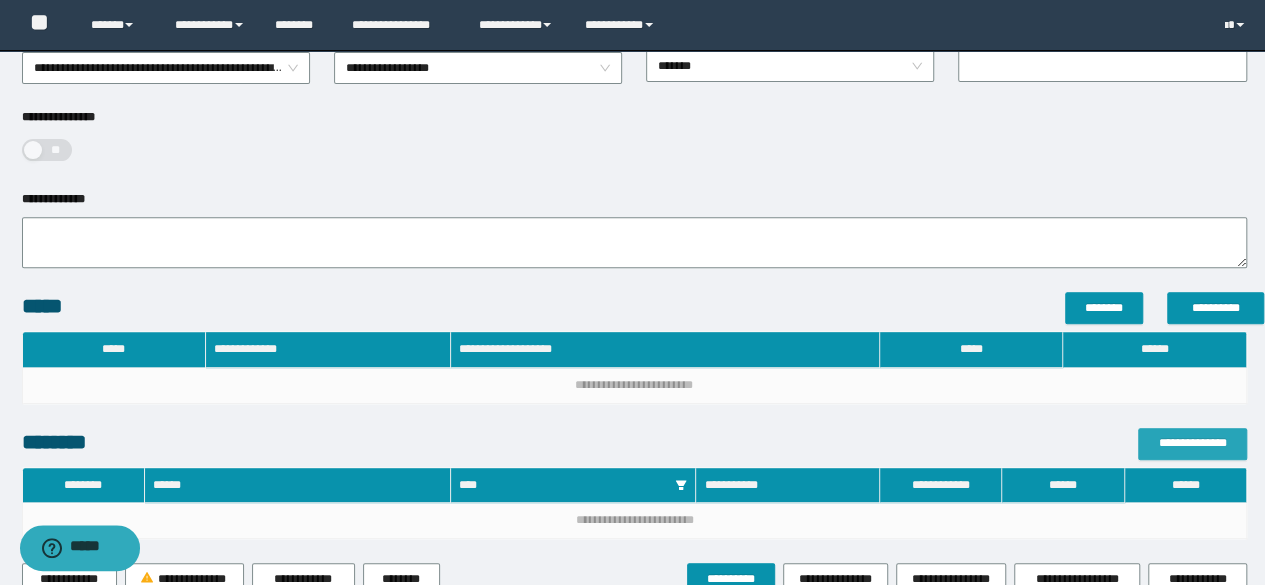 click on "**********" at bounding box center [1192, 443] 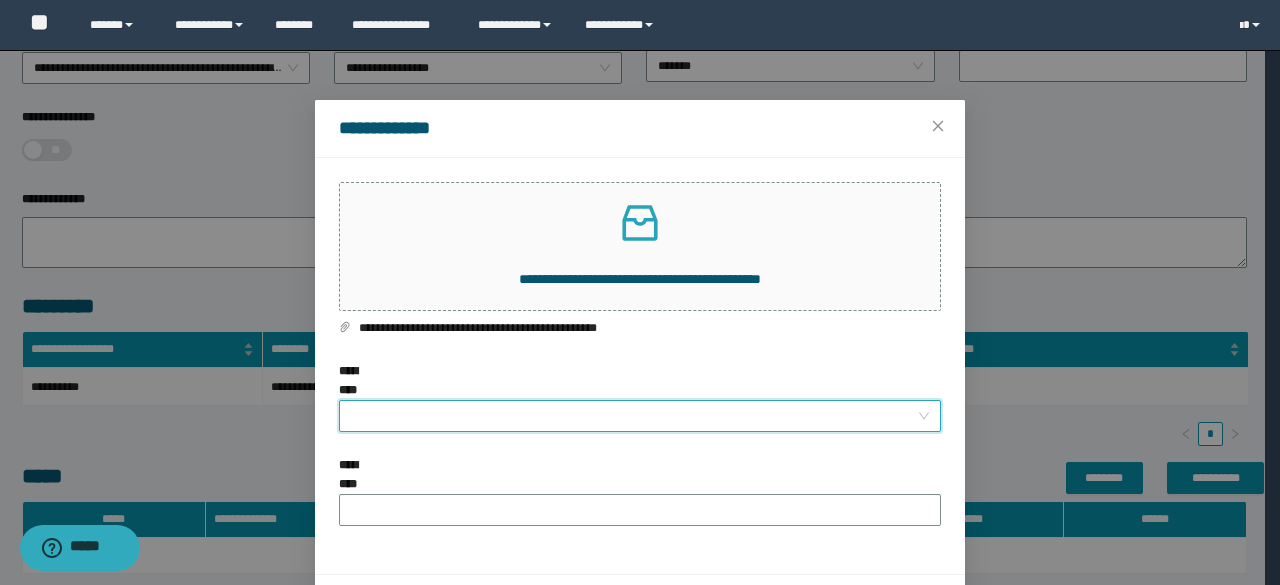 click on "**********" at bounding box center (634, 416) 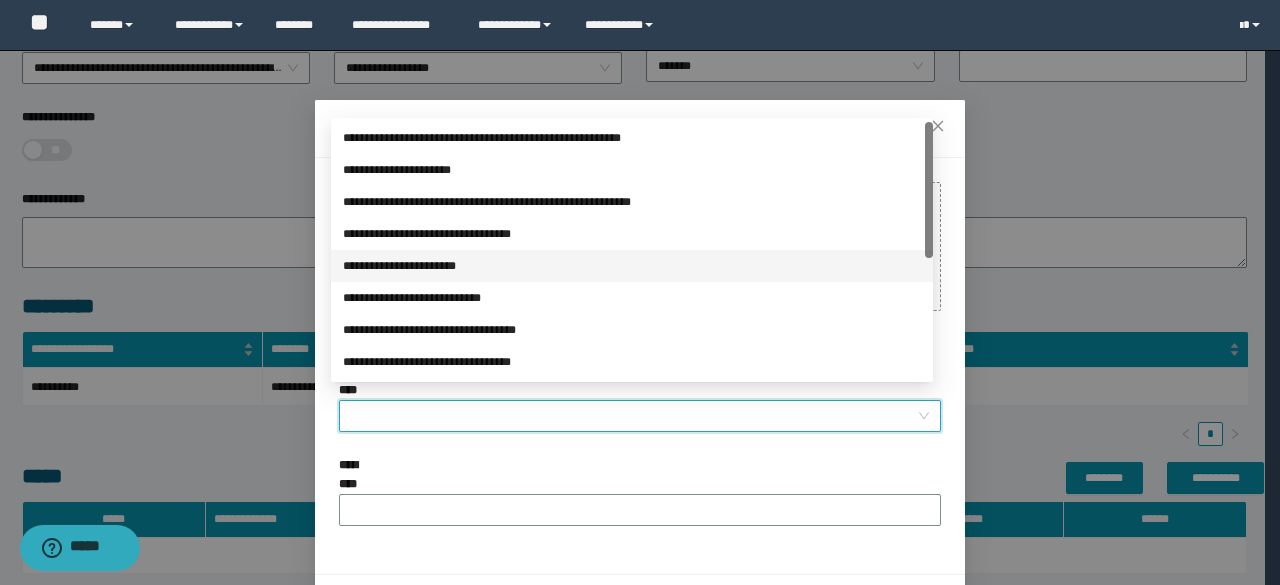 scroll, scrollTop: 224, scrollLeft: 0, axis: vertical 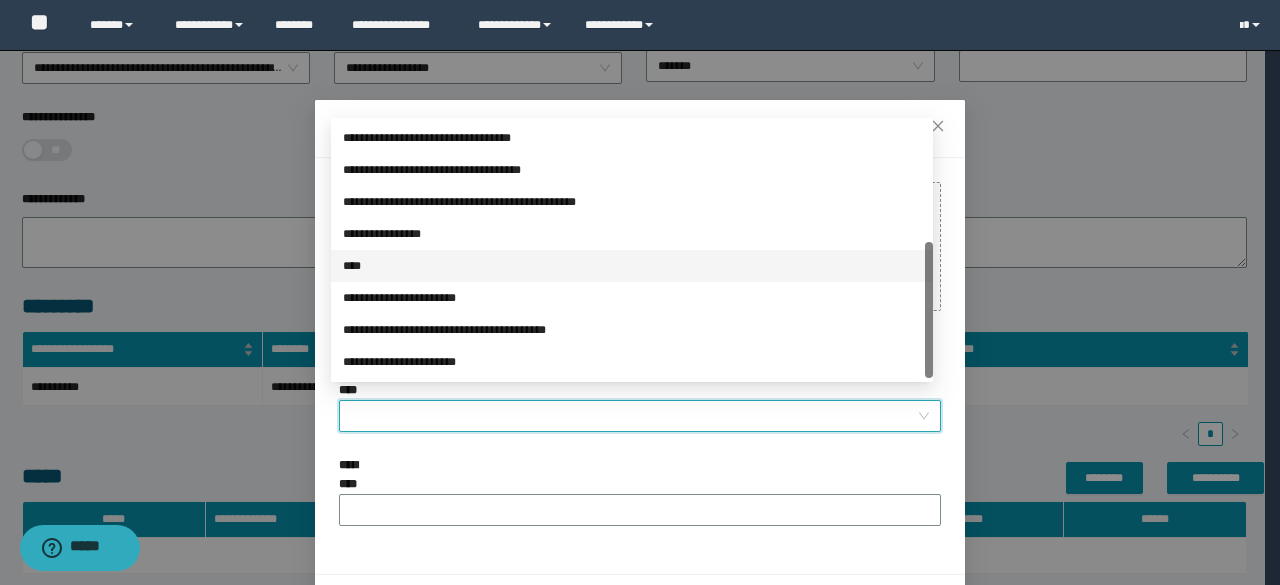 click on "****" at bounding box center (632, 266) 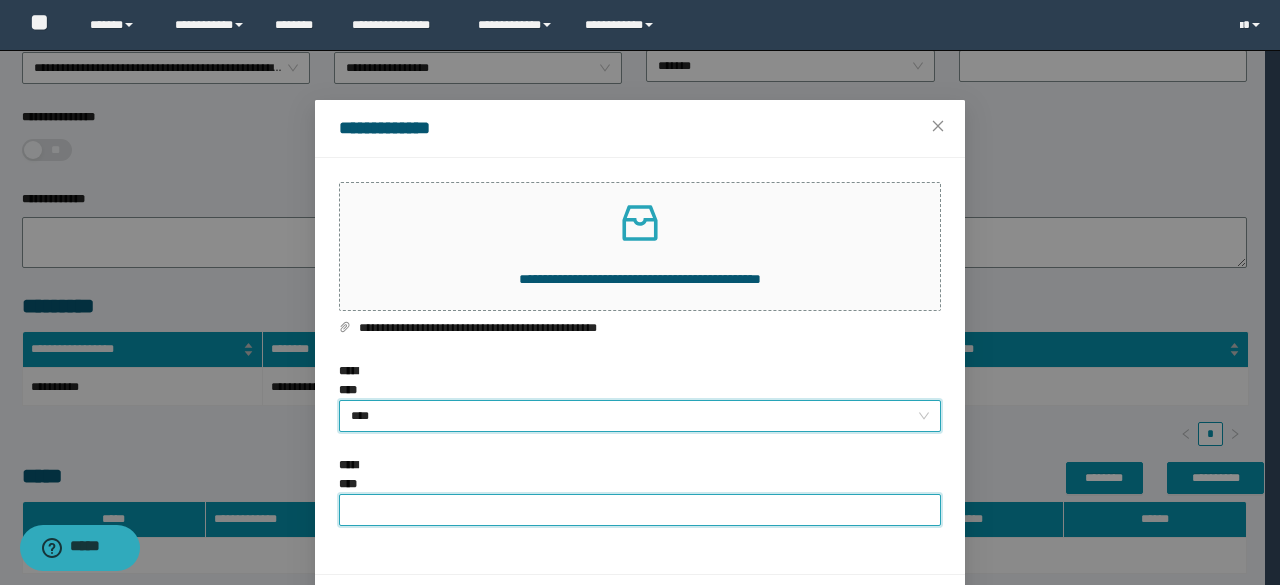 click on "**********" at bounding box center (640, 510) 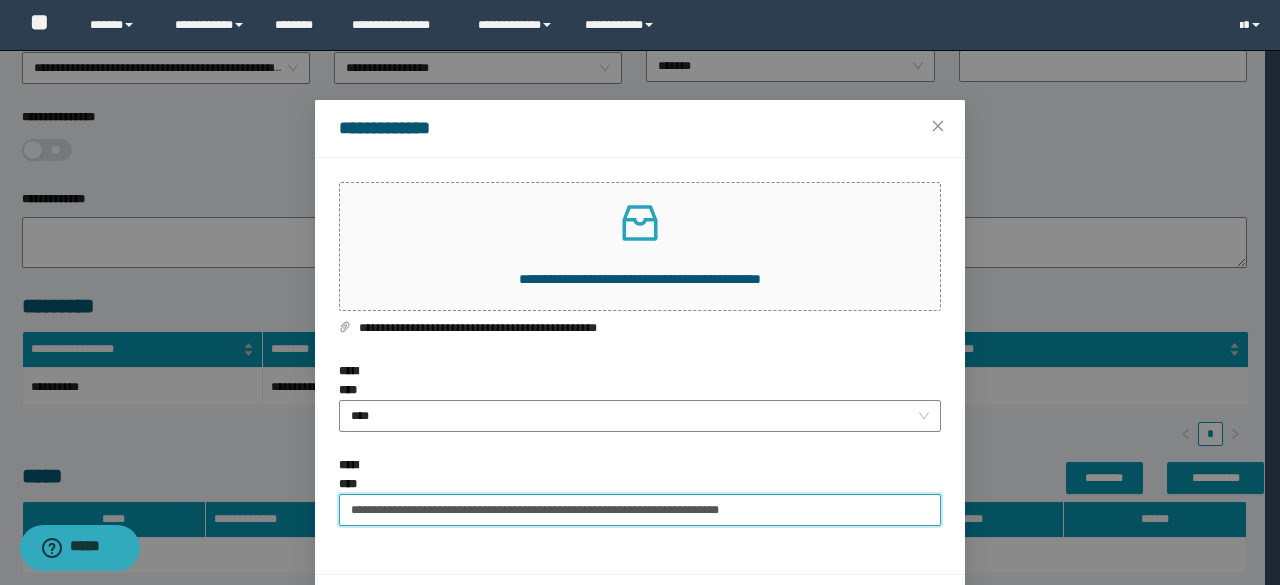 drag, startPoint x: 830, startPoint y: 487, endPoint x: 633, endPoint y: 514, distance: 198.84164 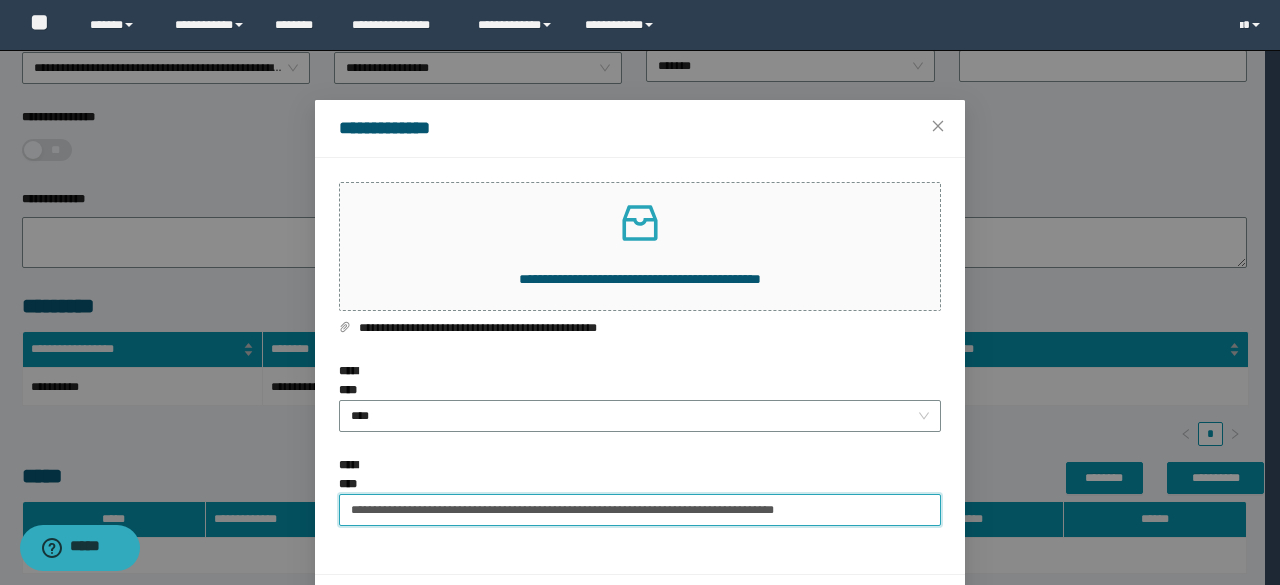 scroll, scrollTop: 41, scrollLeft: 0, axis: vertical 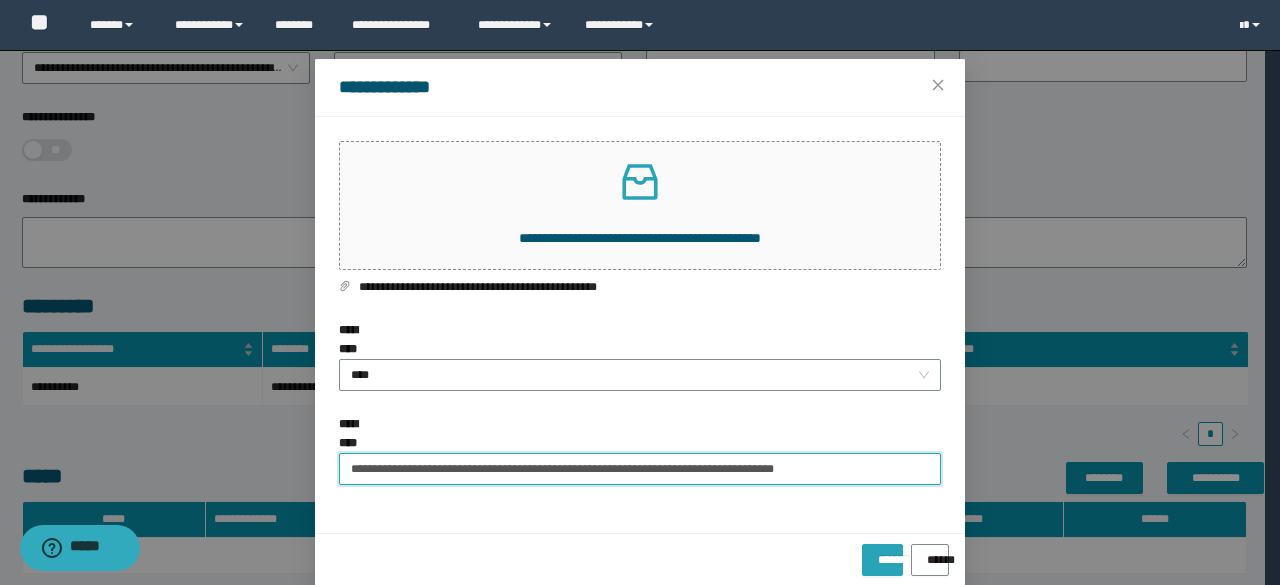 type on "**********" 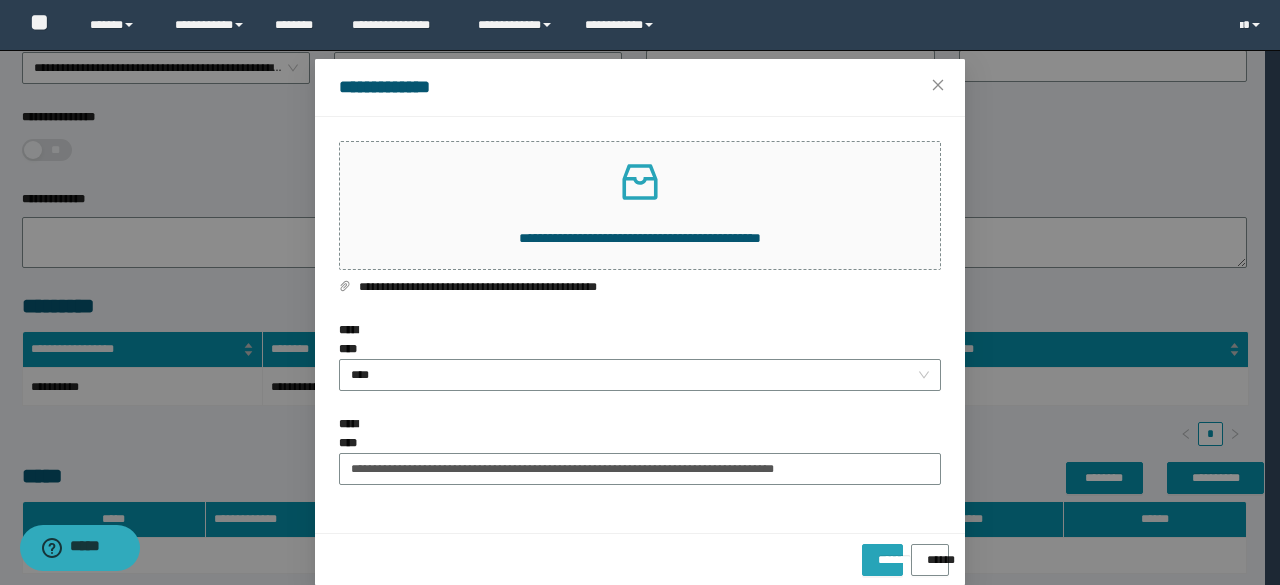 click on "*******" at bounding box center (882, 560) 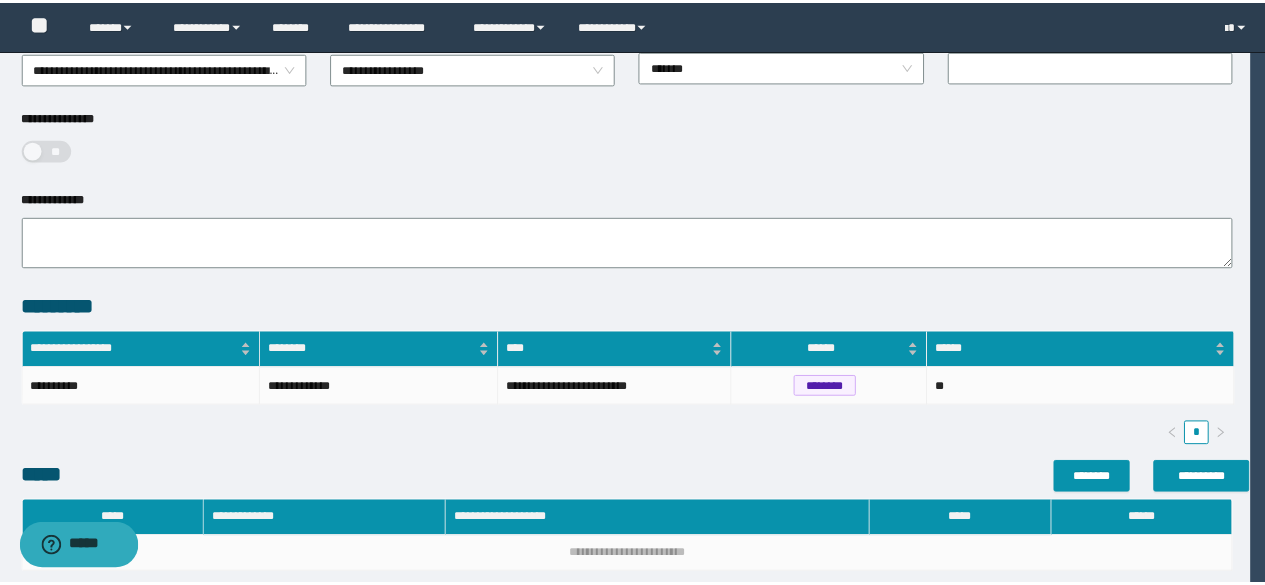 scroll, scrollTop: 0, scrollLeft: 0, axis: both 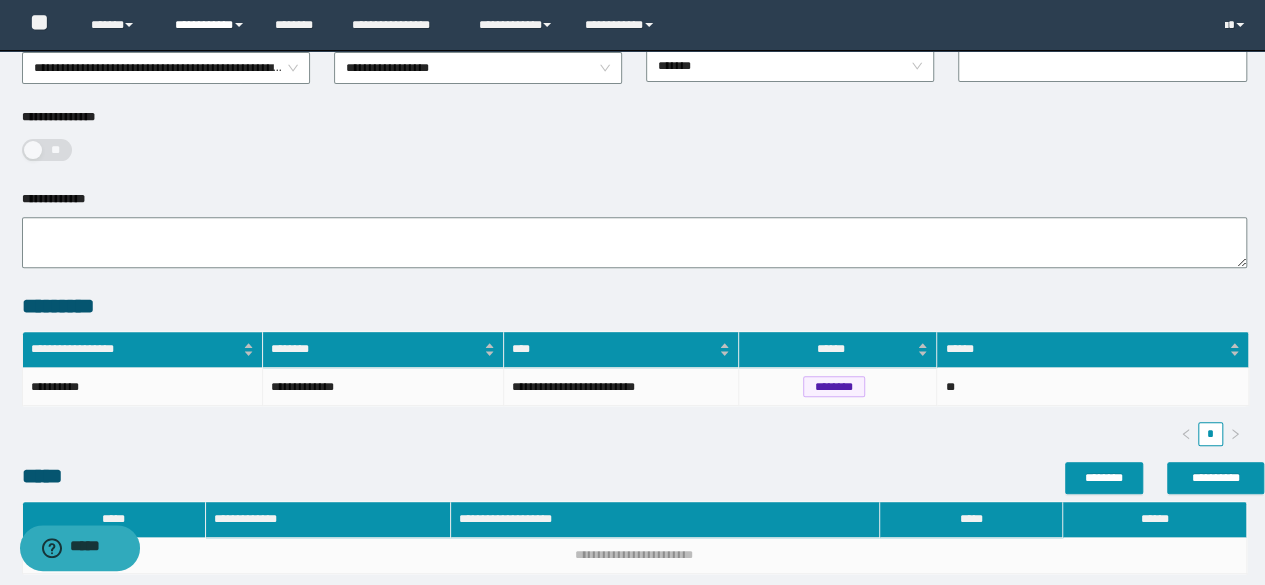 click on "**********" at bounding box center [210, 25] 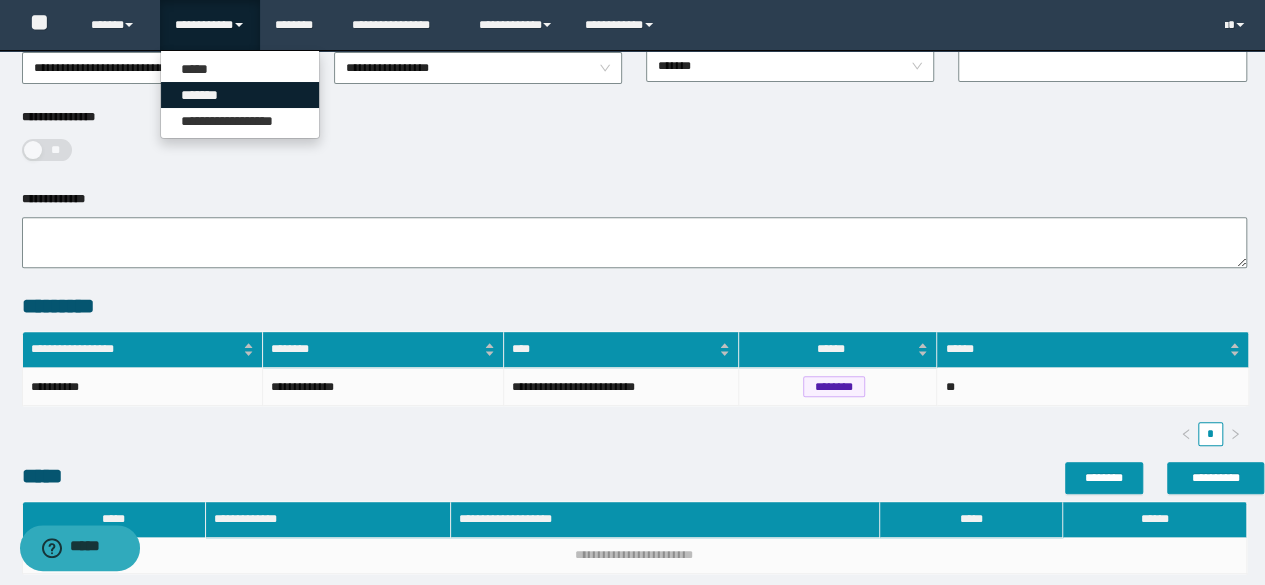 click on "*******" at bounding box center [240, 95] 